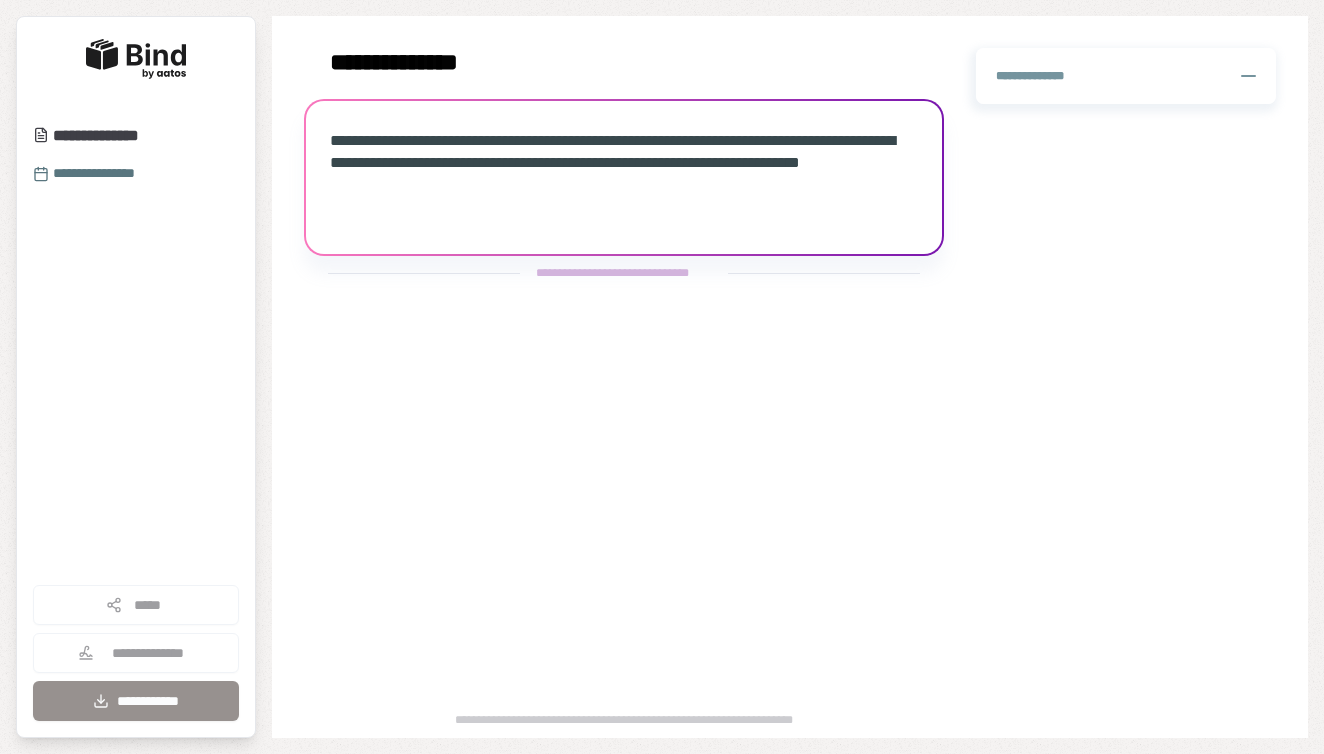 scroll, scrollTop: 0, scrollLeft: 0, axis: both 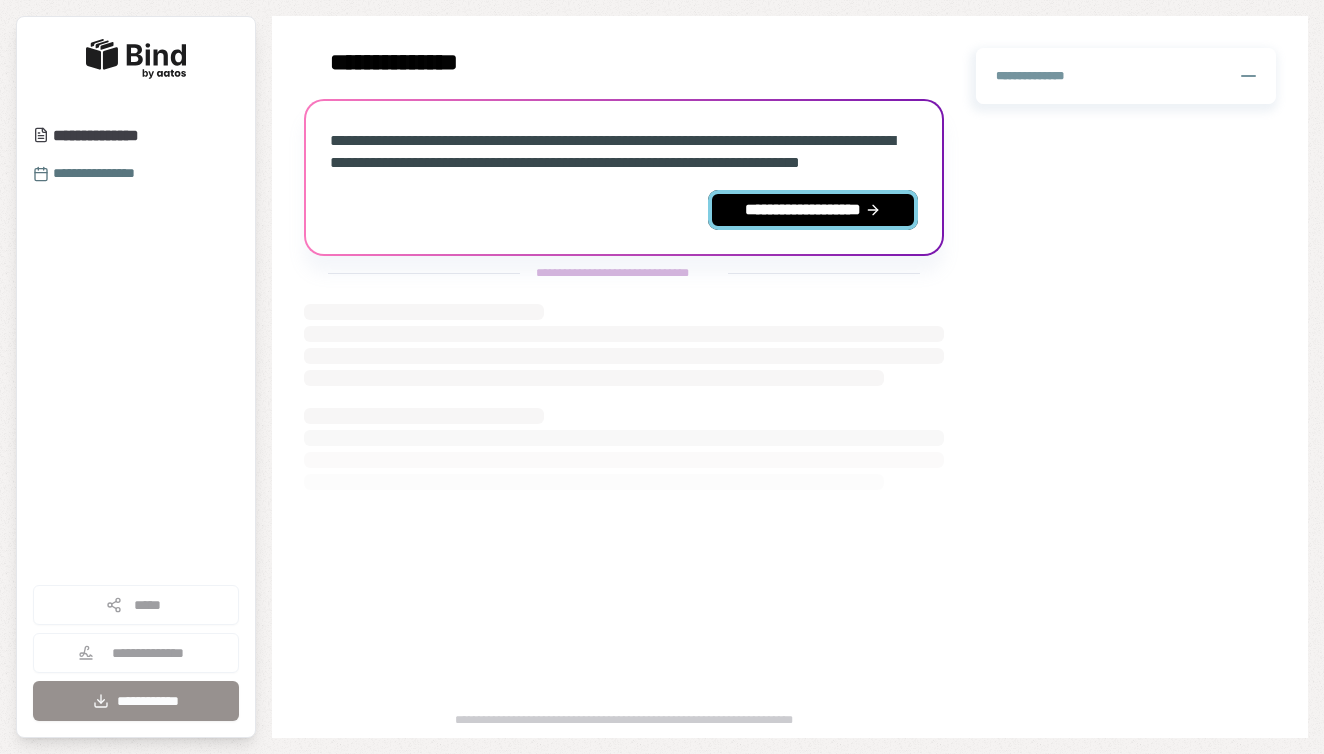 click on "**********" at bounding box center (813, 210) 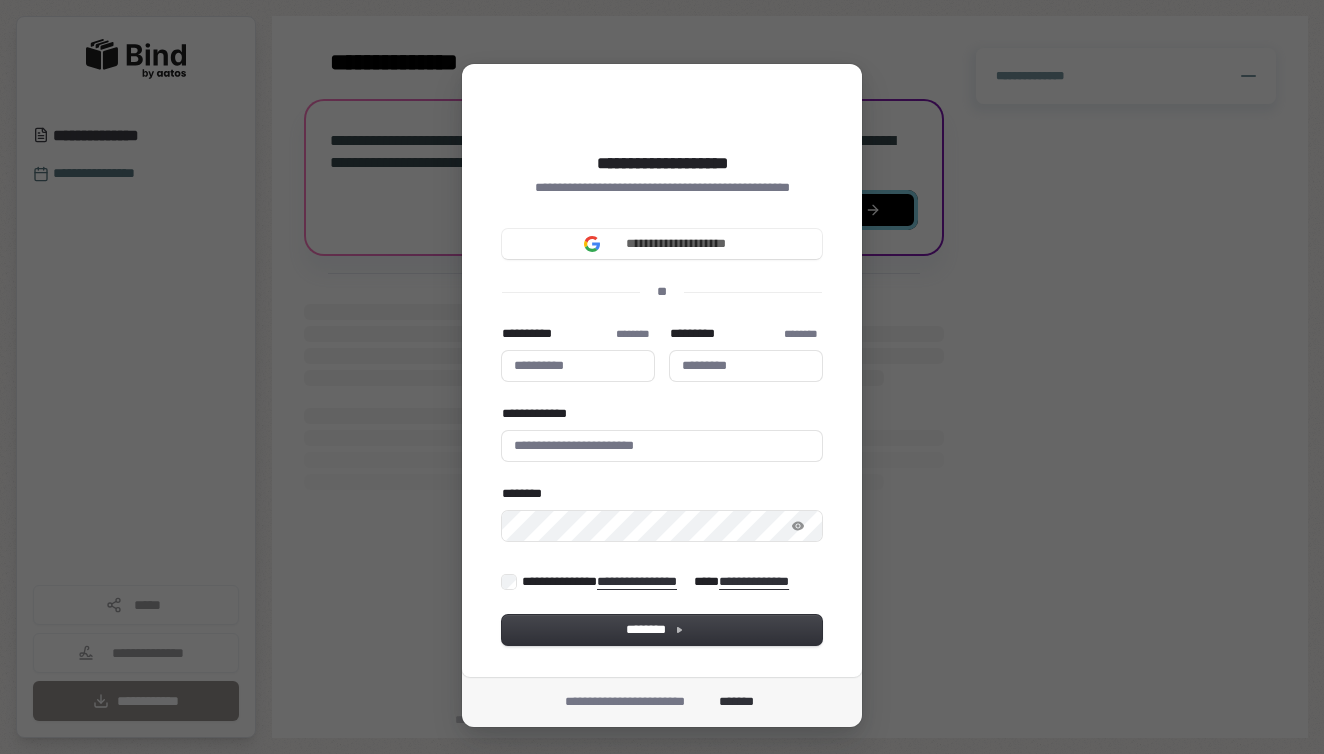 type 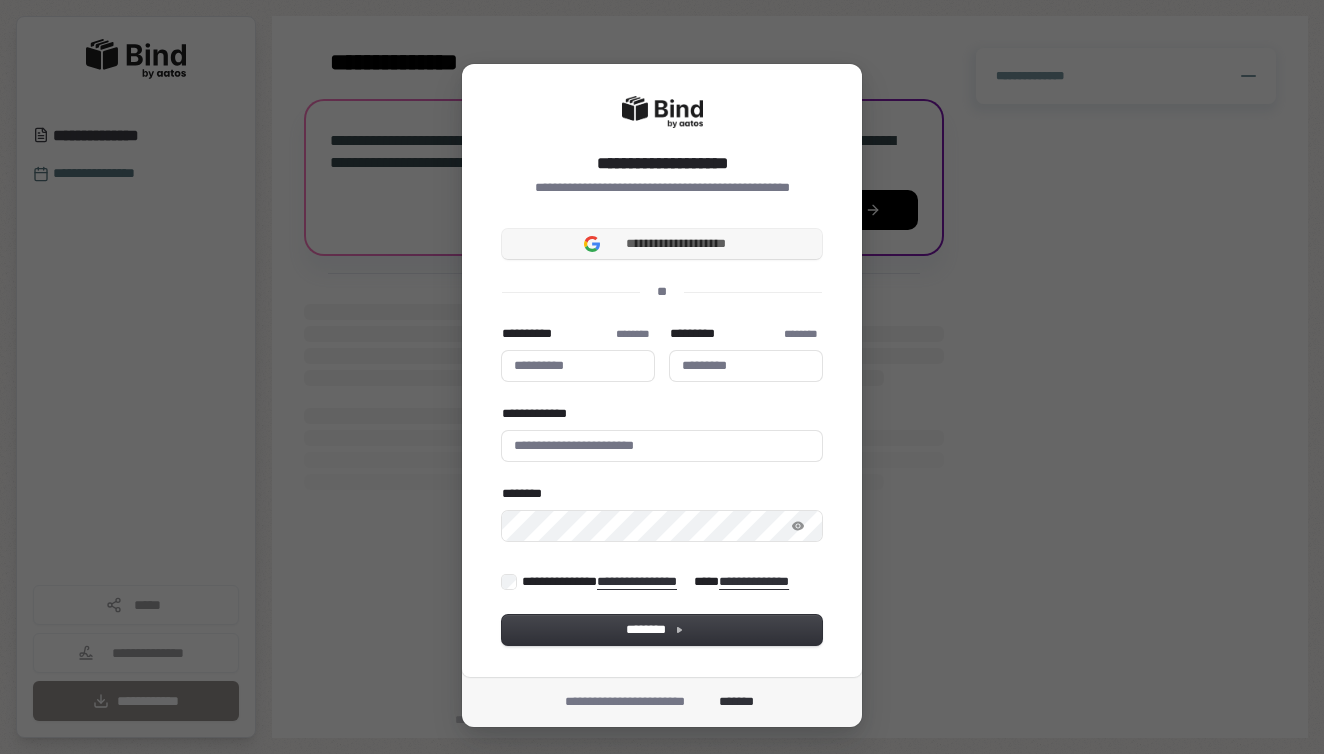 click on "**********" at bounding box center [662, 244] 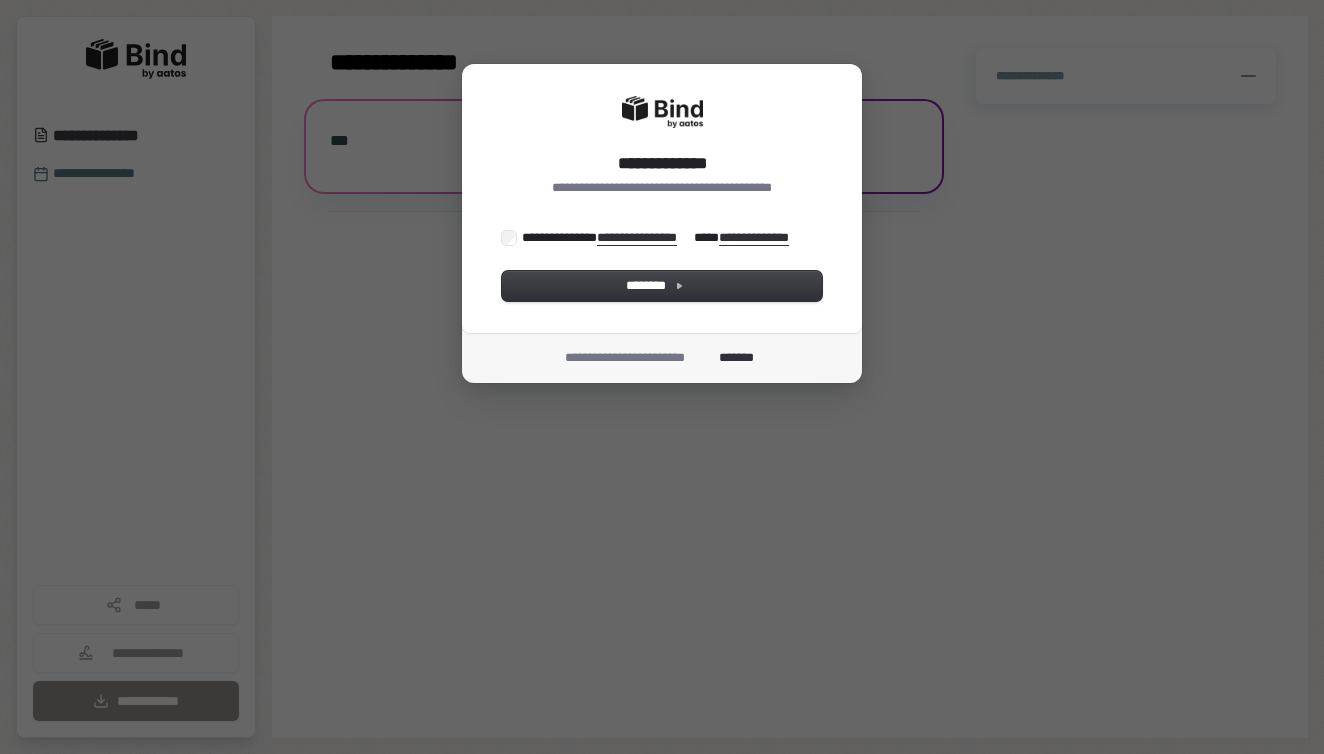 scroll, scrollTop: 0, scrollLeft: 0, axis: both 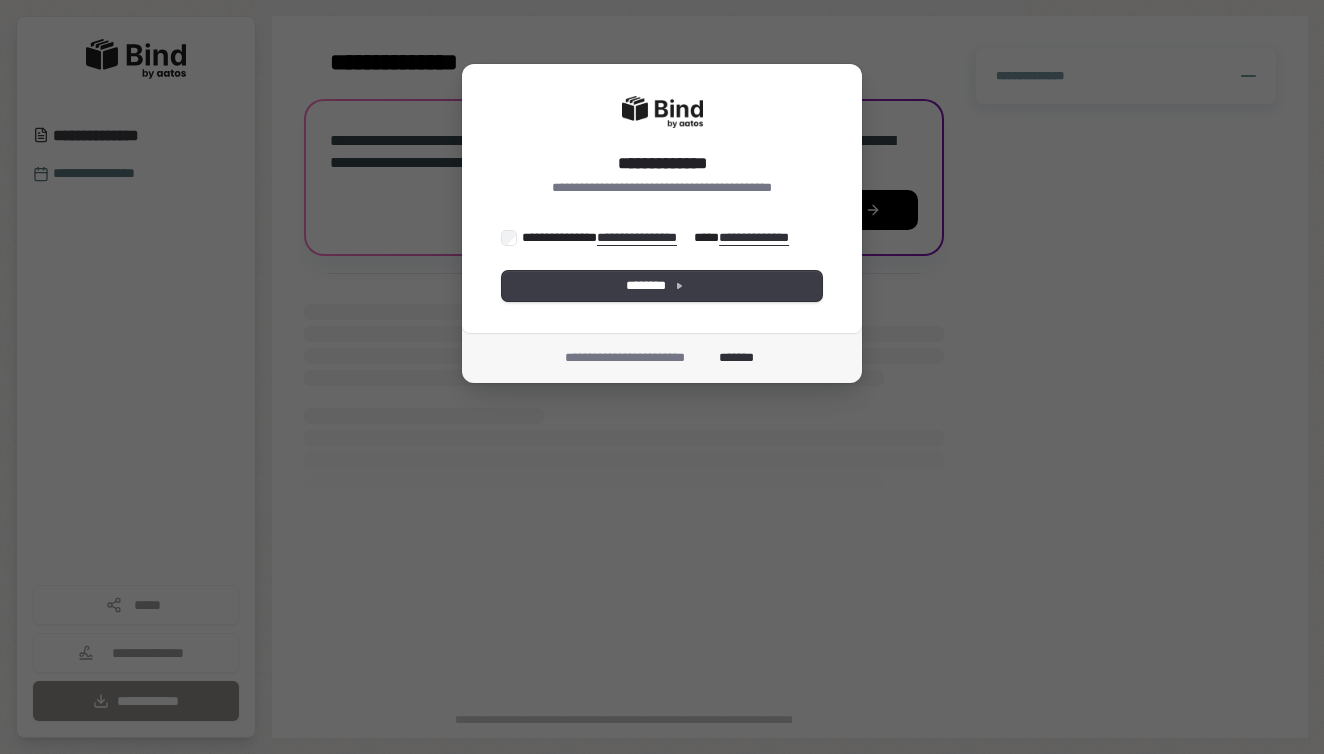 click on "********" at bounding box center (662, 286) 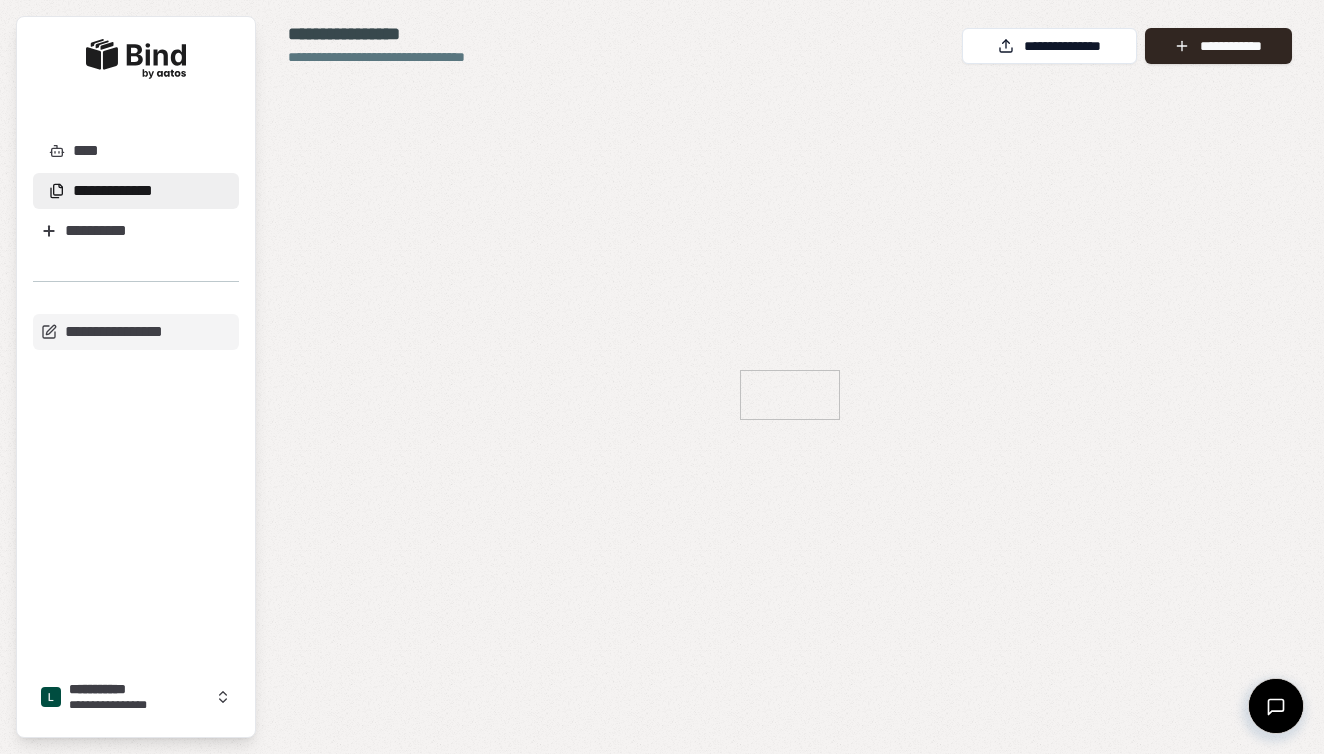 scroll, scrollTop: 0, scrollLeft: 0, axis: both 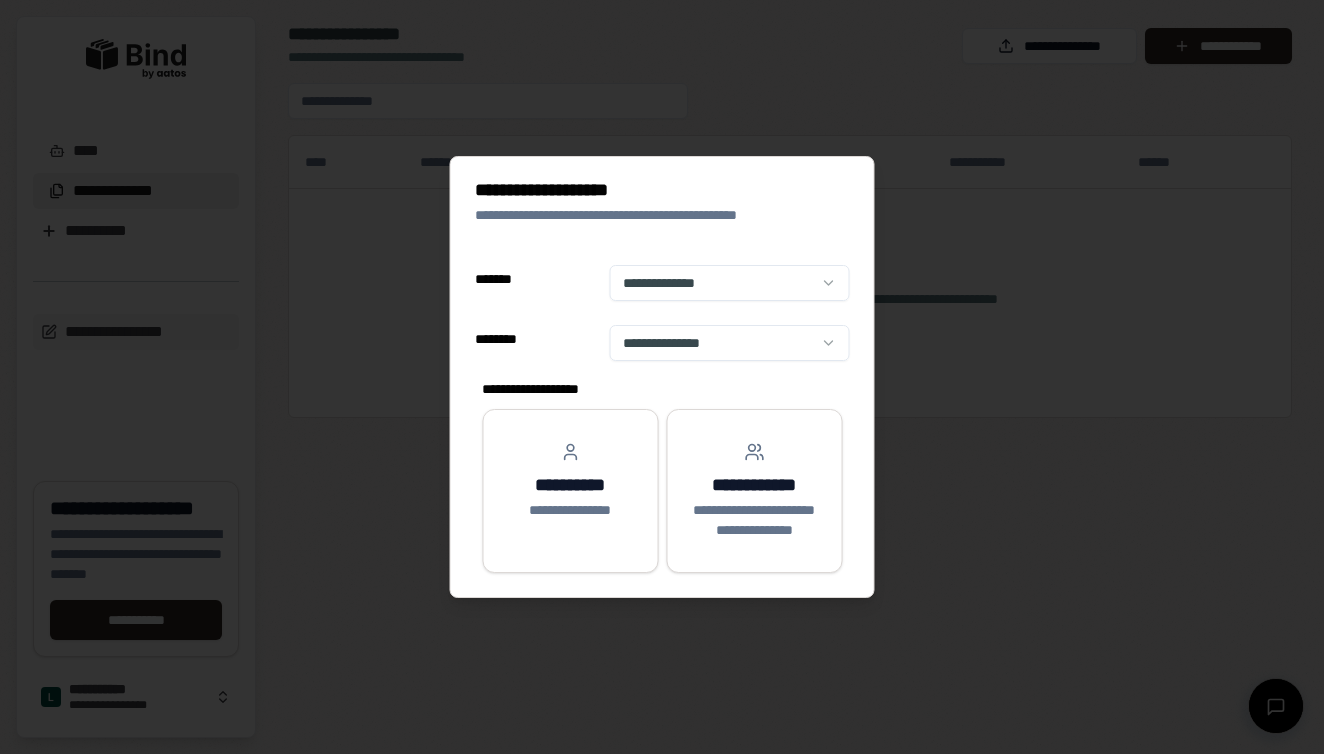 select on "******" 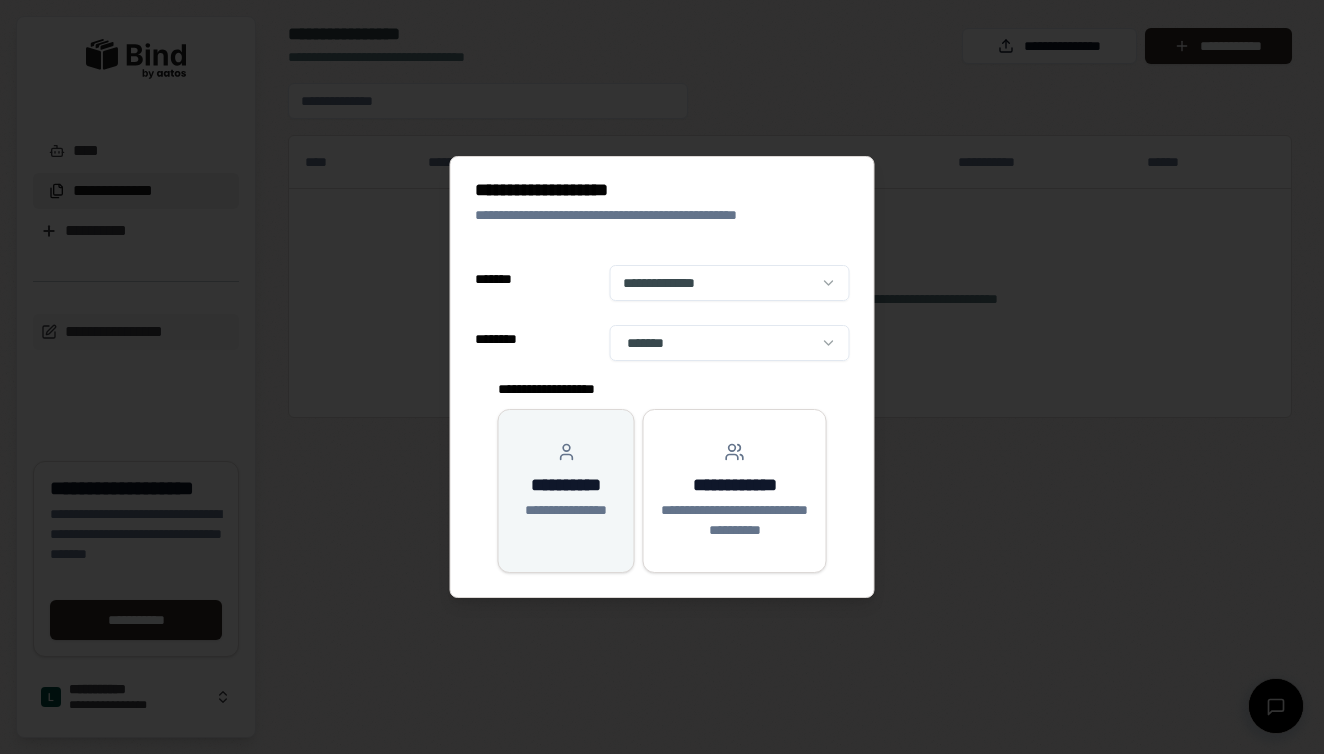 click on "**********" at bounding box center [566, 481] 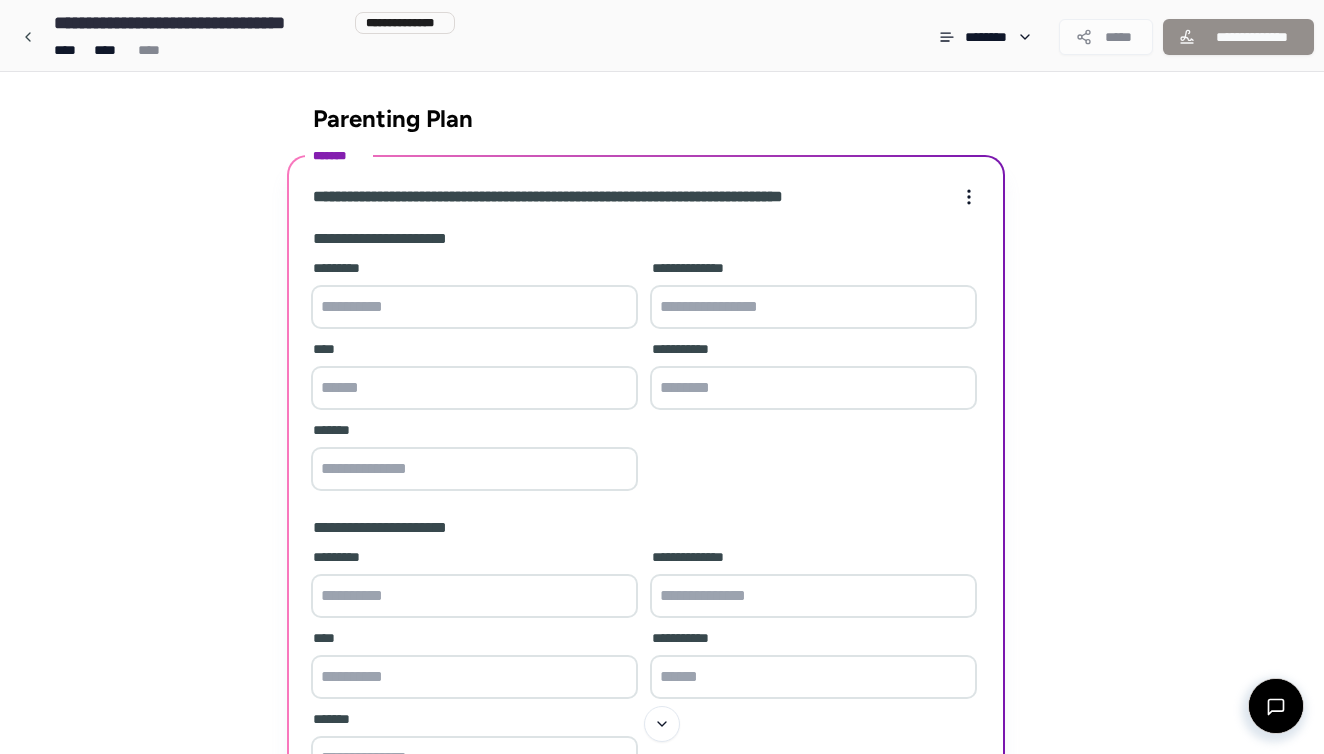scroll, scrollTop: 0, scrollLeft: 0, axis: both 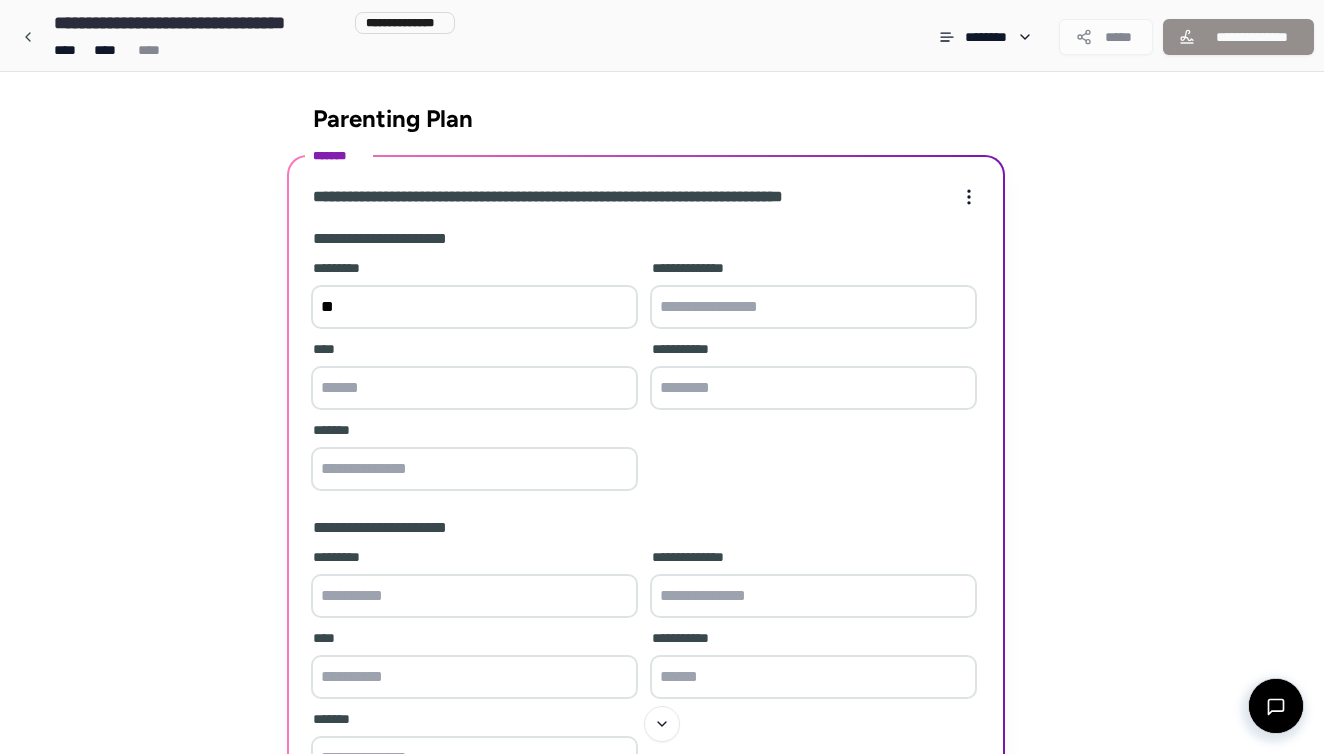type on "*" 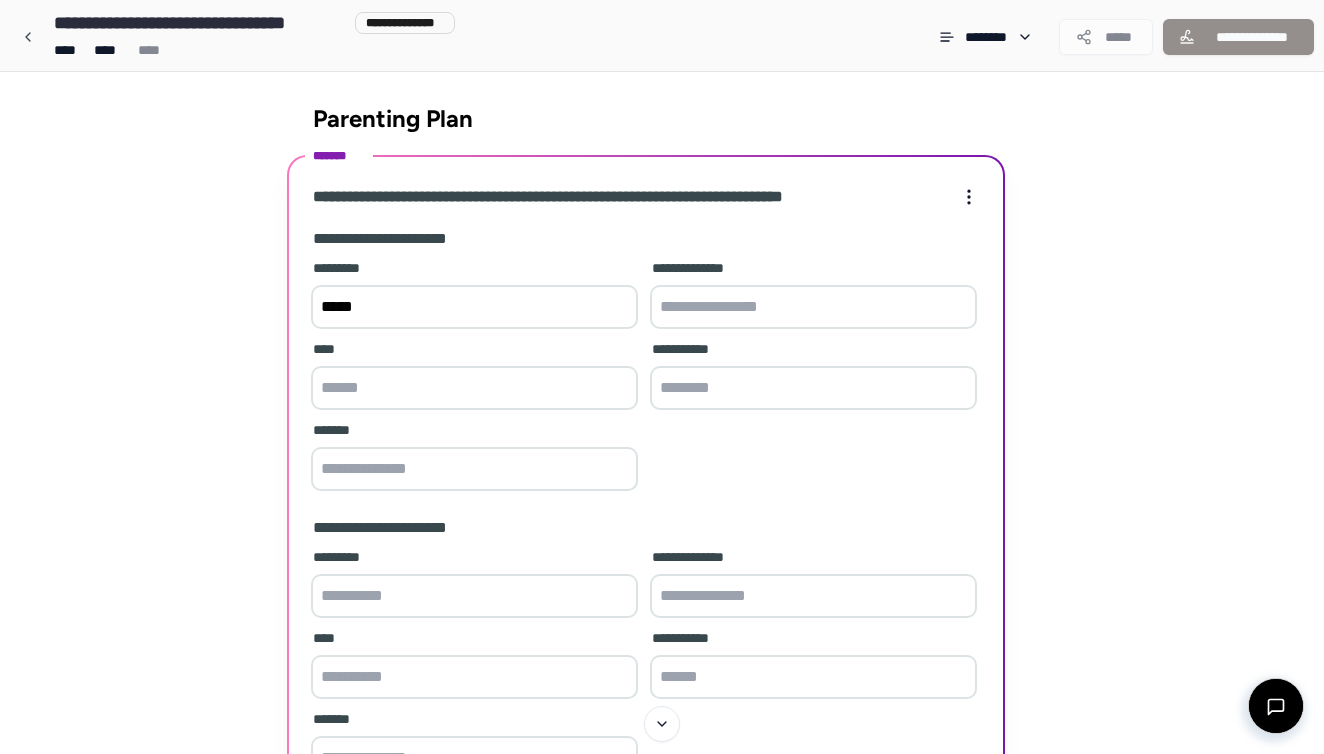 type on "*****" 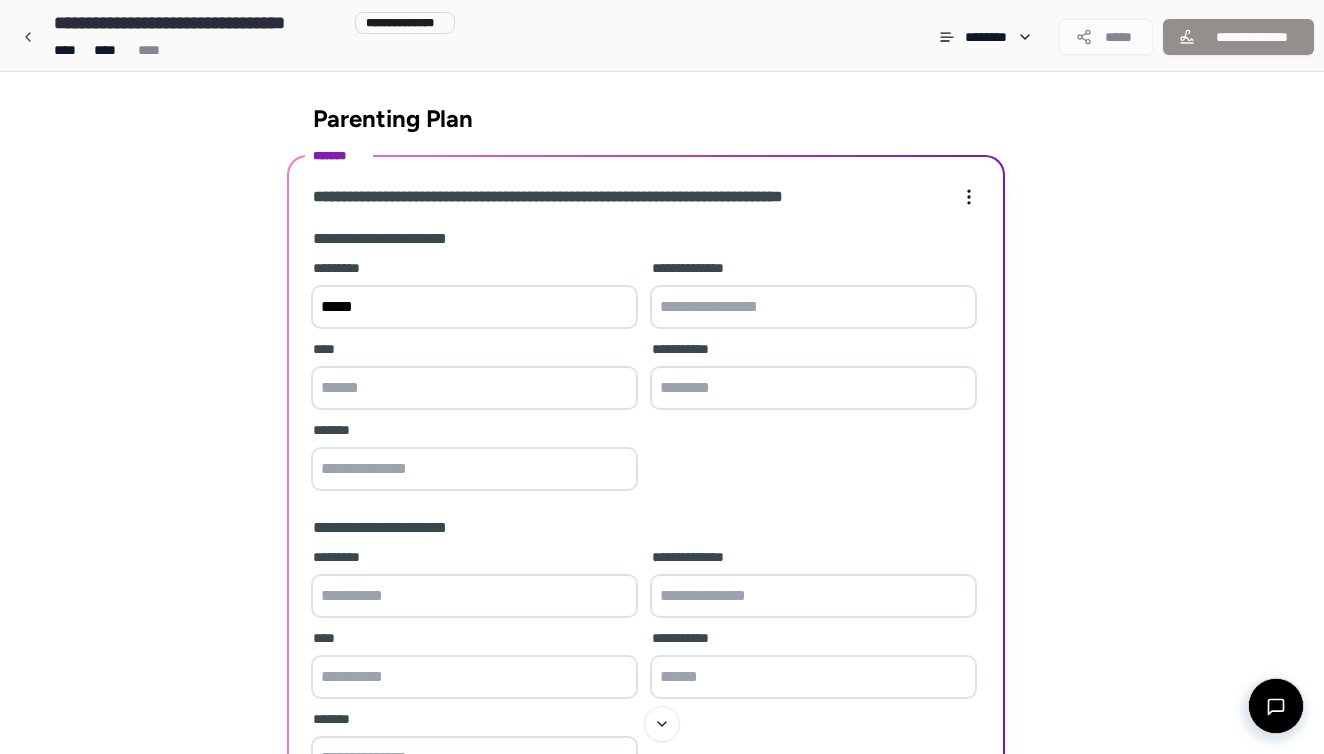 click at bounding box center (813, 307) 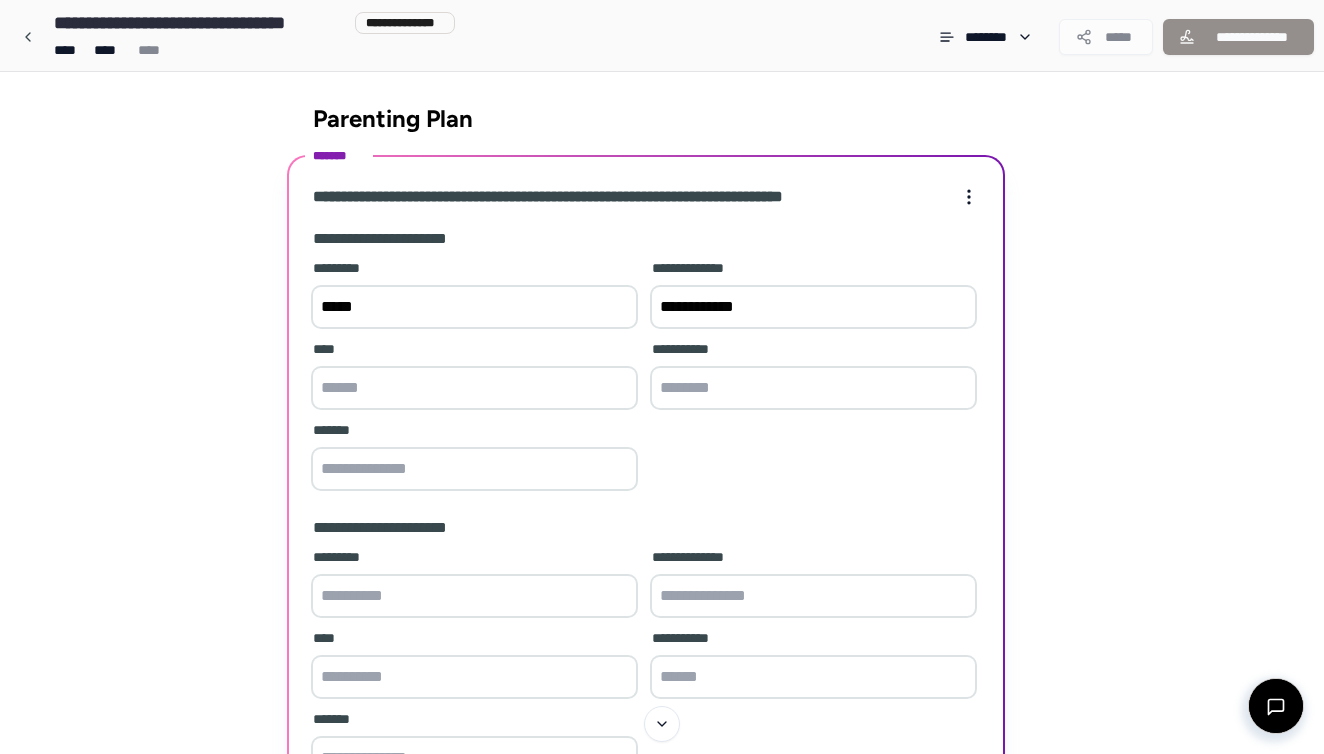 type on "**********" 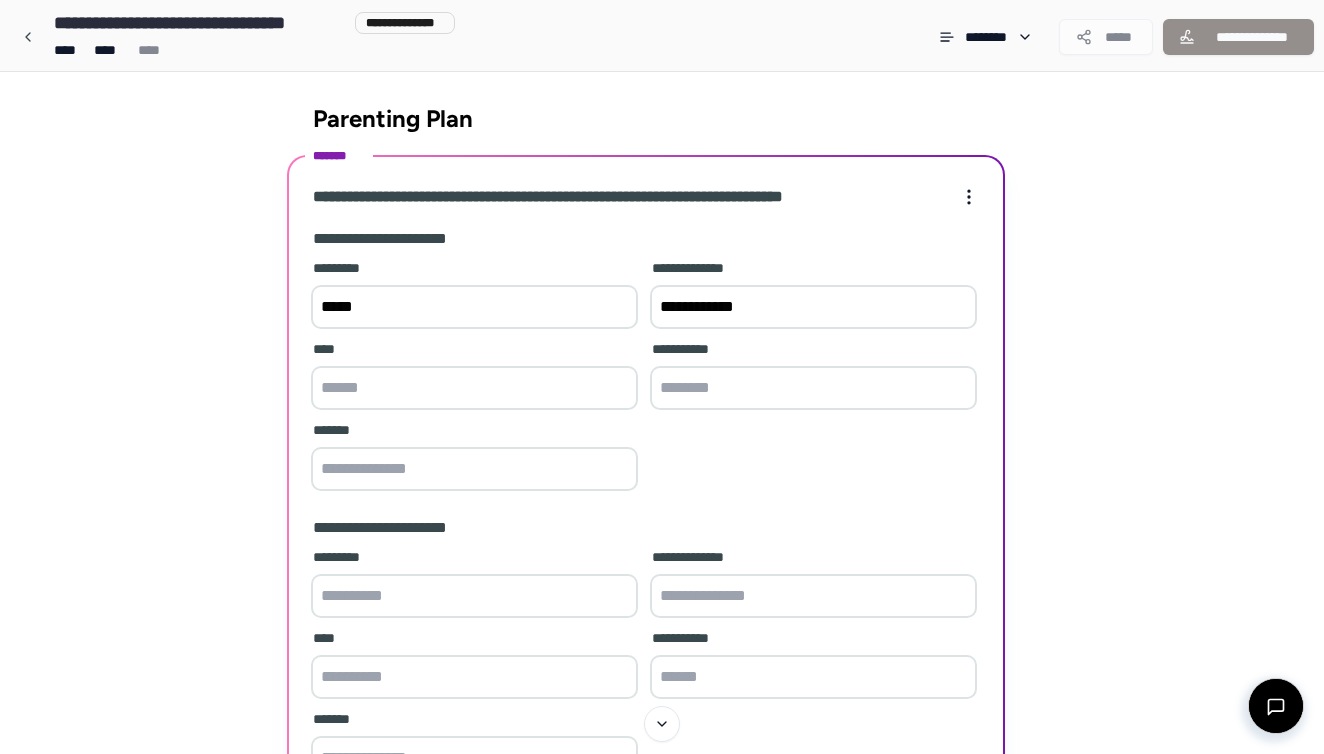 click at bounding box center (474, 388) 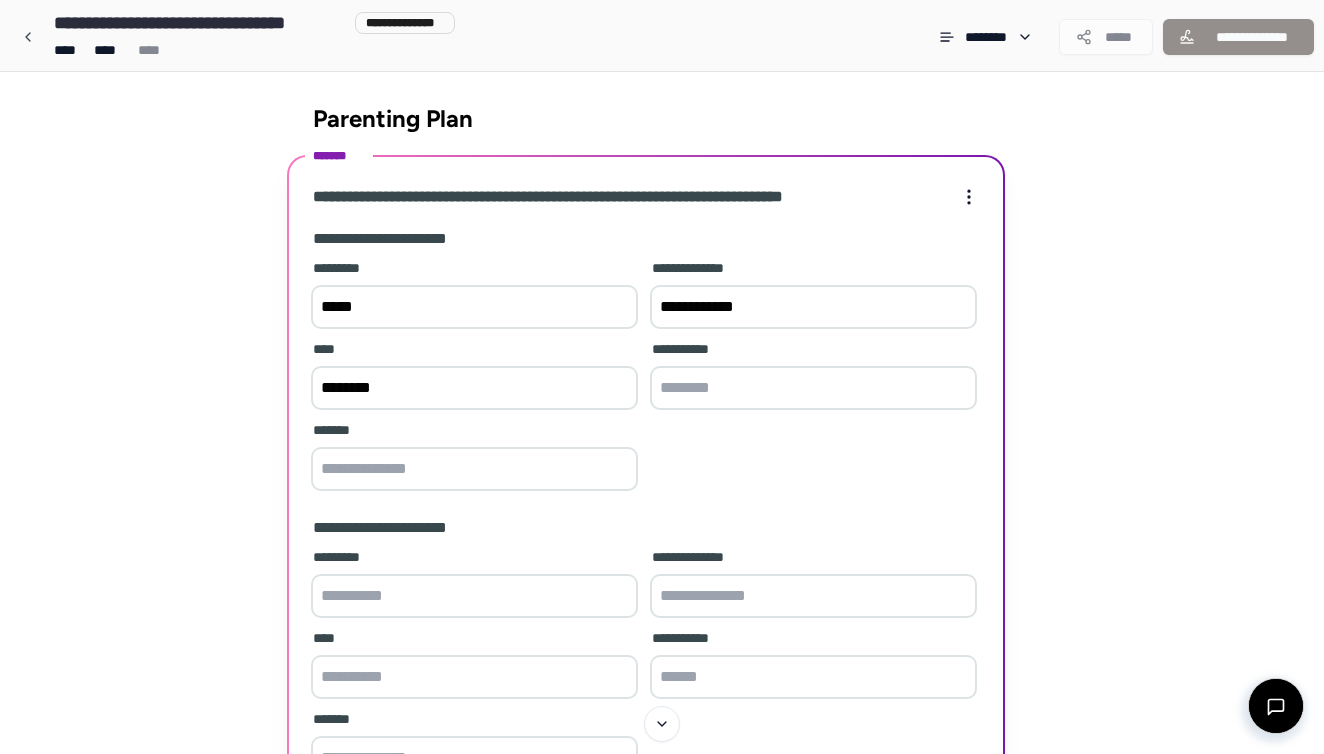 type on "********" 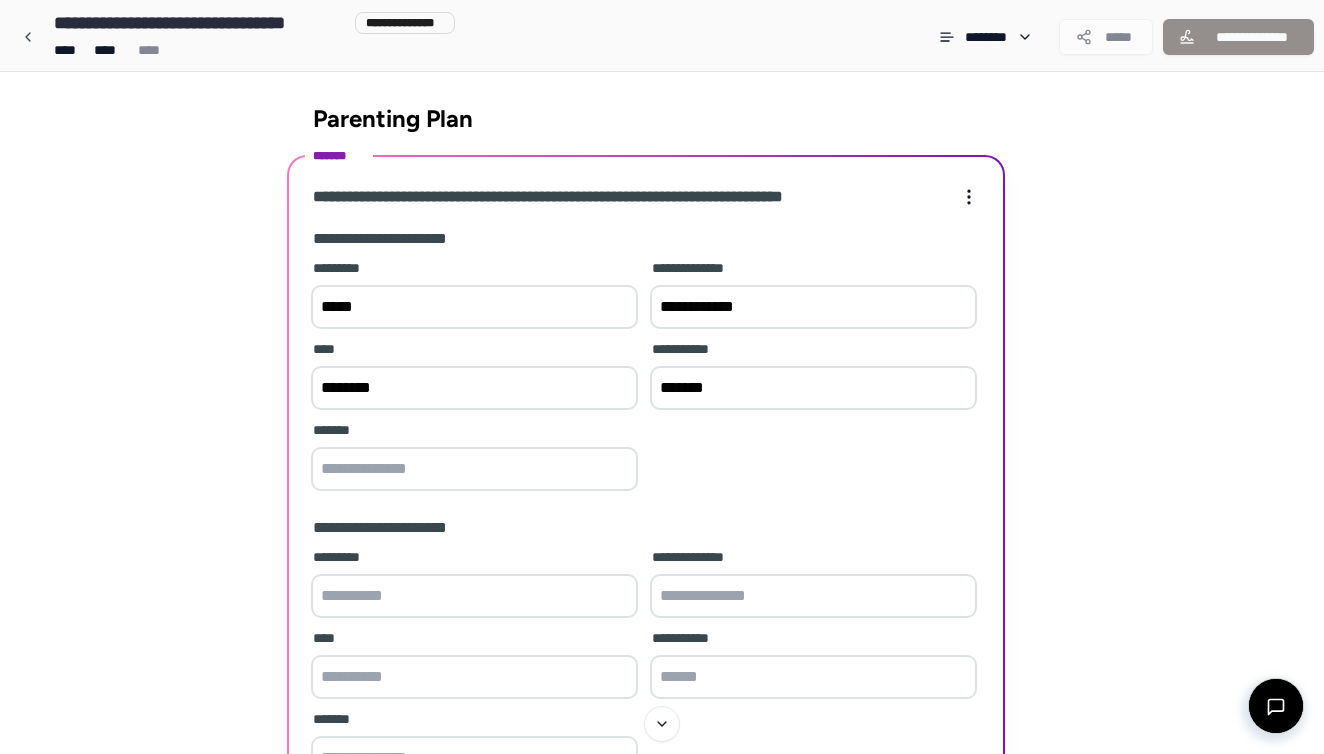 type on "*******" 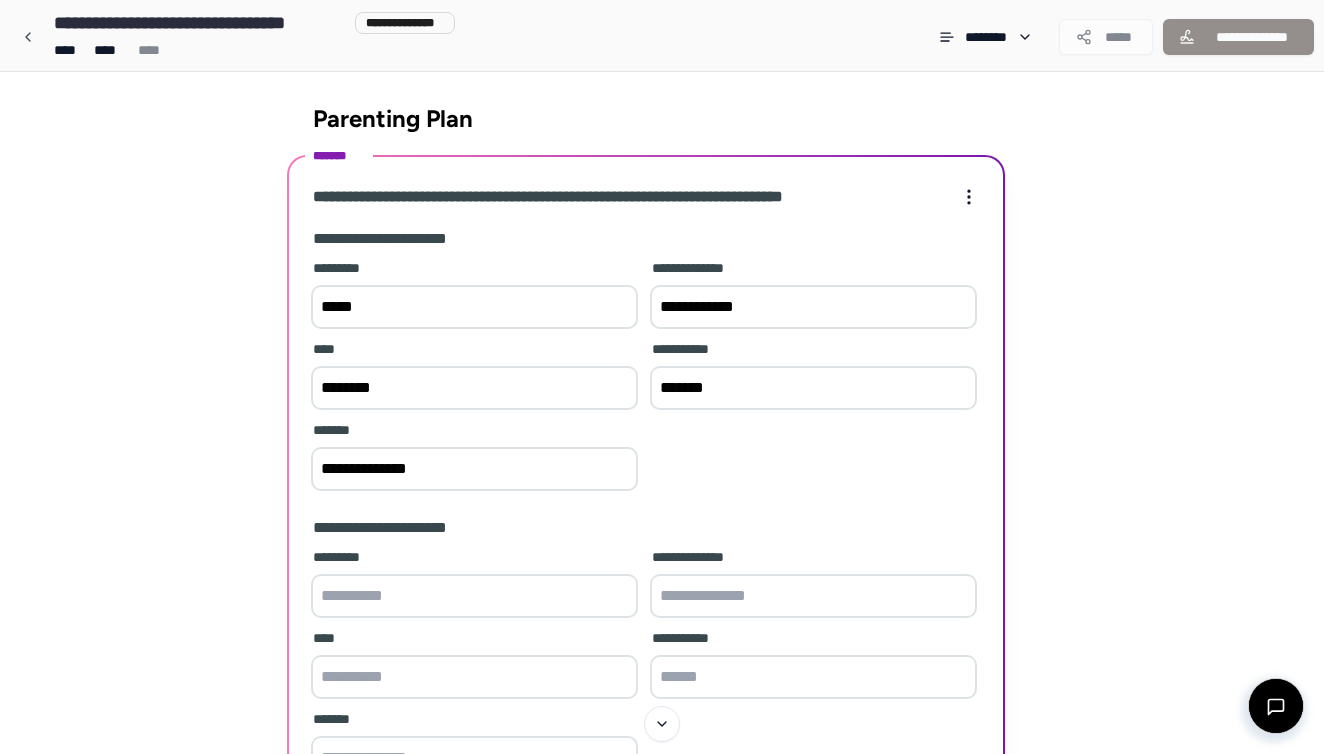 type on "**********" 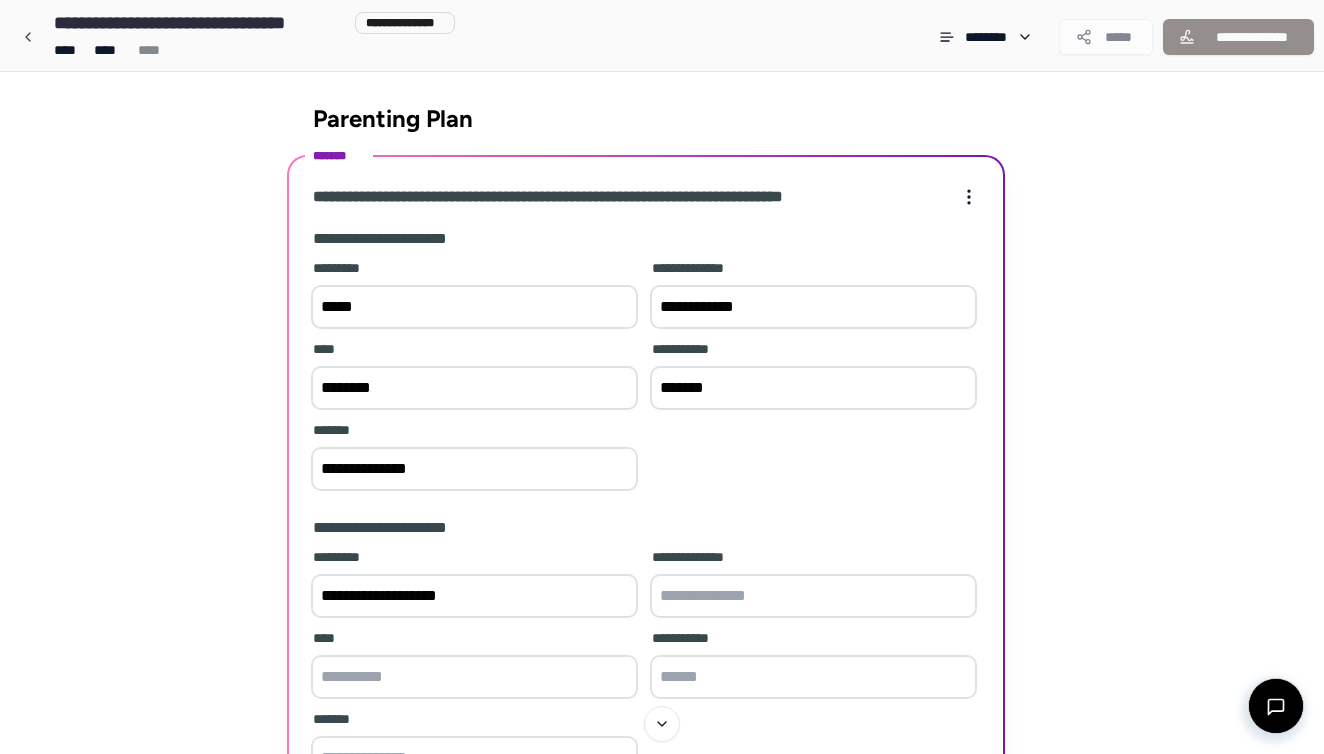 type on "**********" 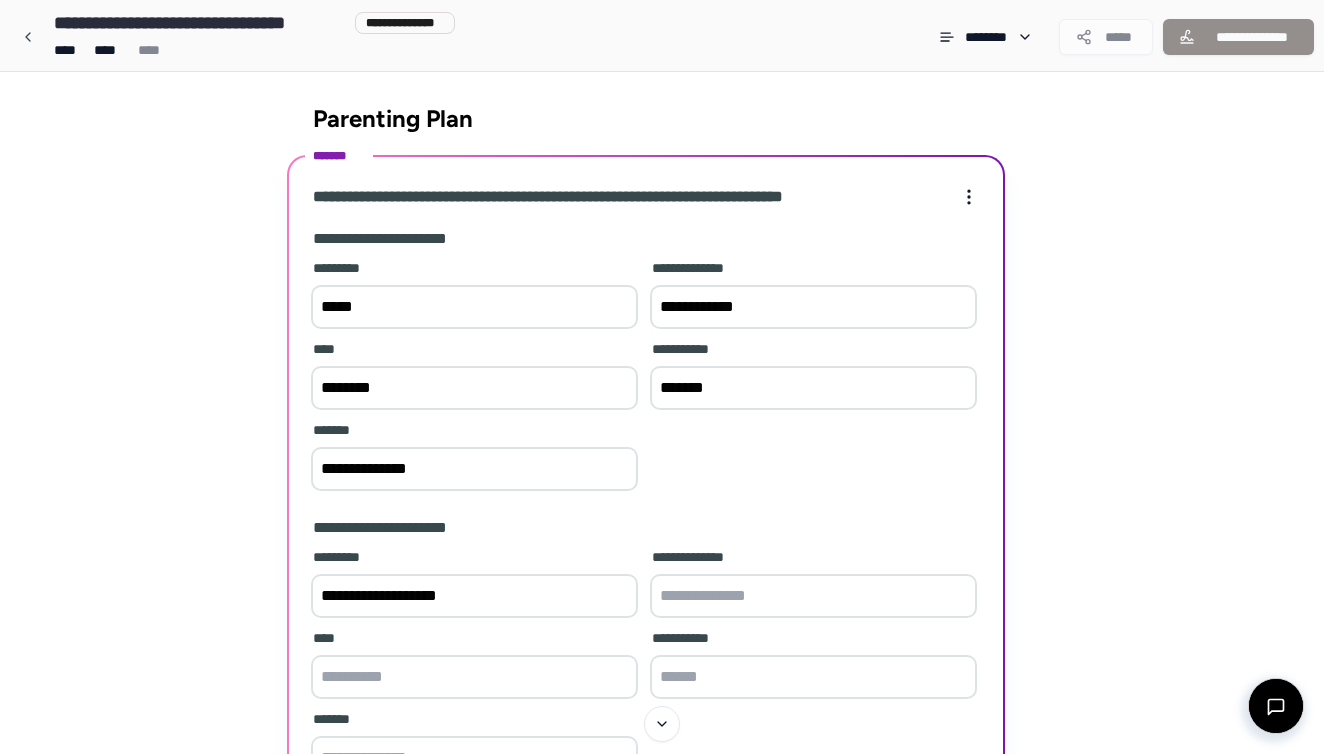 click at bounding box center [813, 596] 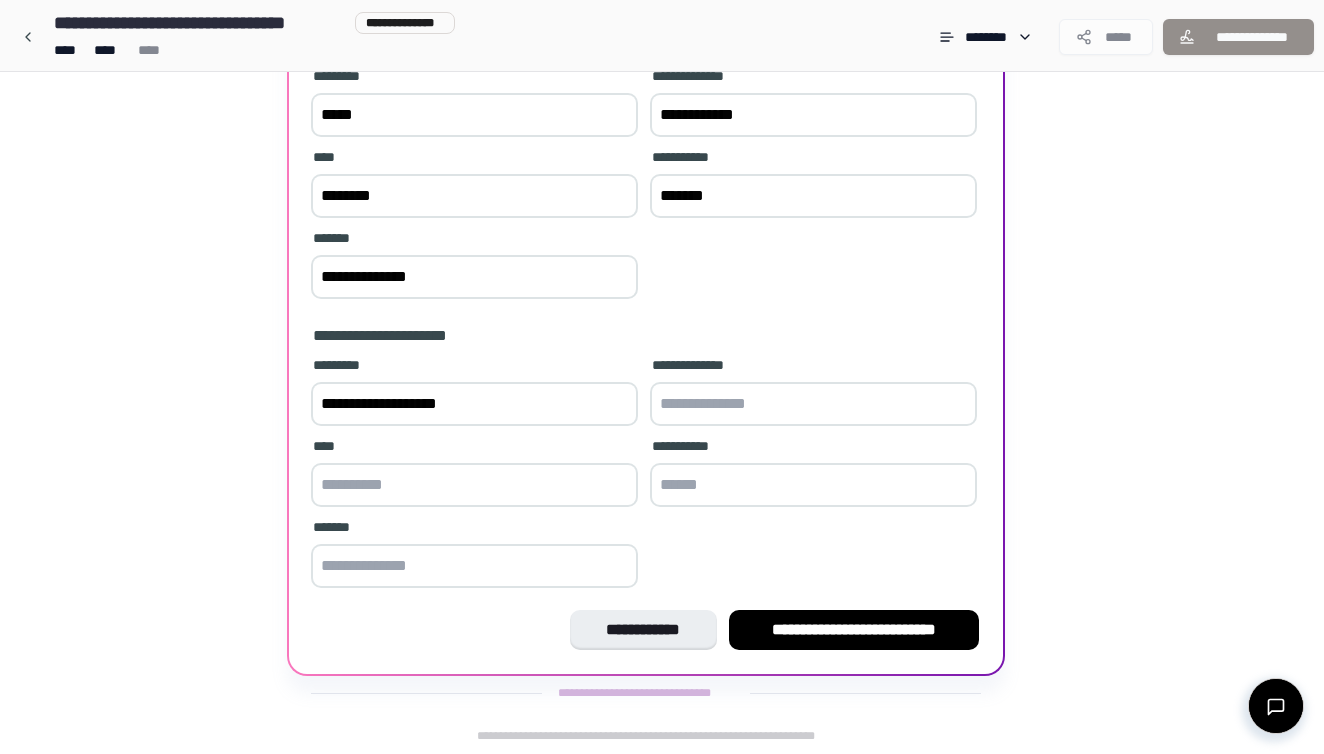 scroll, scrollTop: 192, scrollLeft: 0, axis: vertical 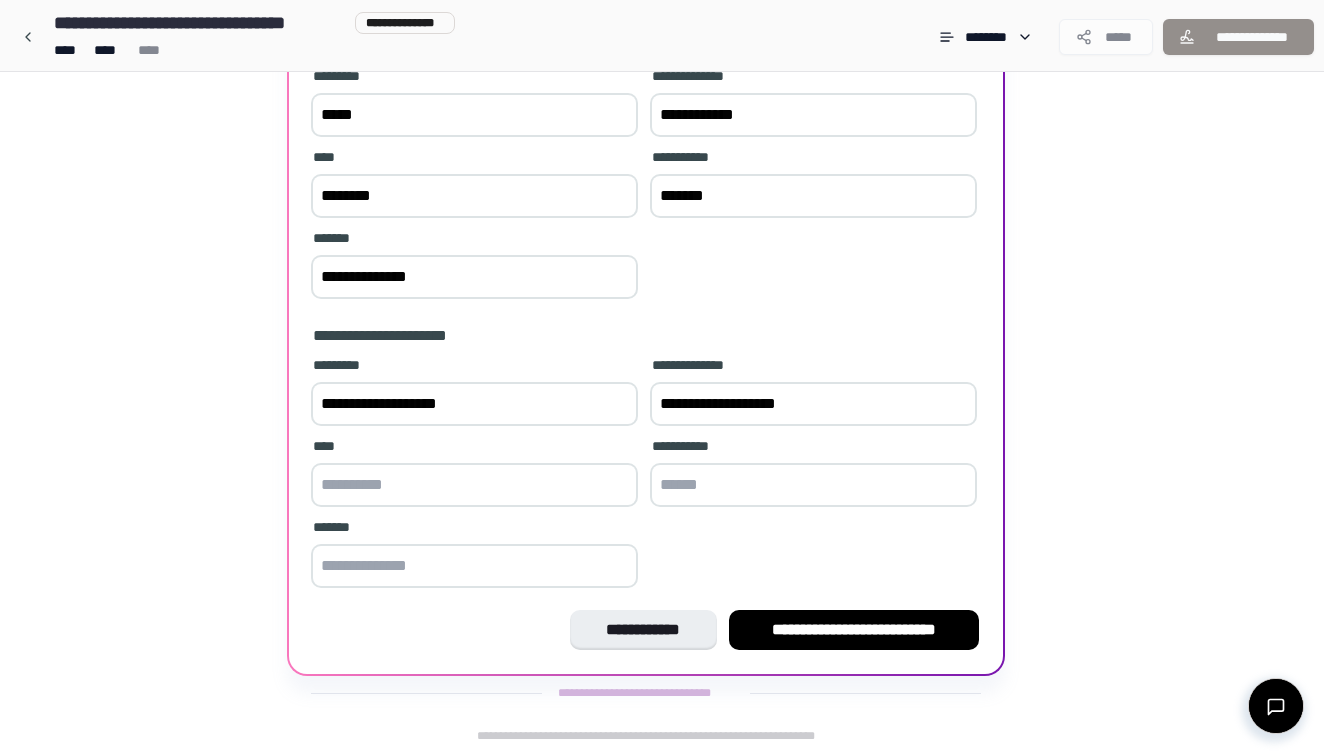 type on "**********" 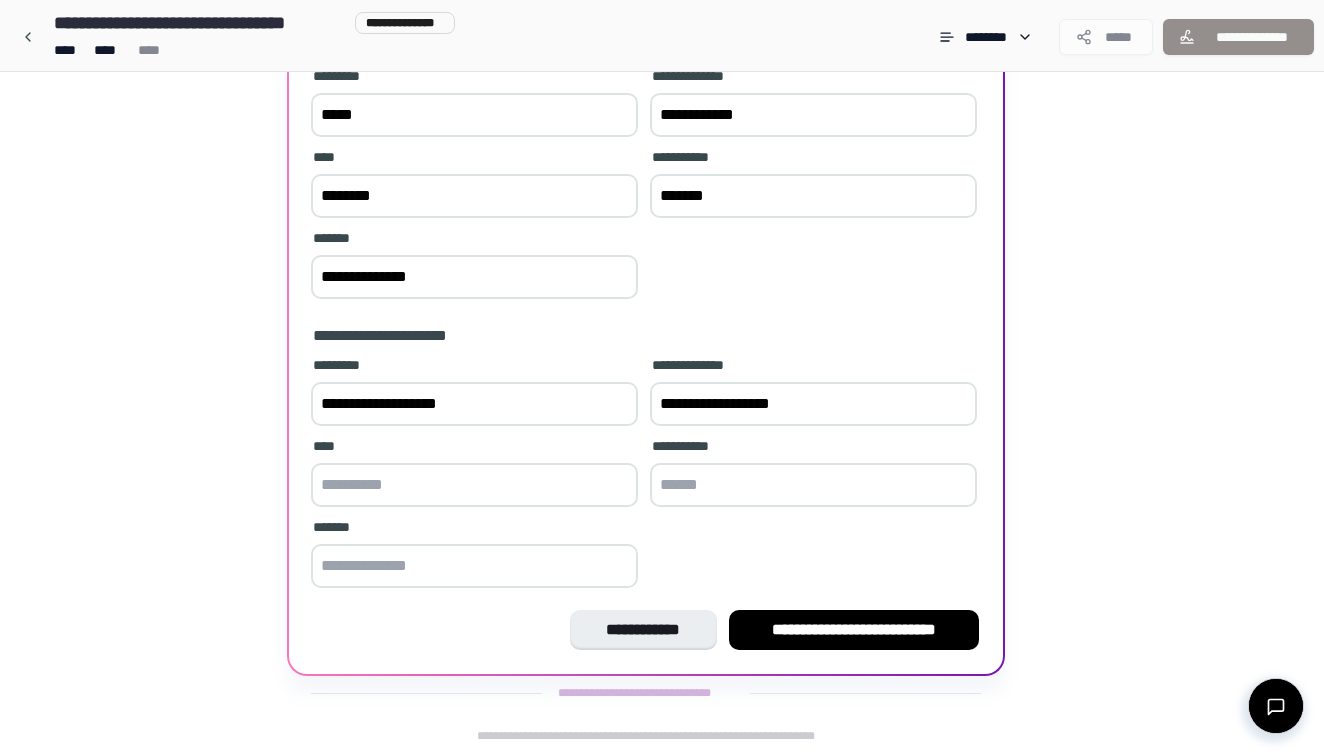 click on "****" at bounding box center (474, 474) 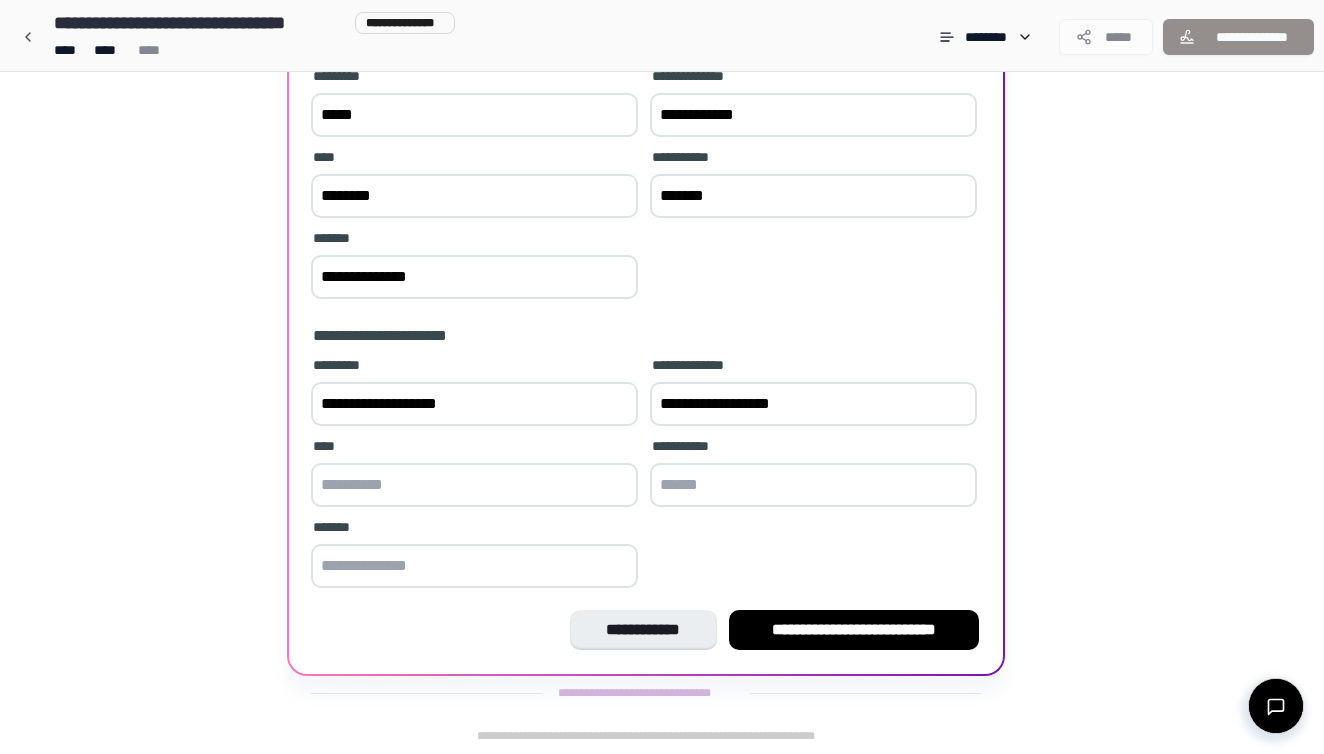 click at bounding box center [474, 485] 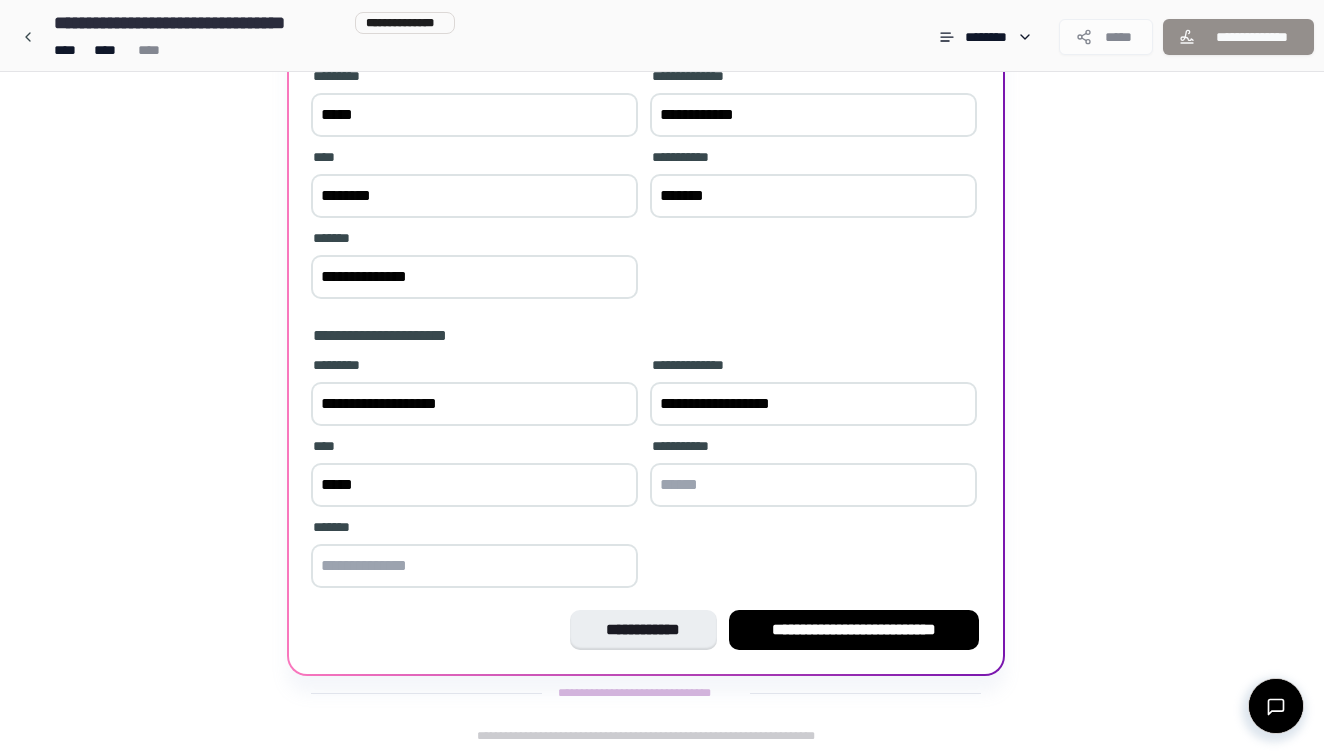 type on "*****" 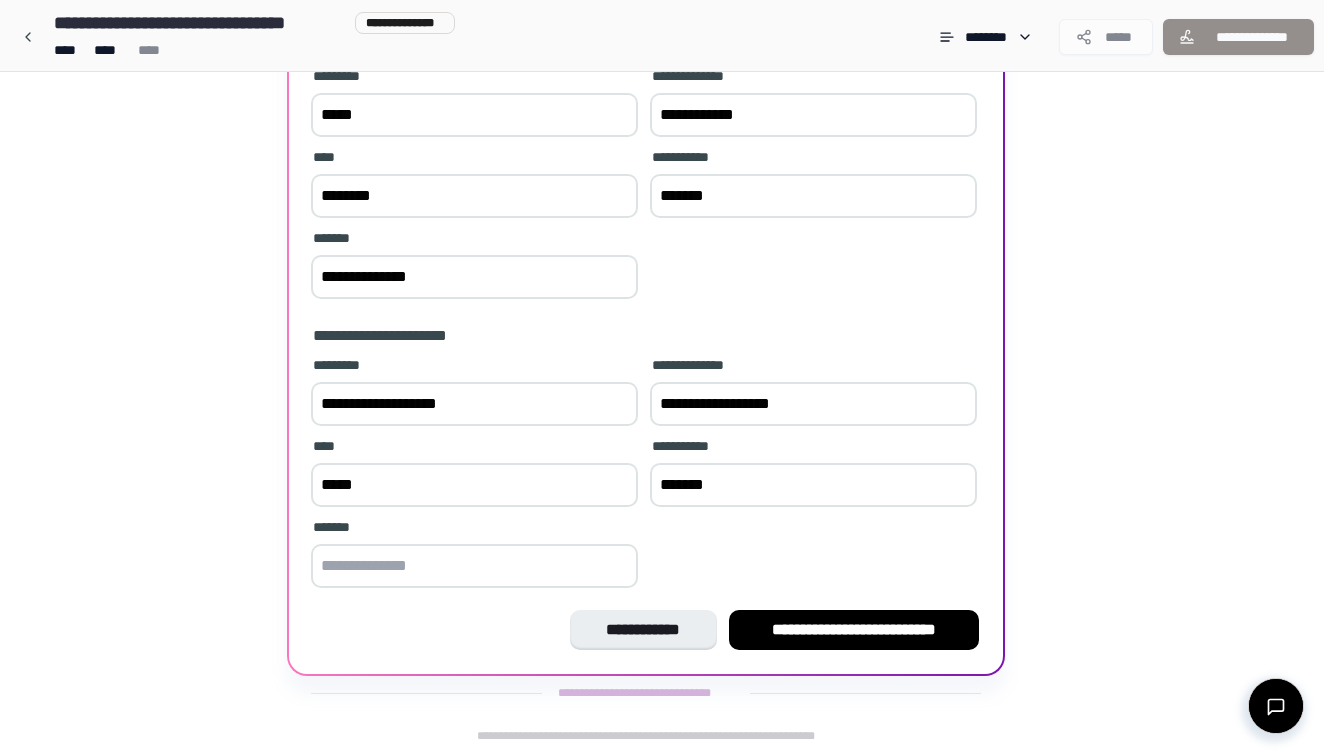 type on "*******" 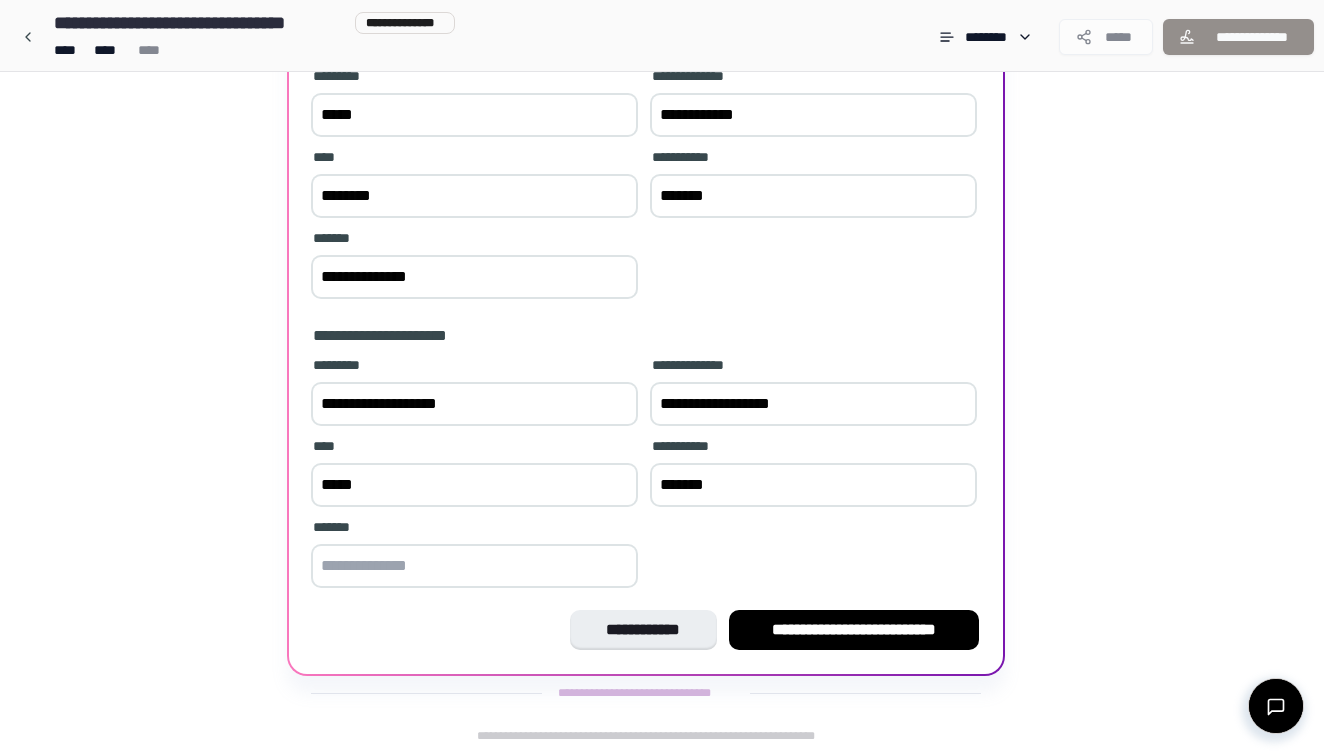 click at bounding box center [474, 566] 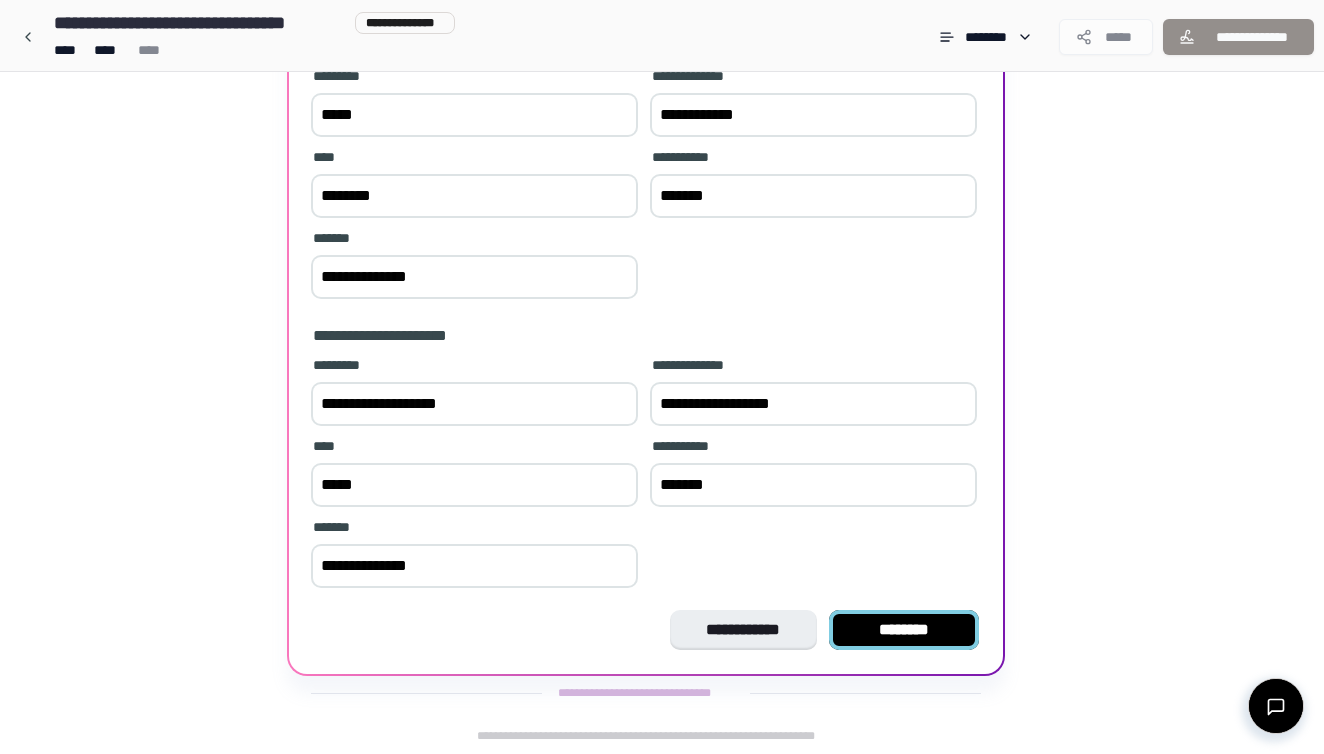 type on "**********" 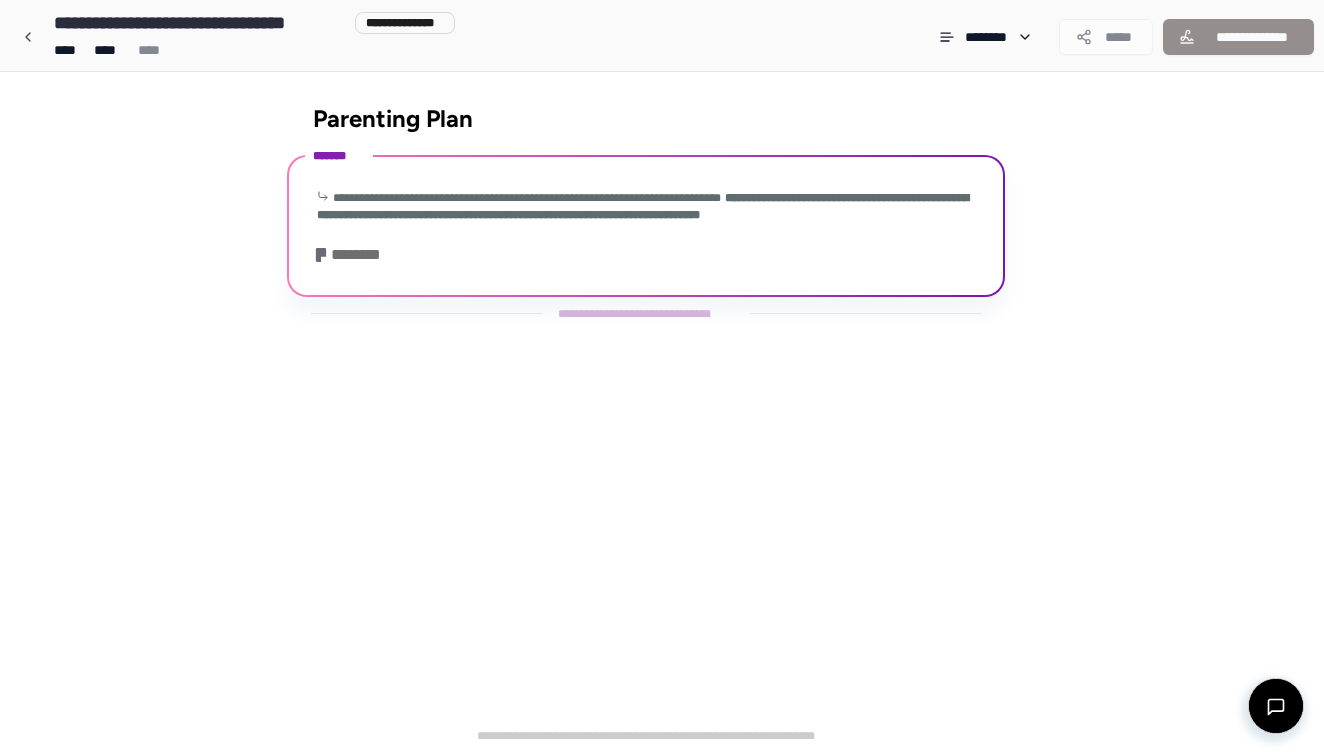 scroll, scrollTop: 0, scrollLeft: 0, axis: both 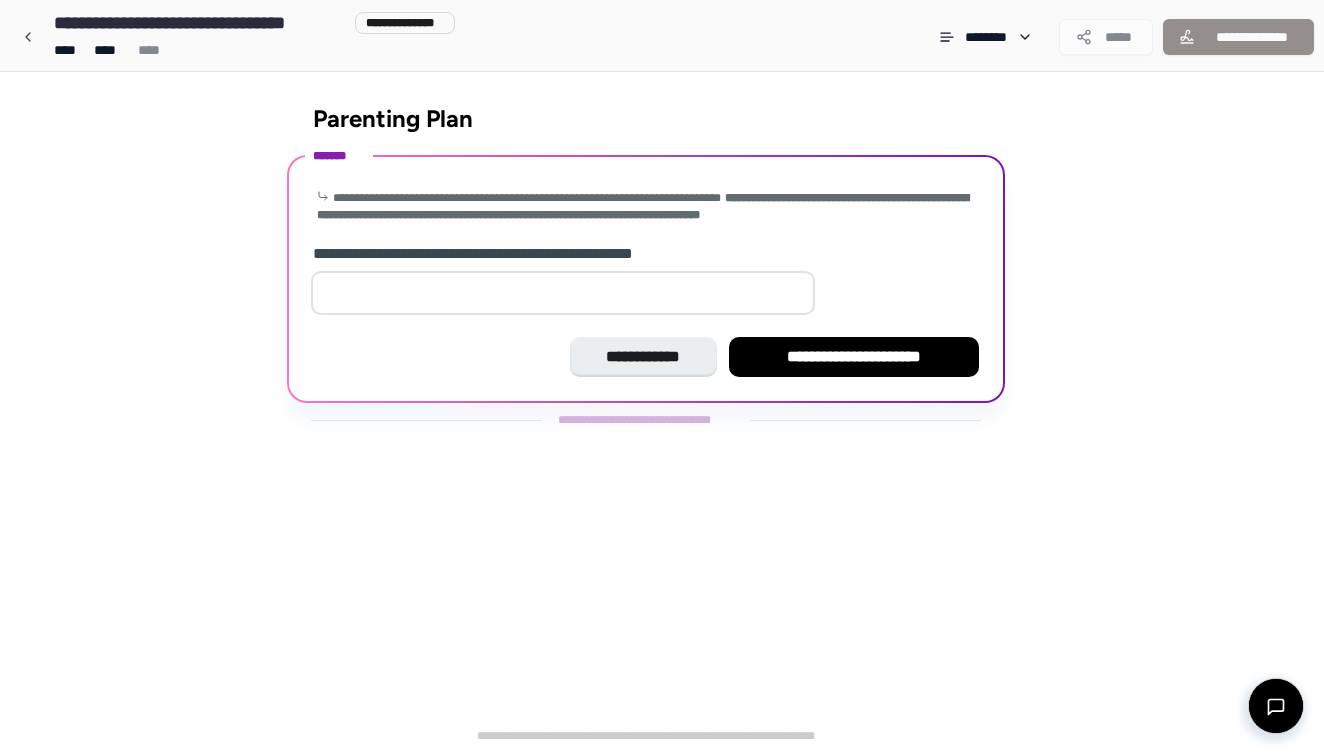 click at bounding box center (563, 293) 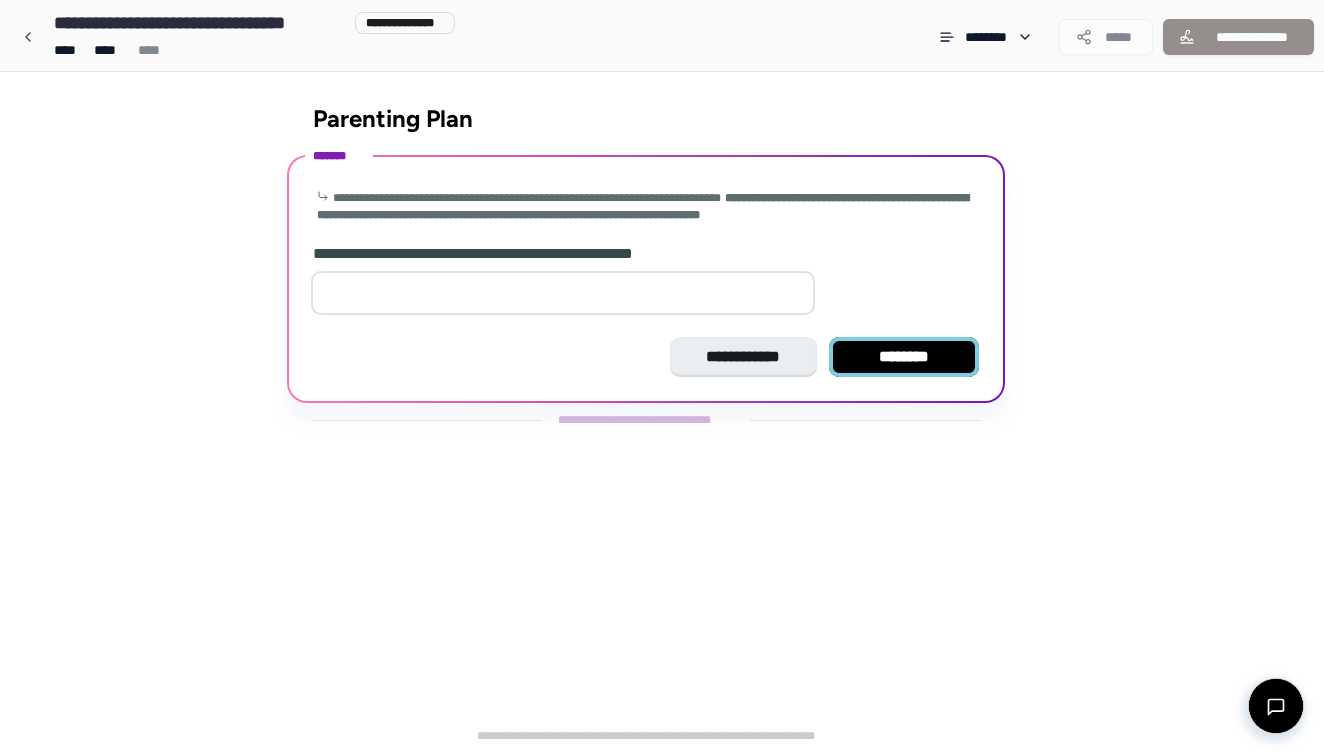 type on "*" 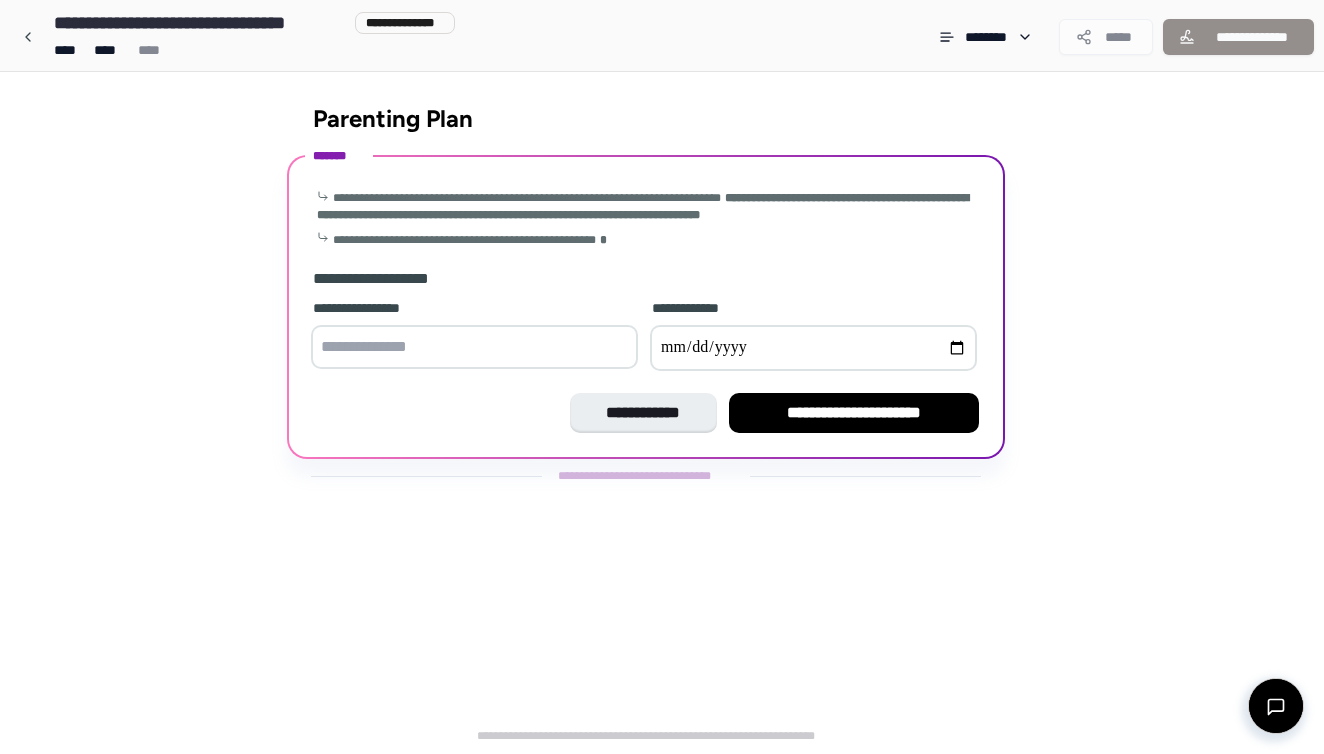 click at bounding box center [474, 347] 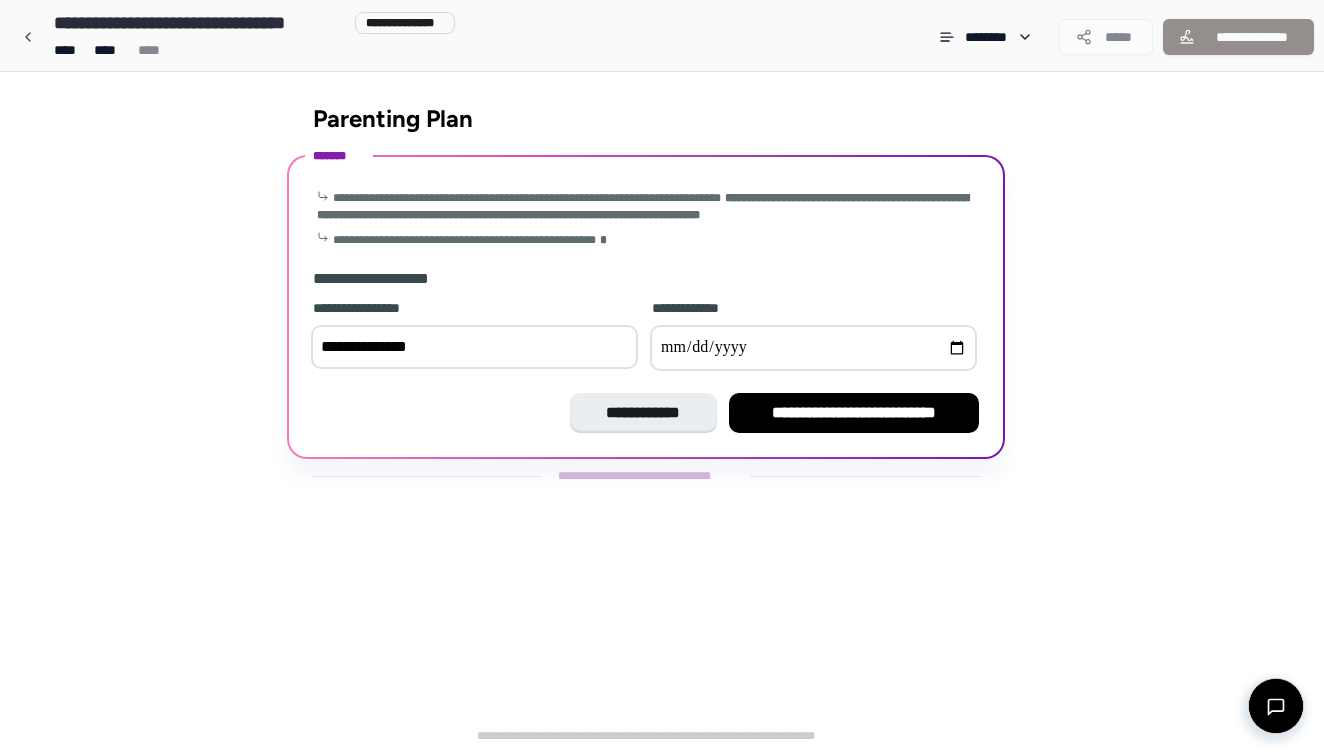 type on "**********" 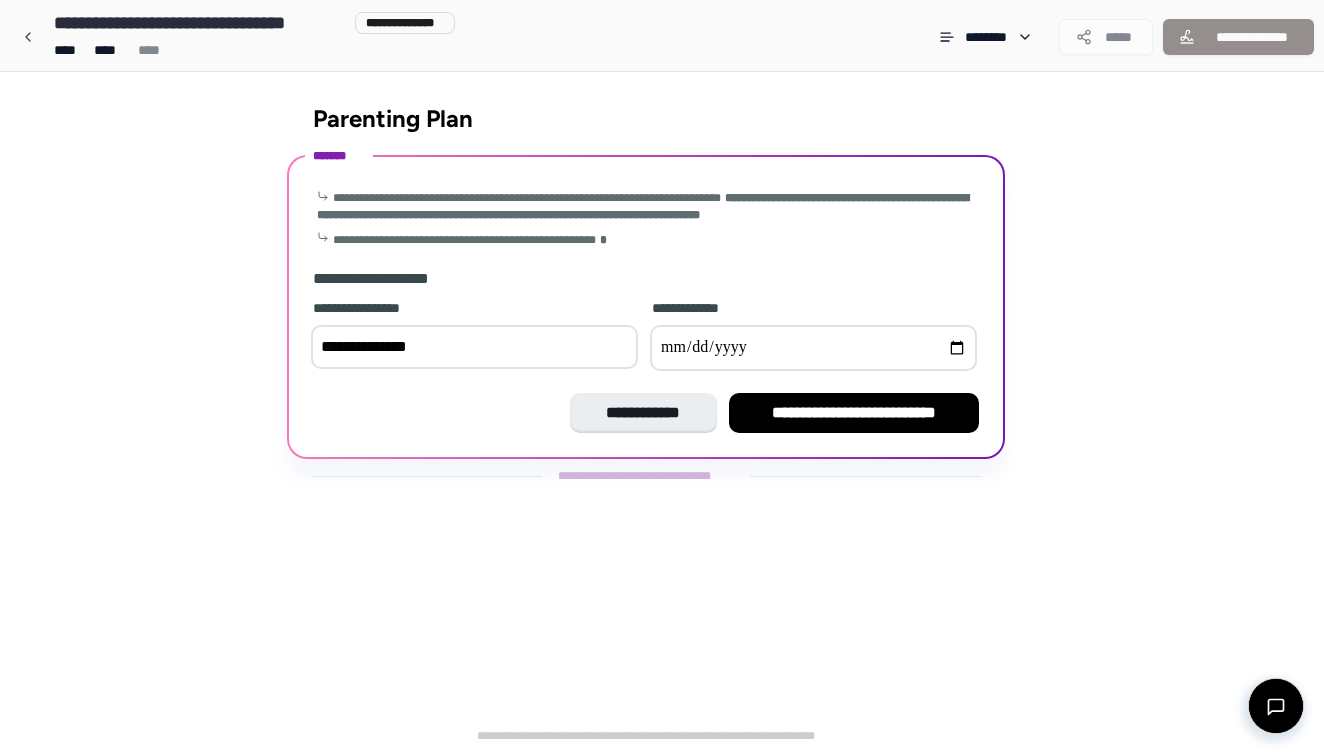click at bounding box center (813, 348) 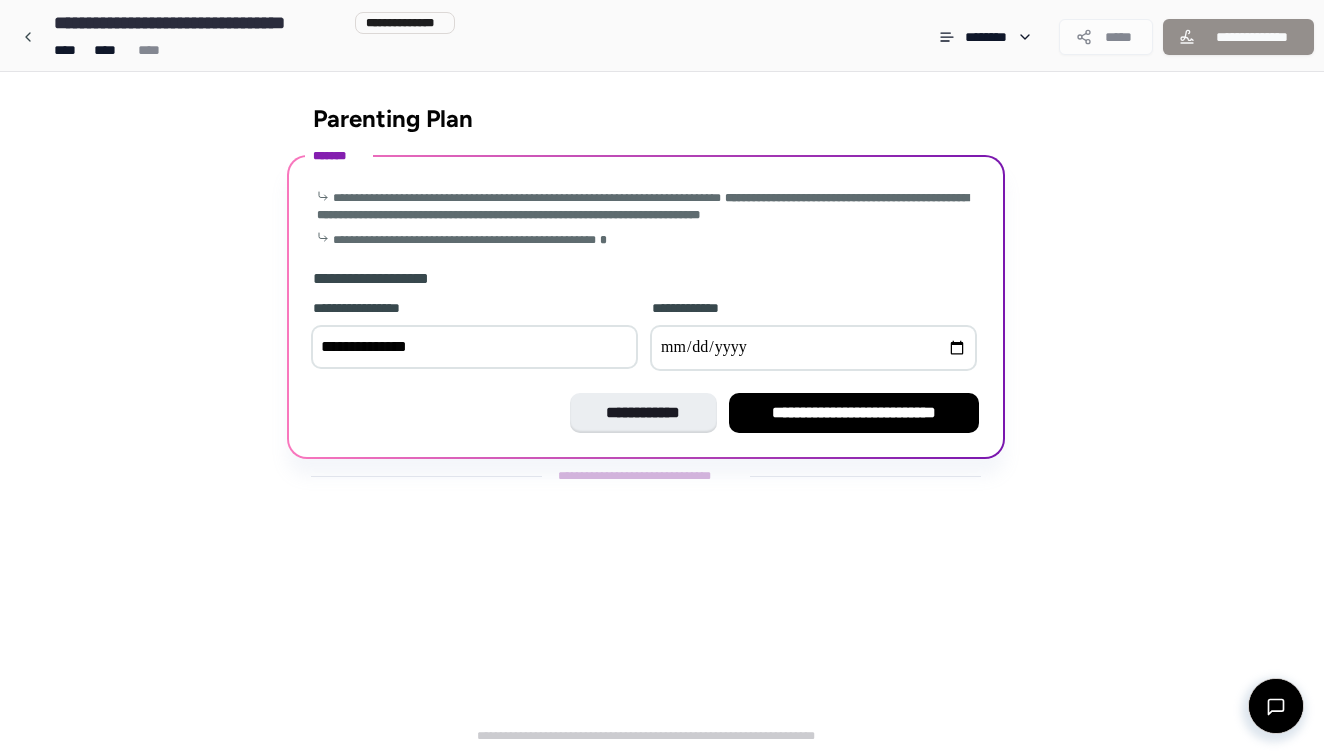 click at bounding box center (813, 348) 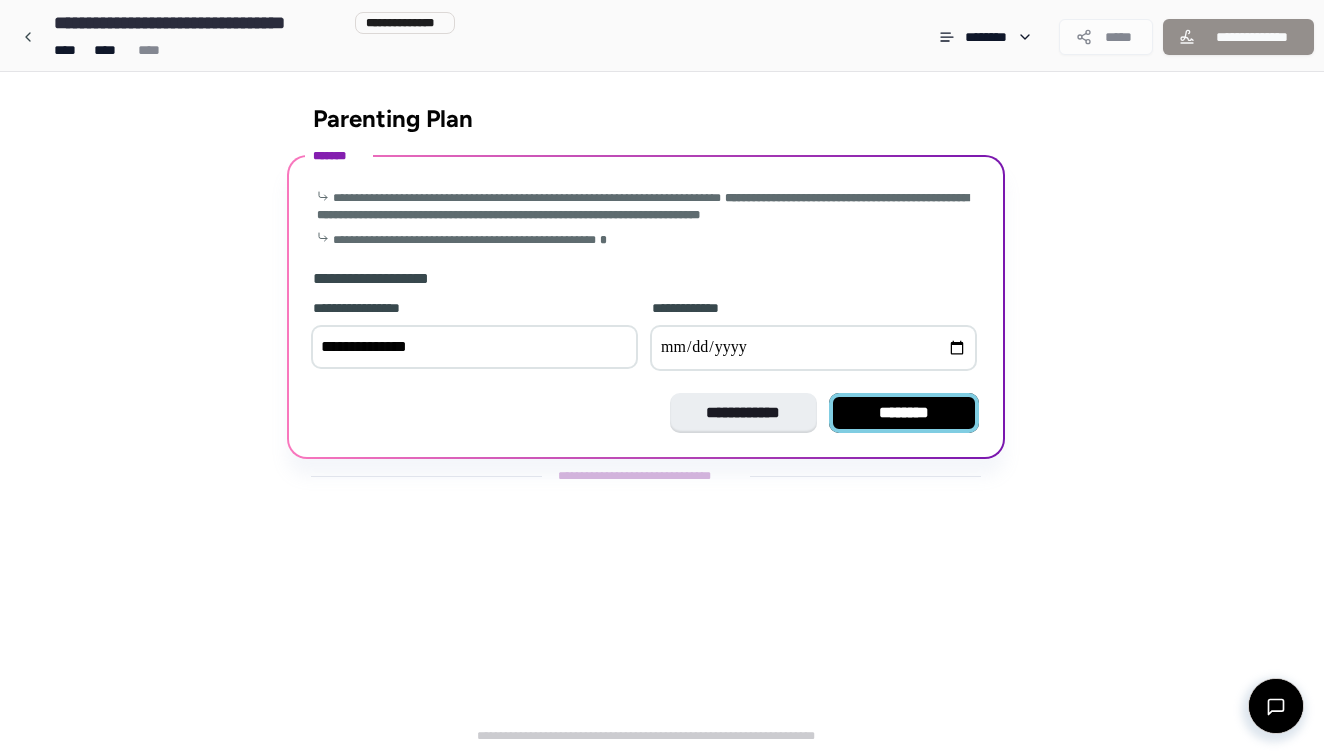 type on "**********" 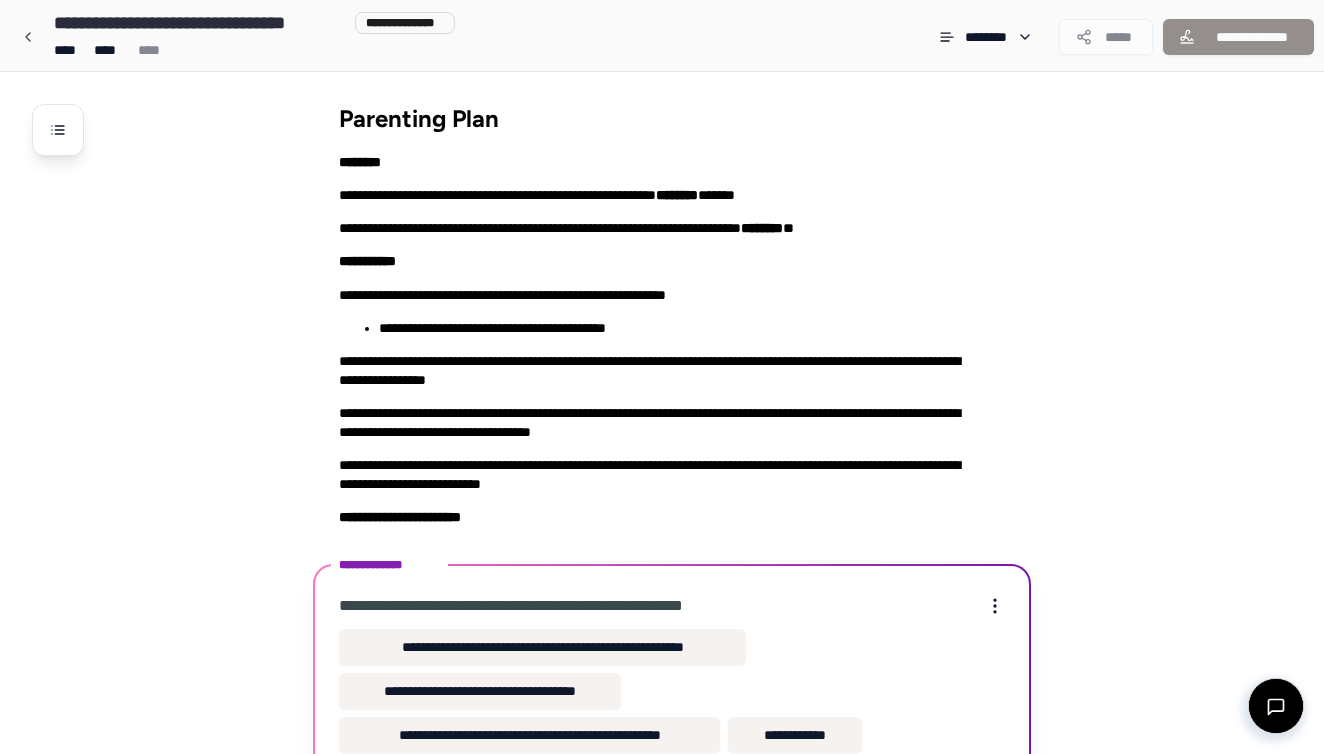 scroll, scrollTop: 103, scrollLeft: 0, axis: vertical 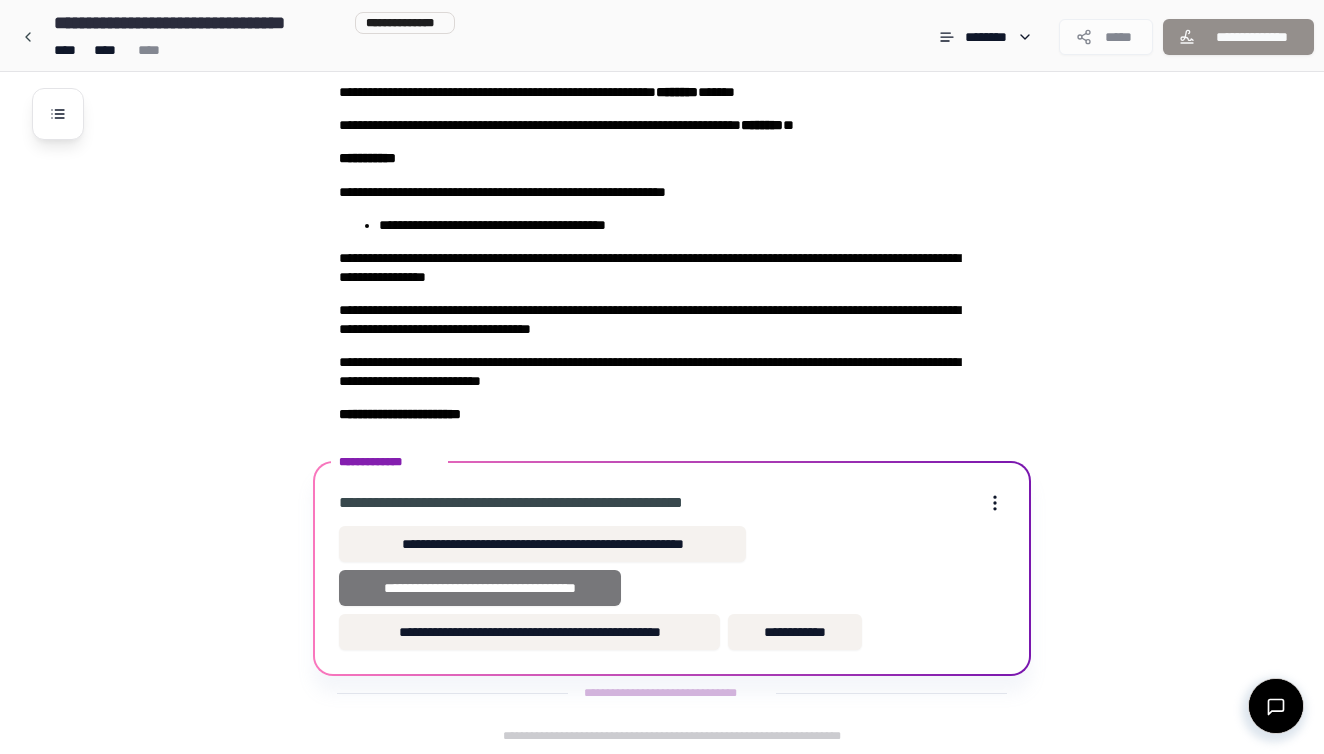 click on "**********" at bounding box center [480, 588] 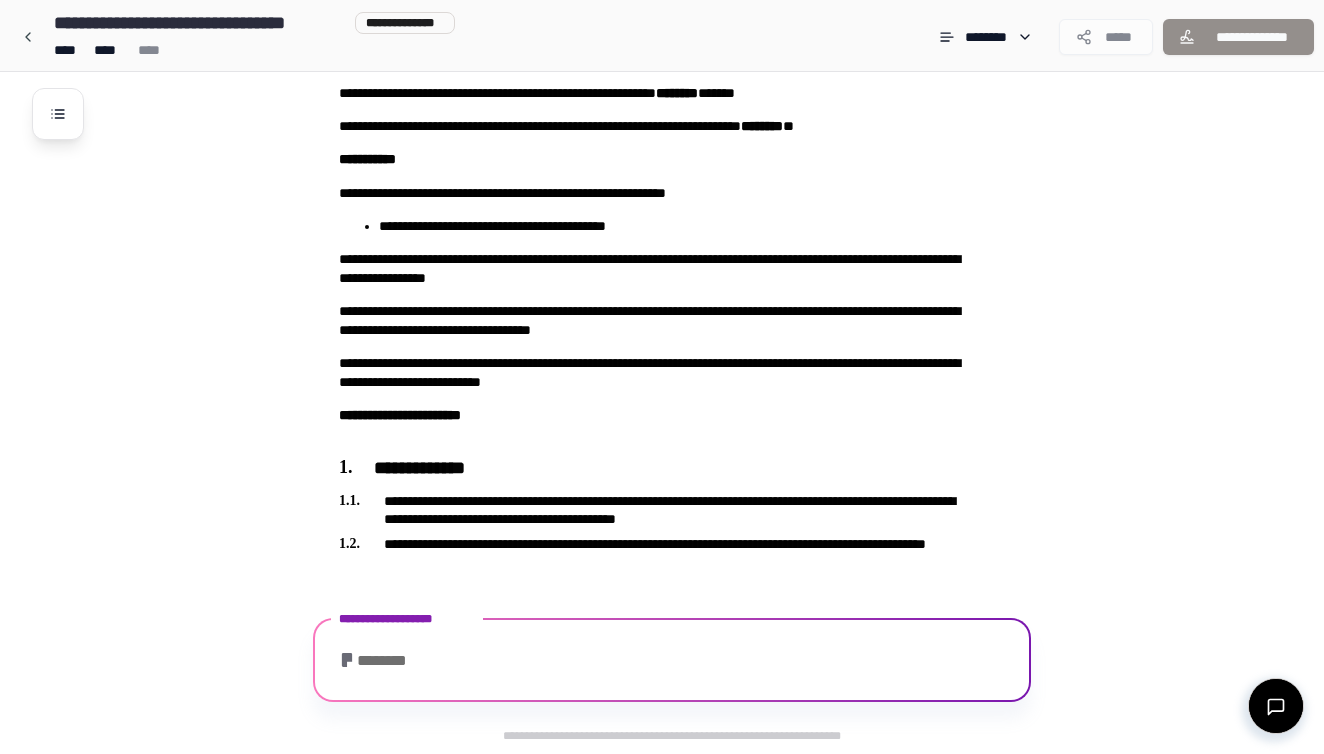 scroll, scrollTop: 281, scrollLeft: 0, axis: vertical 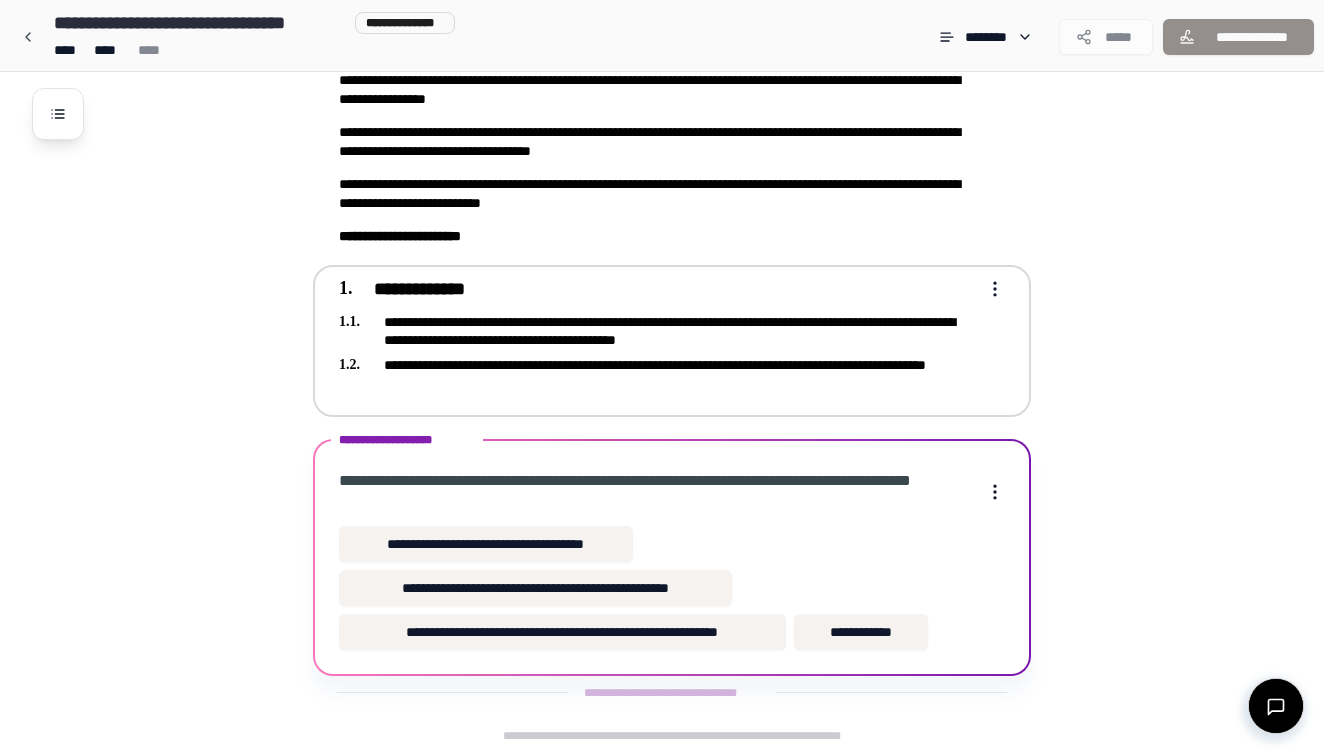 click on "**********" at bounding box center (658, 331) 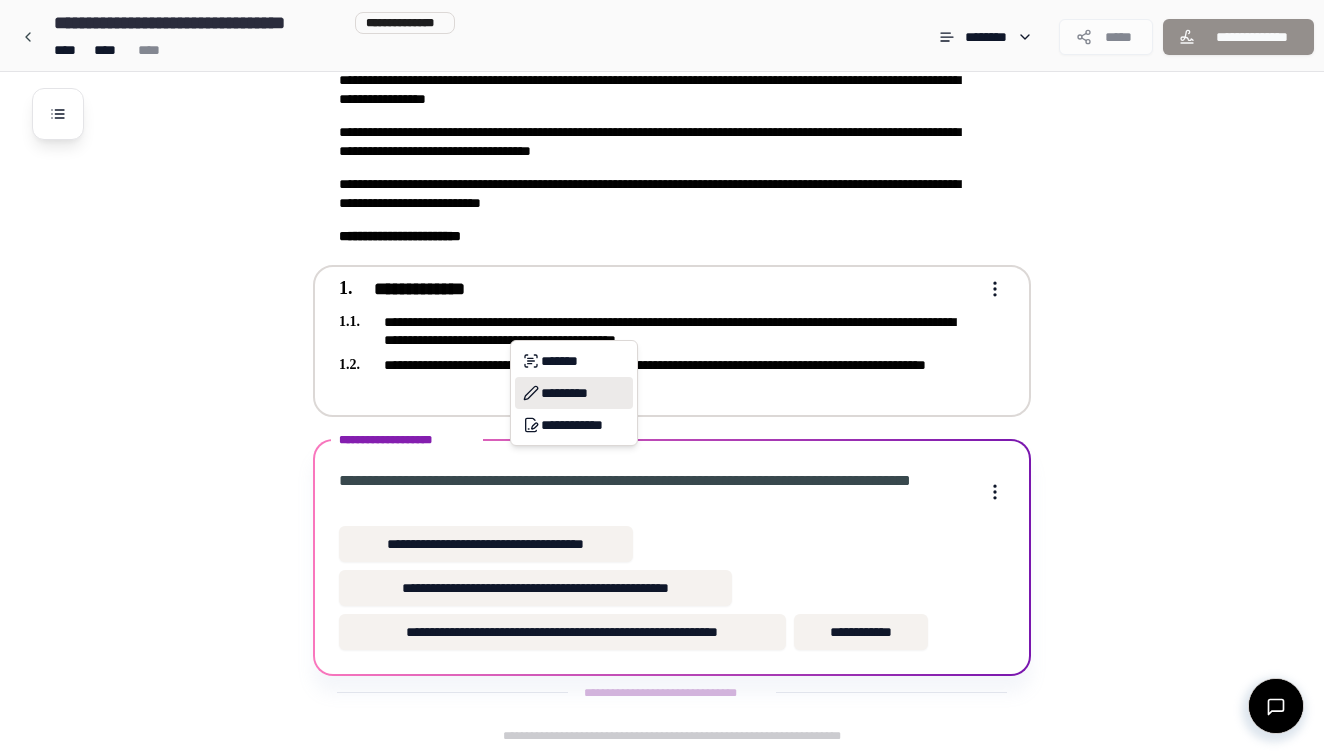 click on "*********" at bounding box center (574, 393) 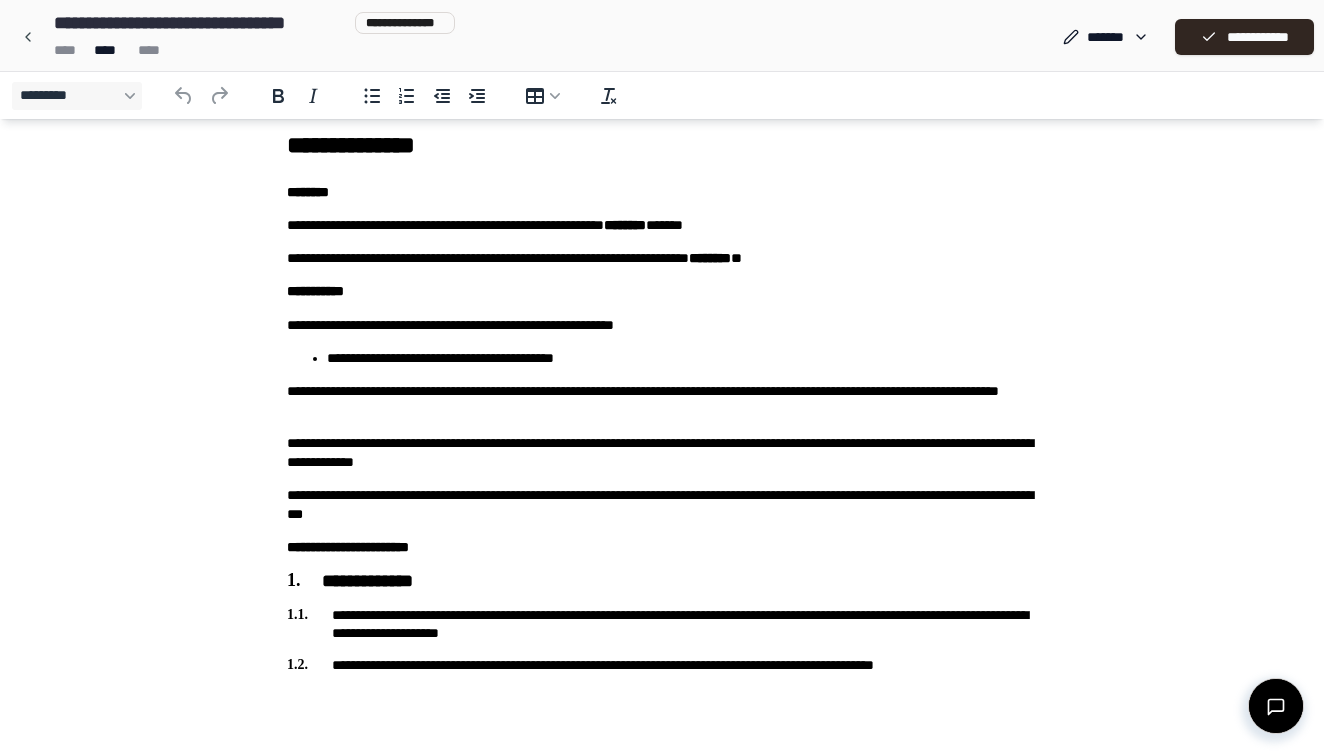 scroll, scrollTop: 20, scrollLeft: 0, axis: vertical 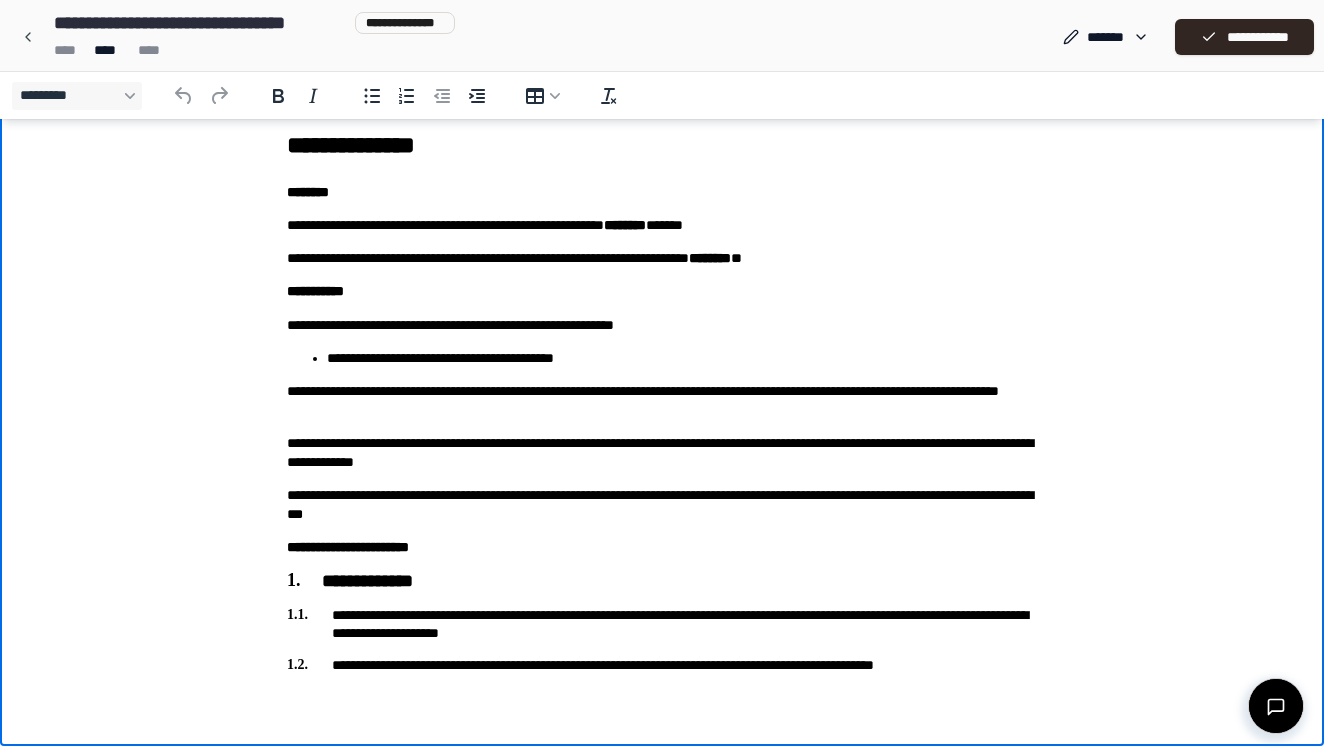 click on "**********" at bounding box center [662, 398] 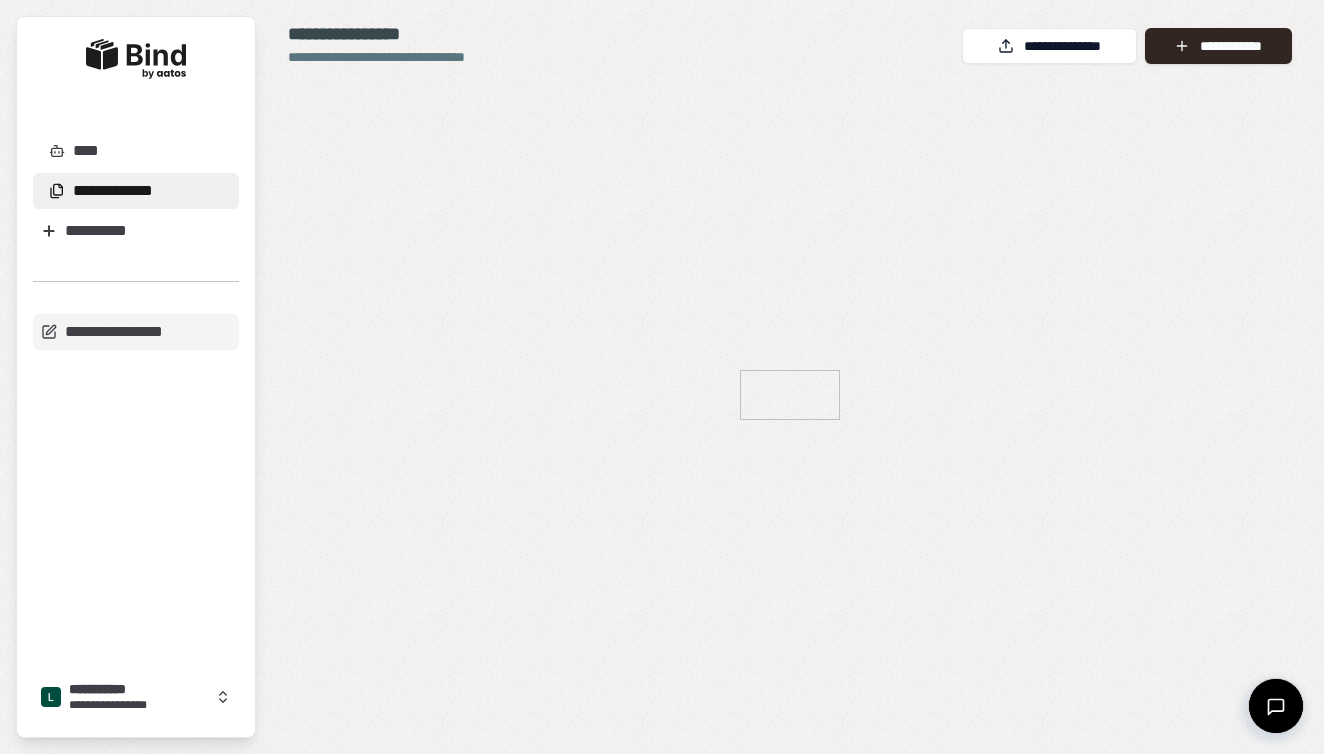 scroll, scrollTop: 0, scrollLeft: 0, axis: both 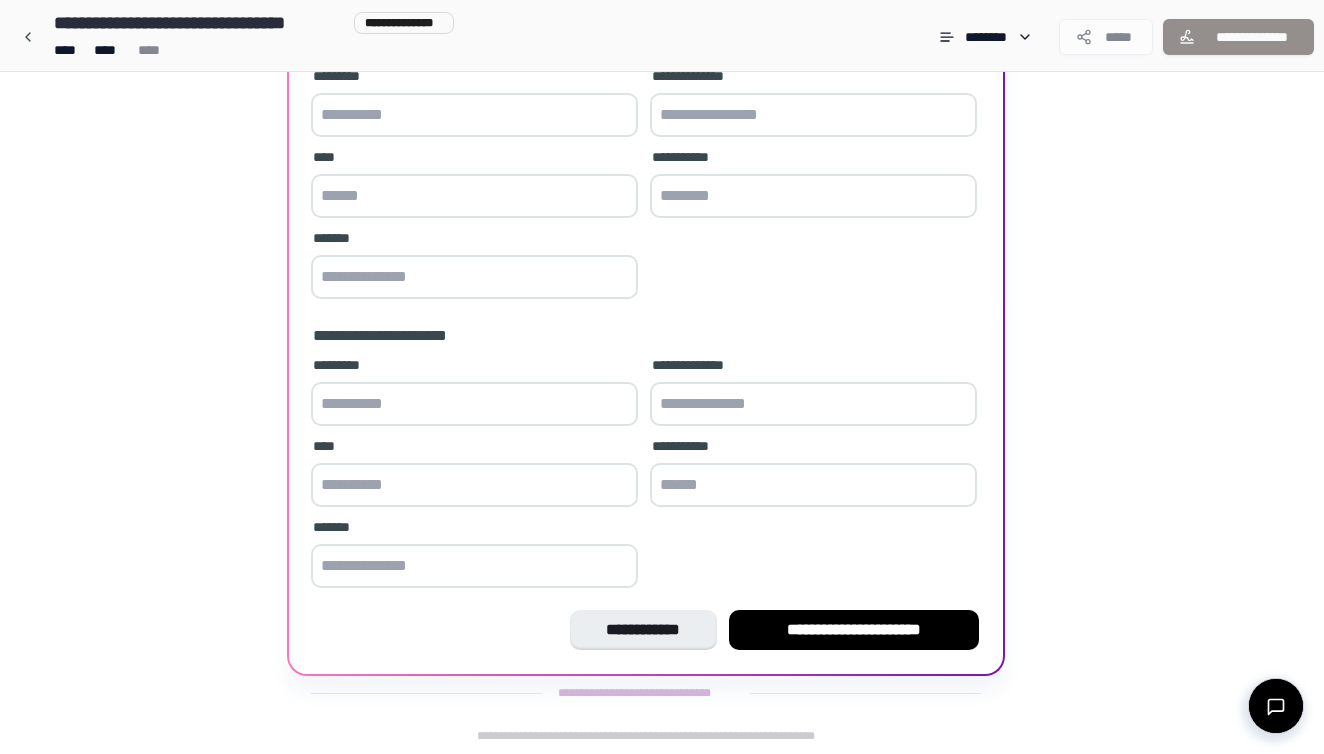 click at bounding box center (474, 115) 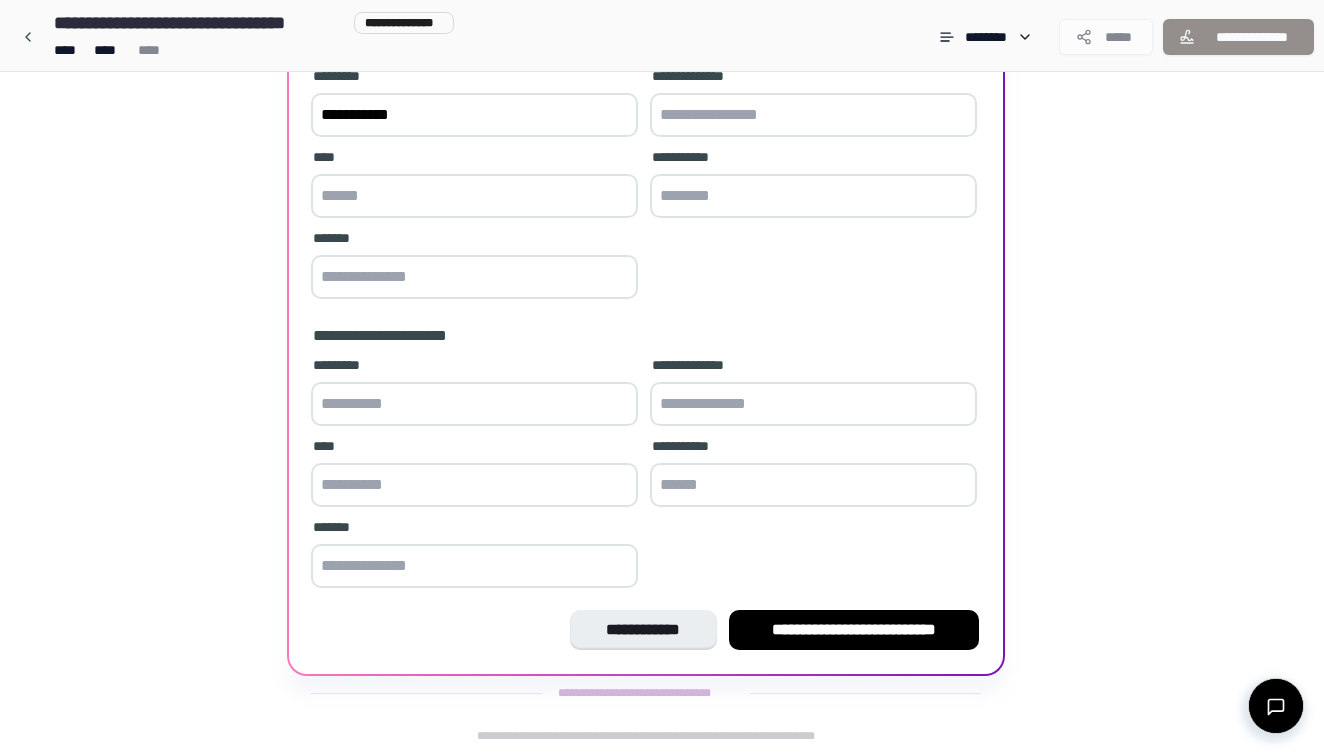 type on "**********" 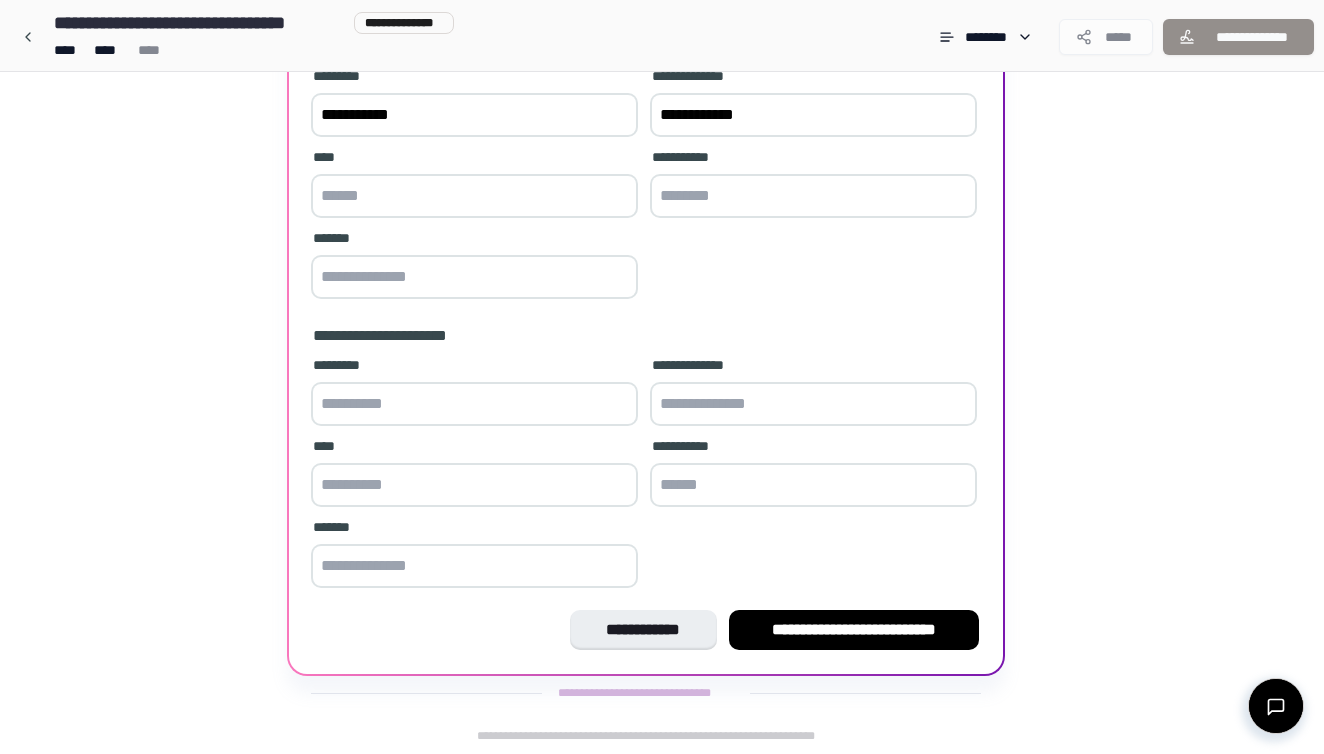 type on "**********" 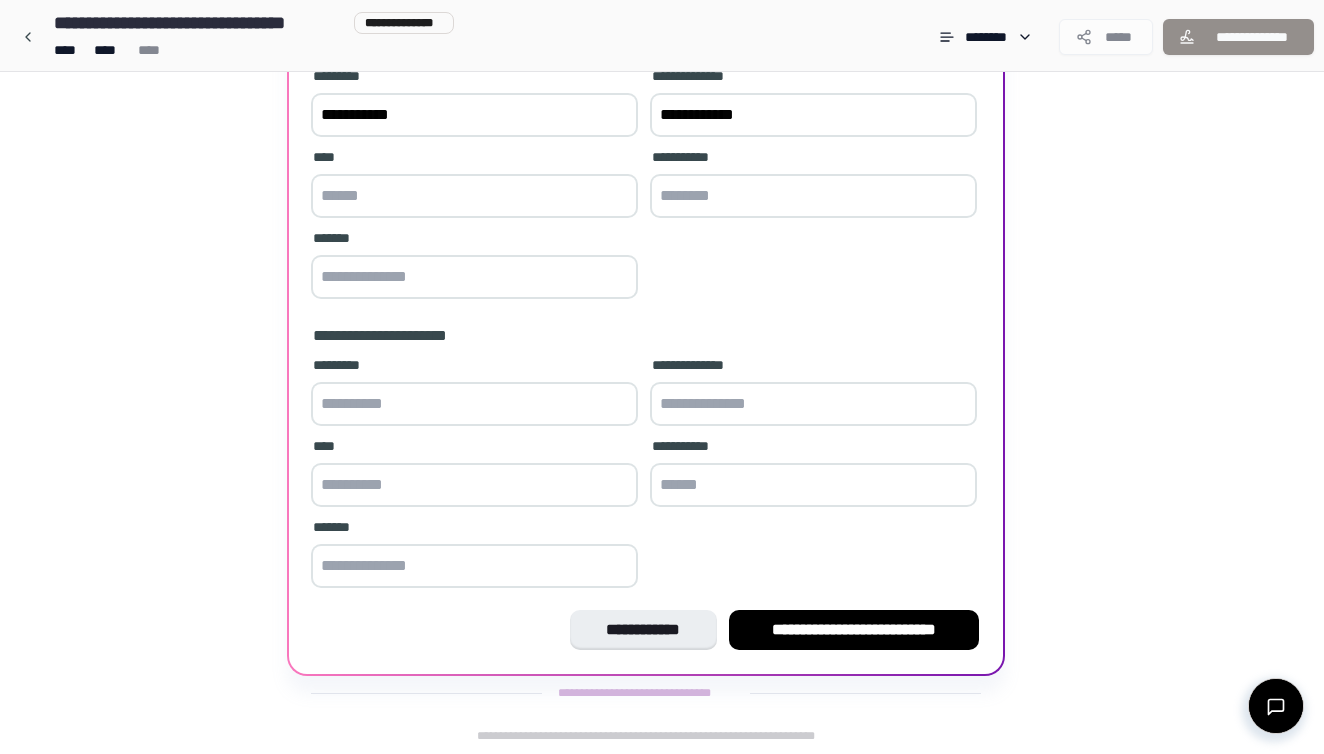 click at bounding box center [474, 196] 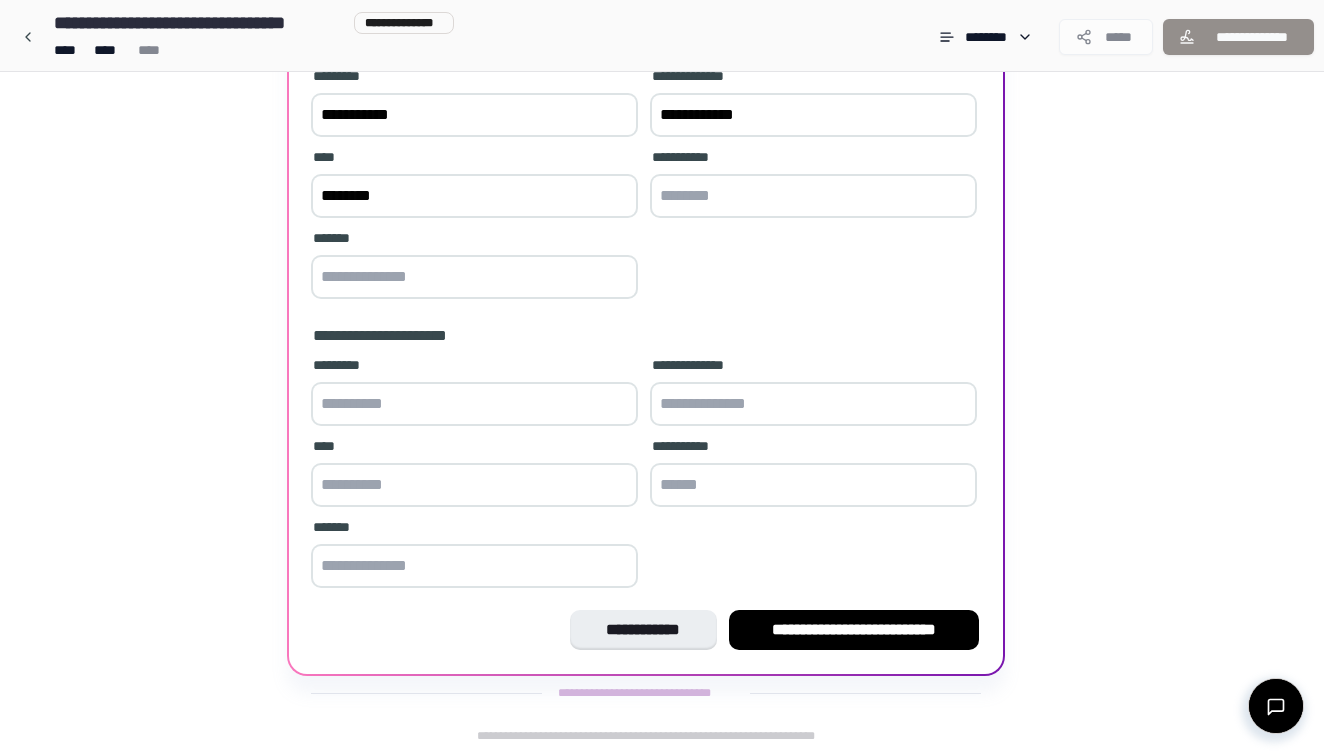 type on "********" 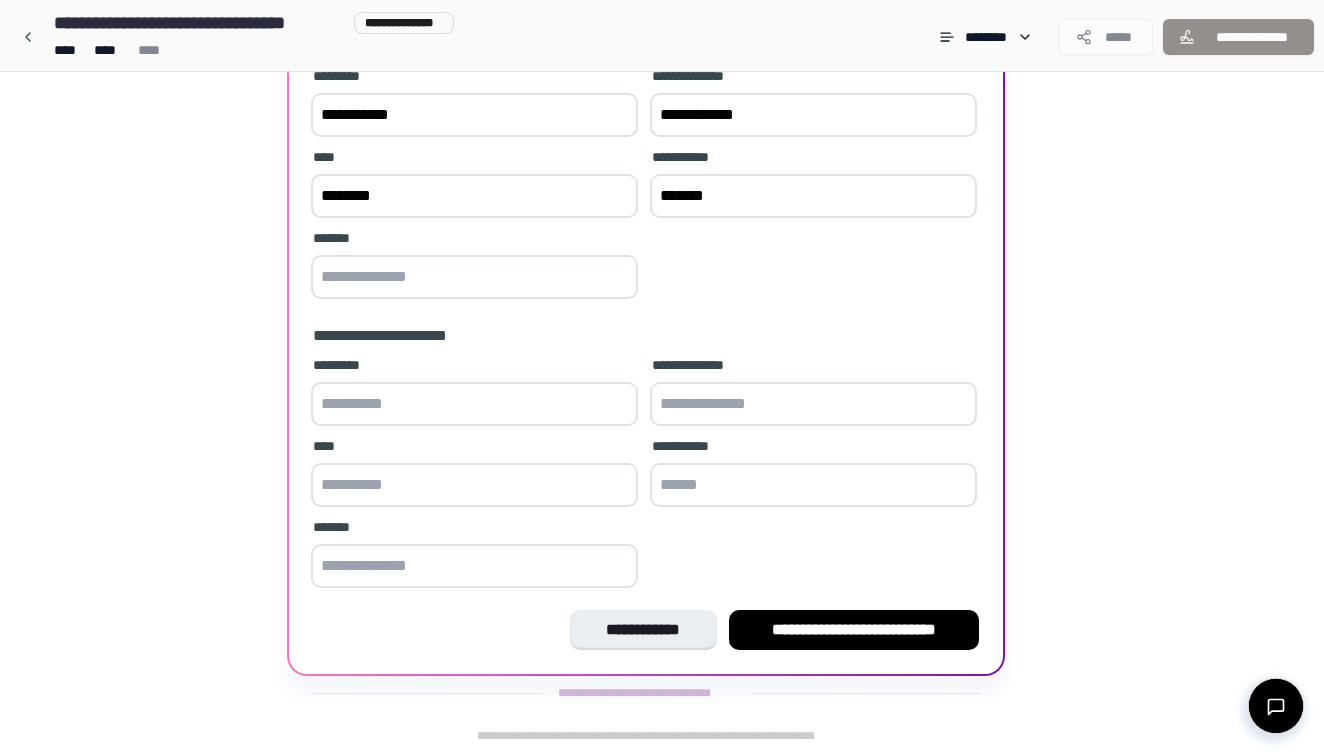 type on "*******" 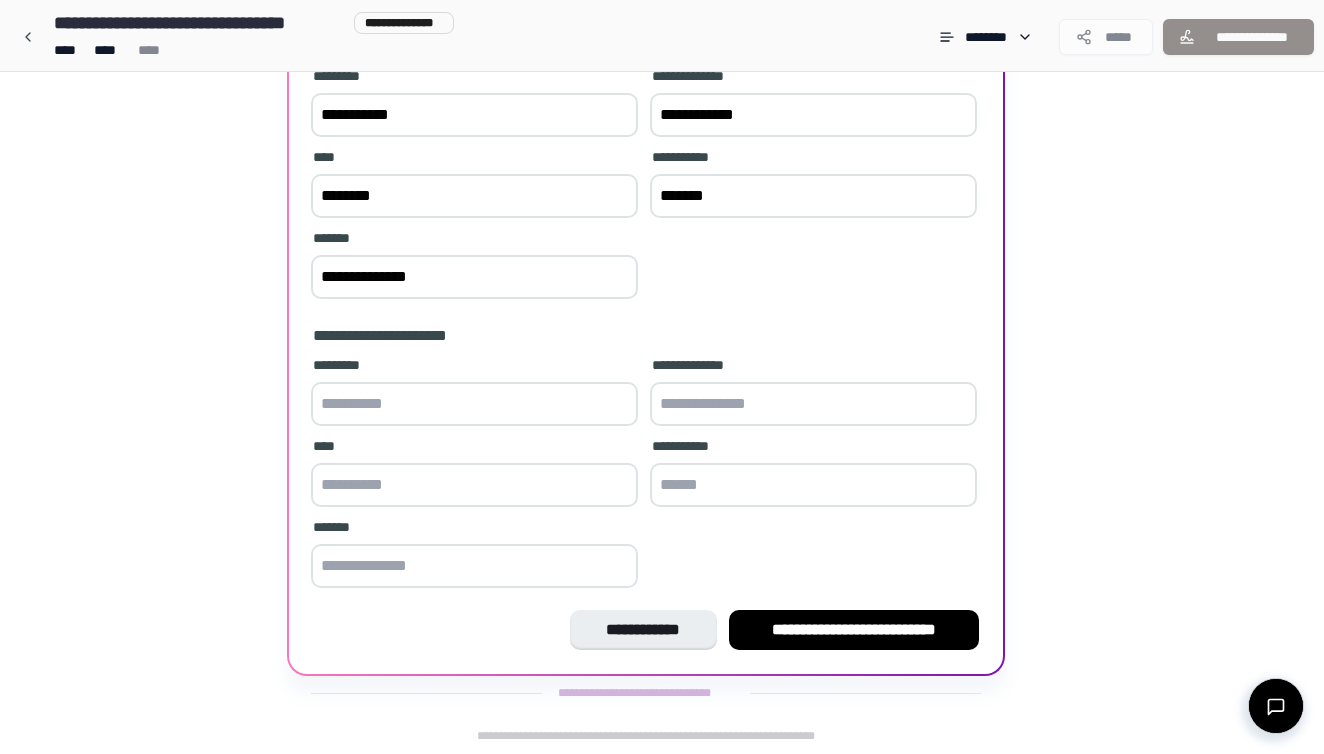 type on "**********" 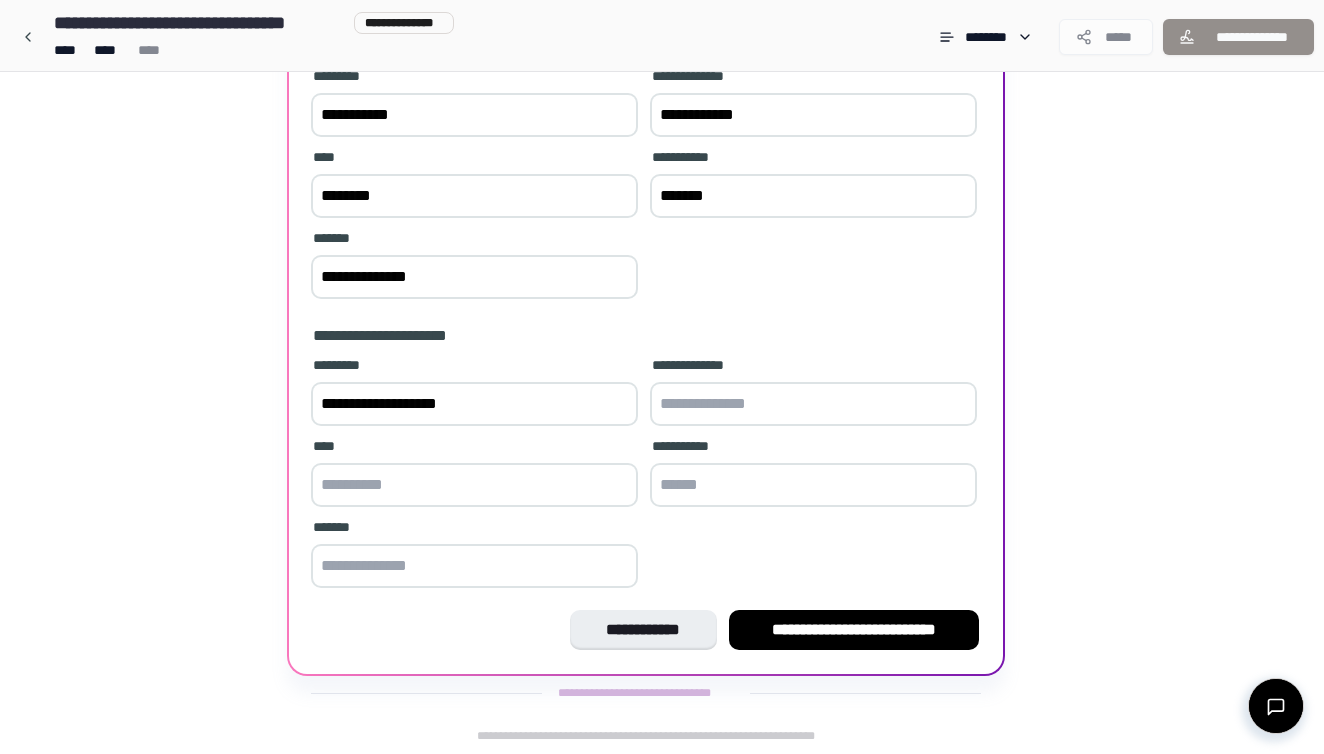 type on "**********" 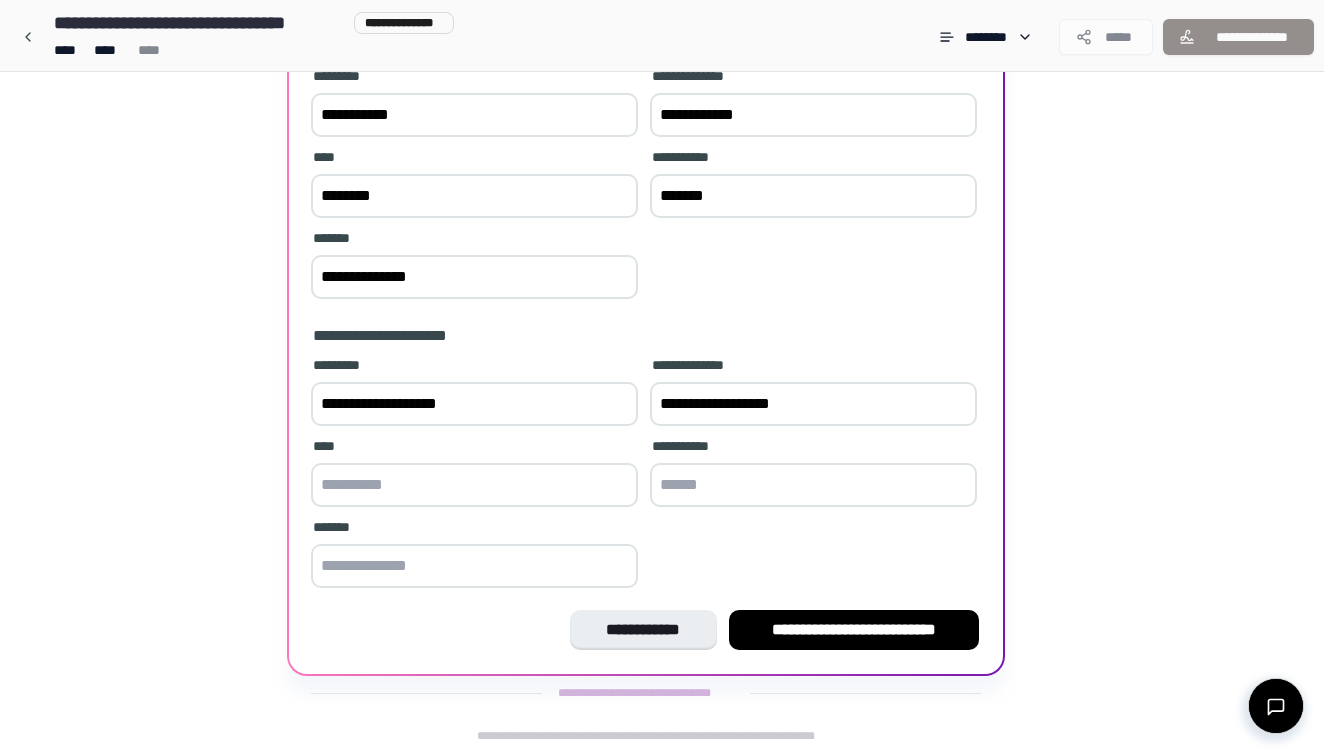 type on "**********" 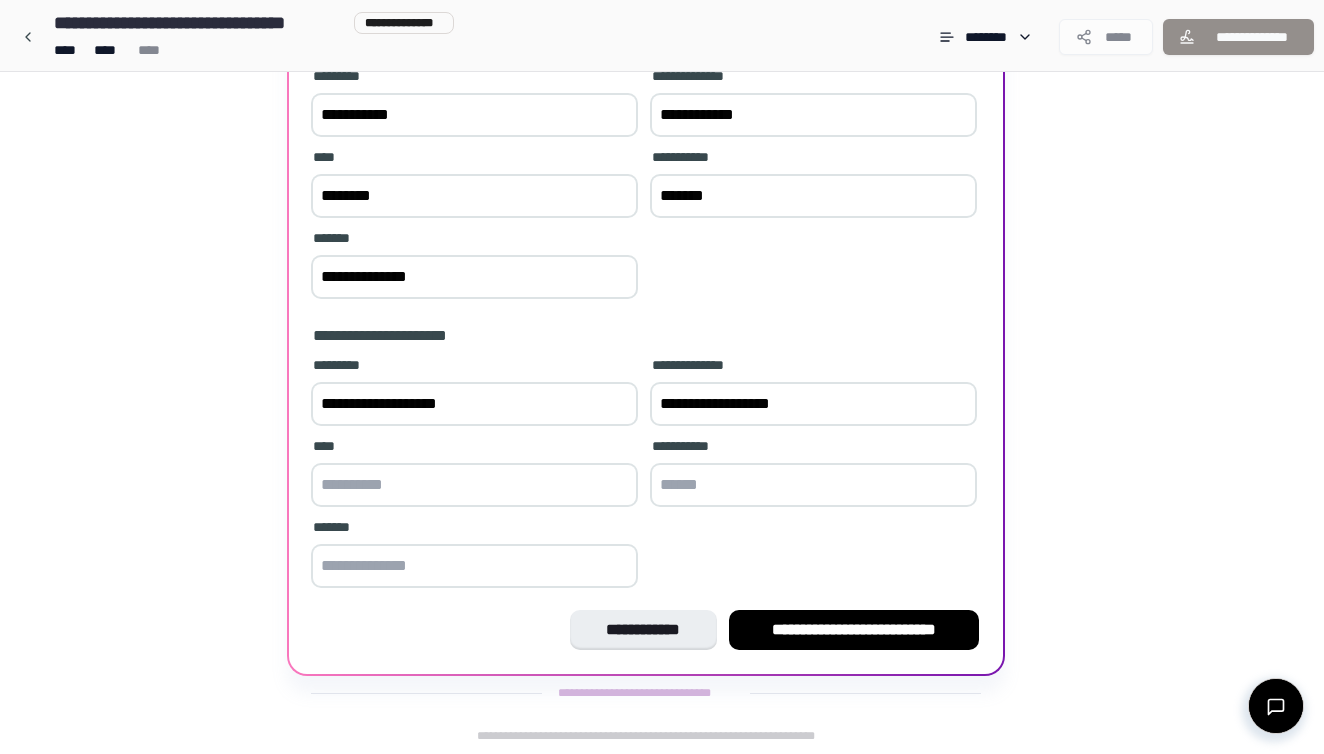 click at bounding box center (474, 485) 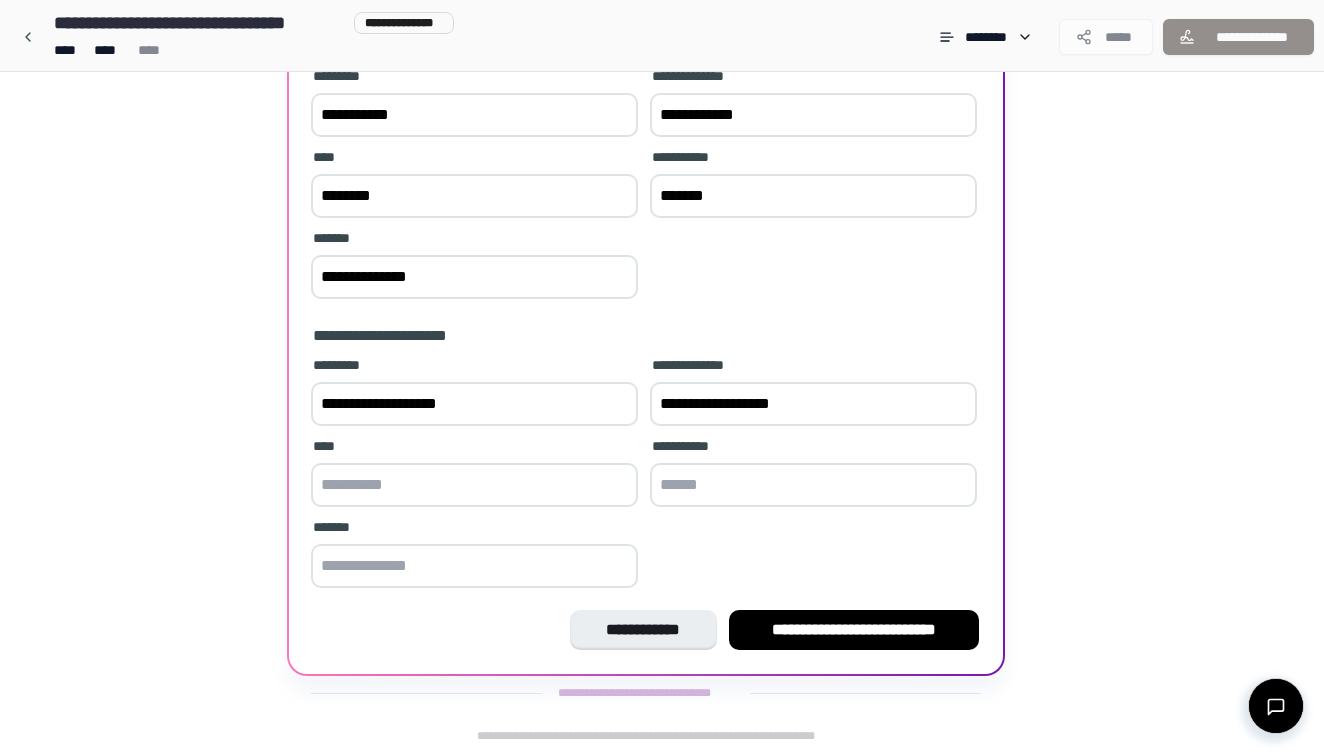 type on "*" 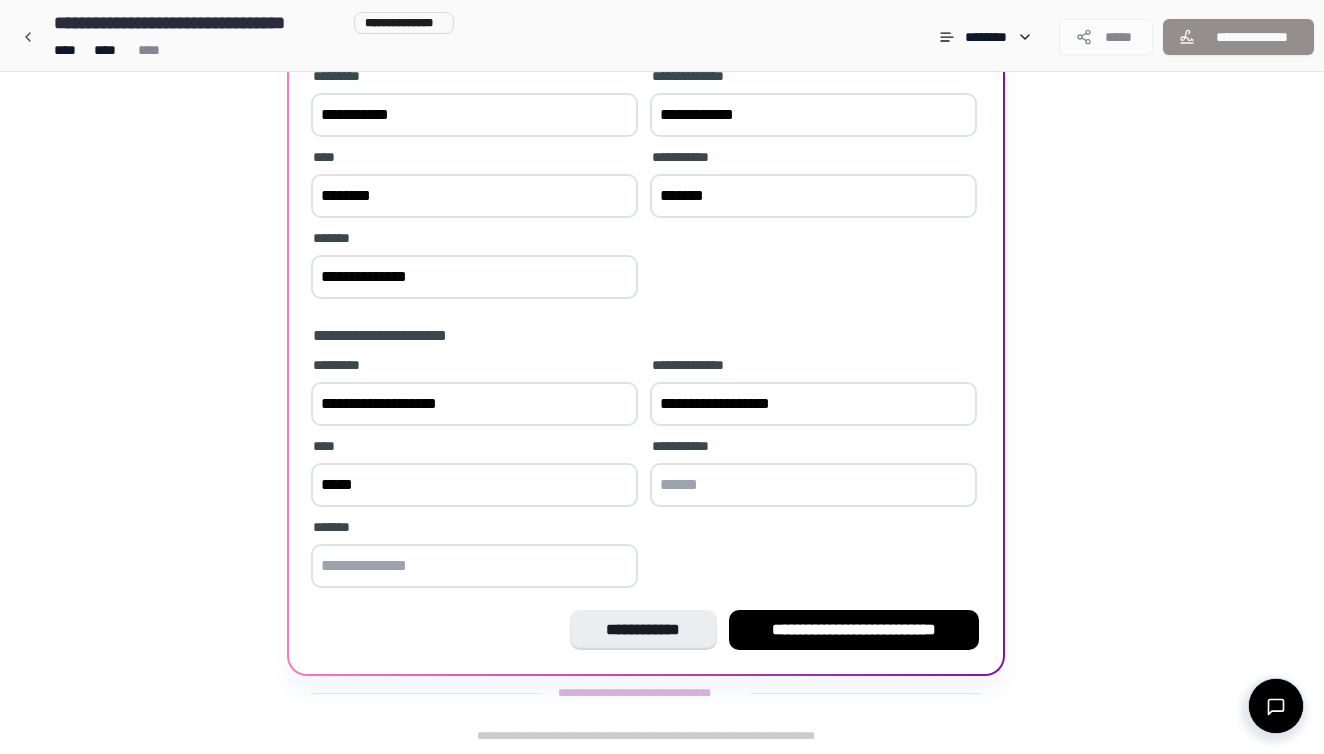 type on "*****" 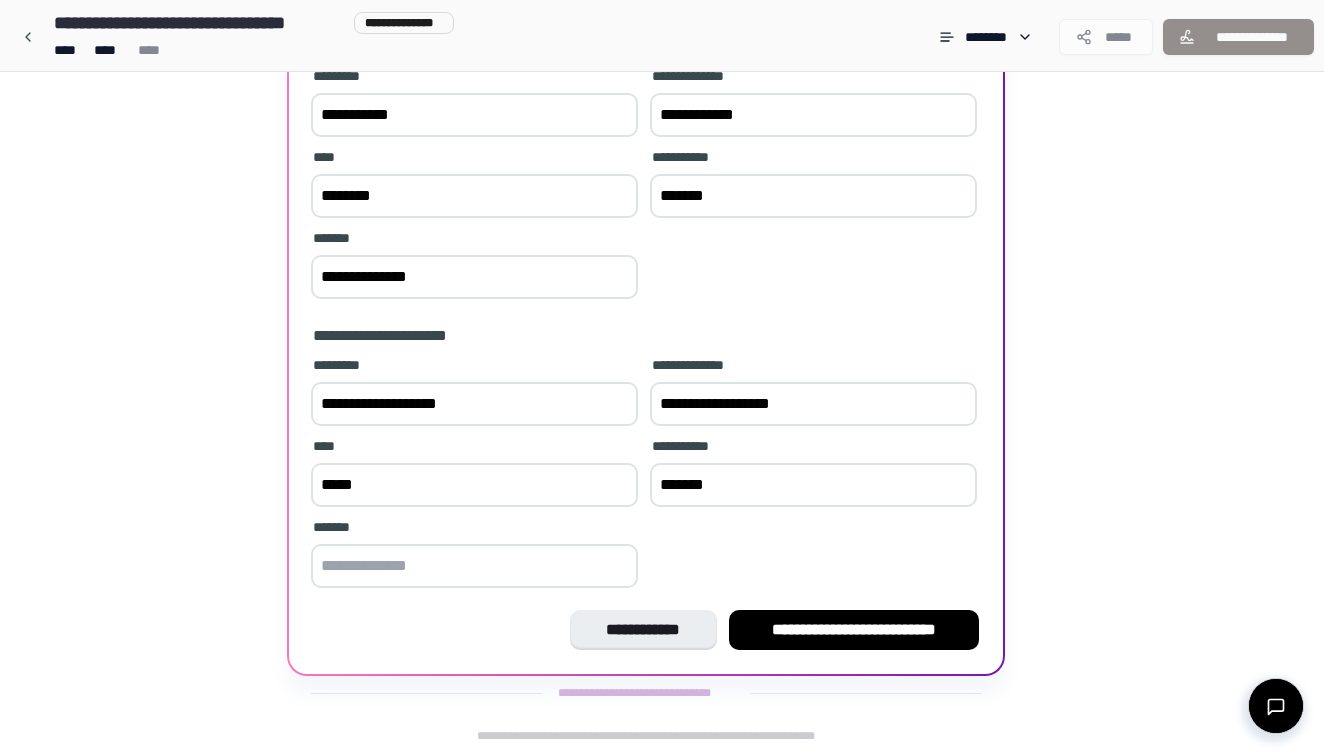 type on "*******" 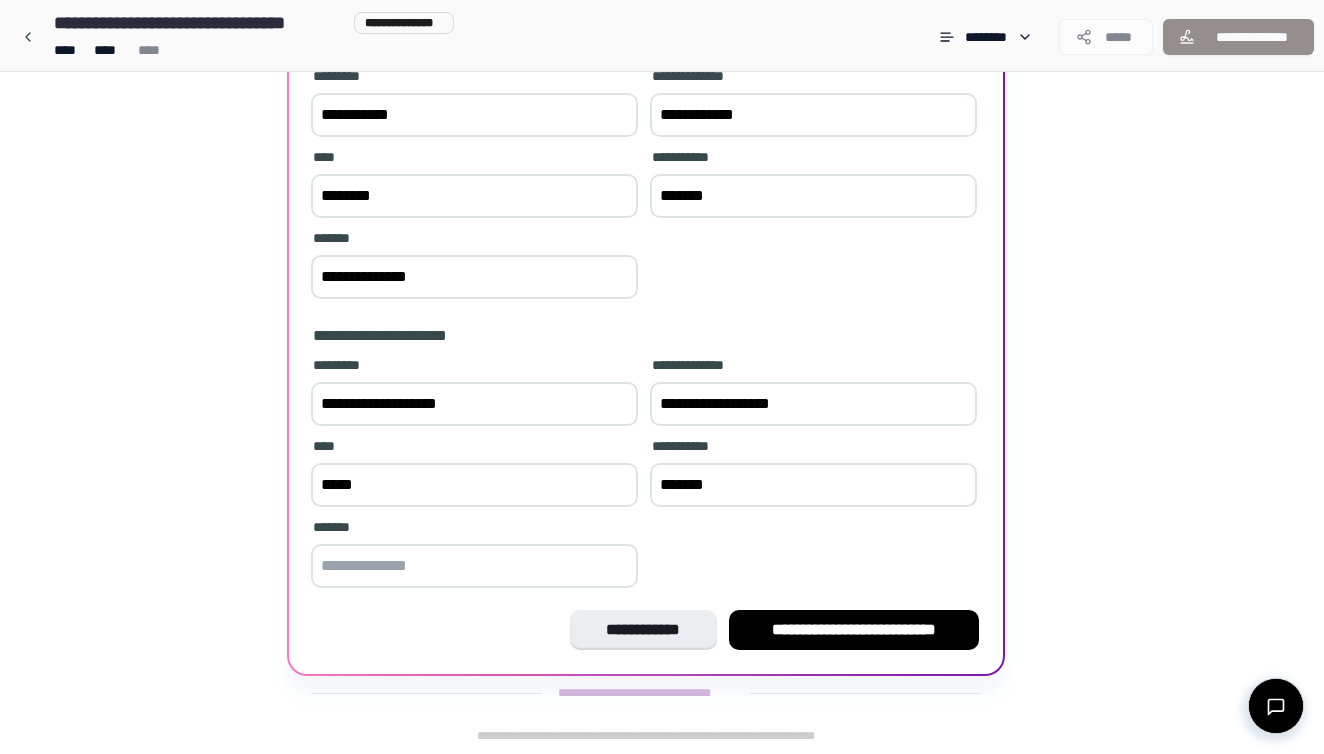 click at bounding box center (474, 566) 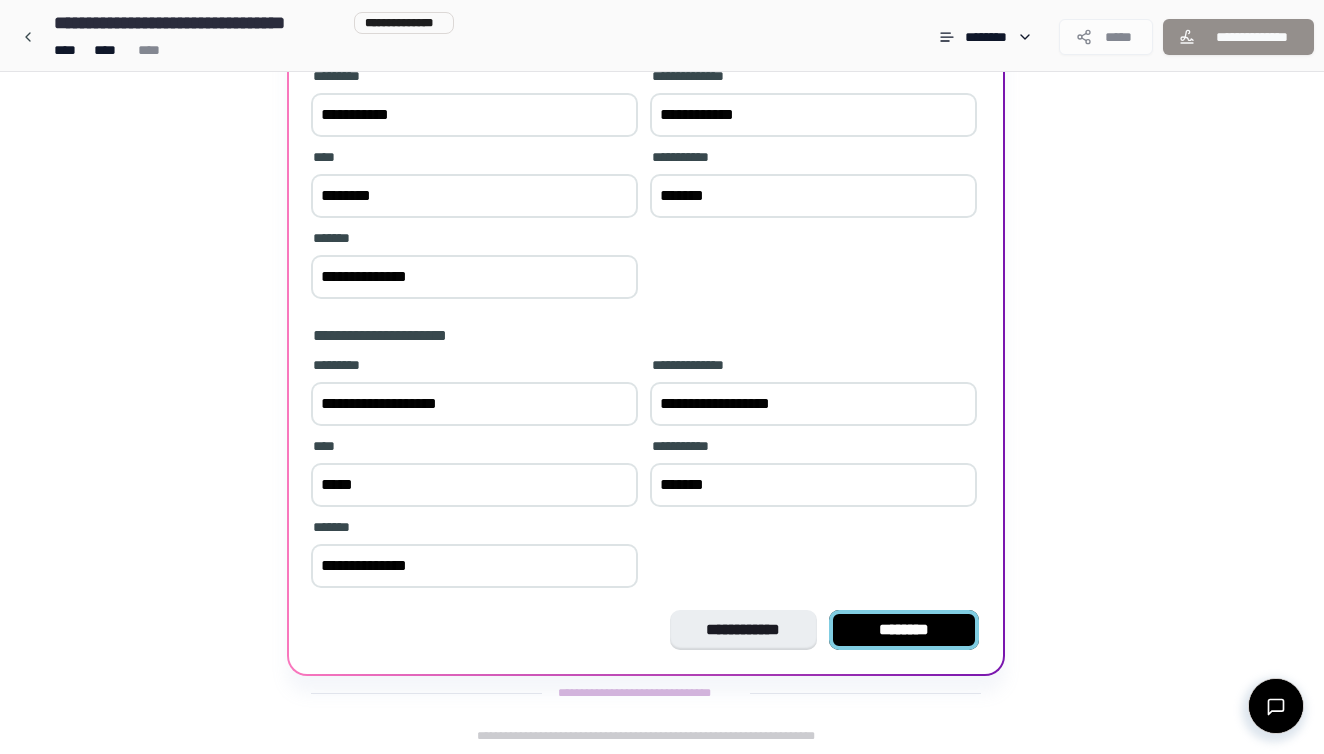 type on "**********" 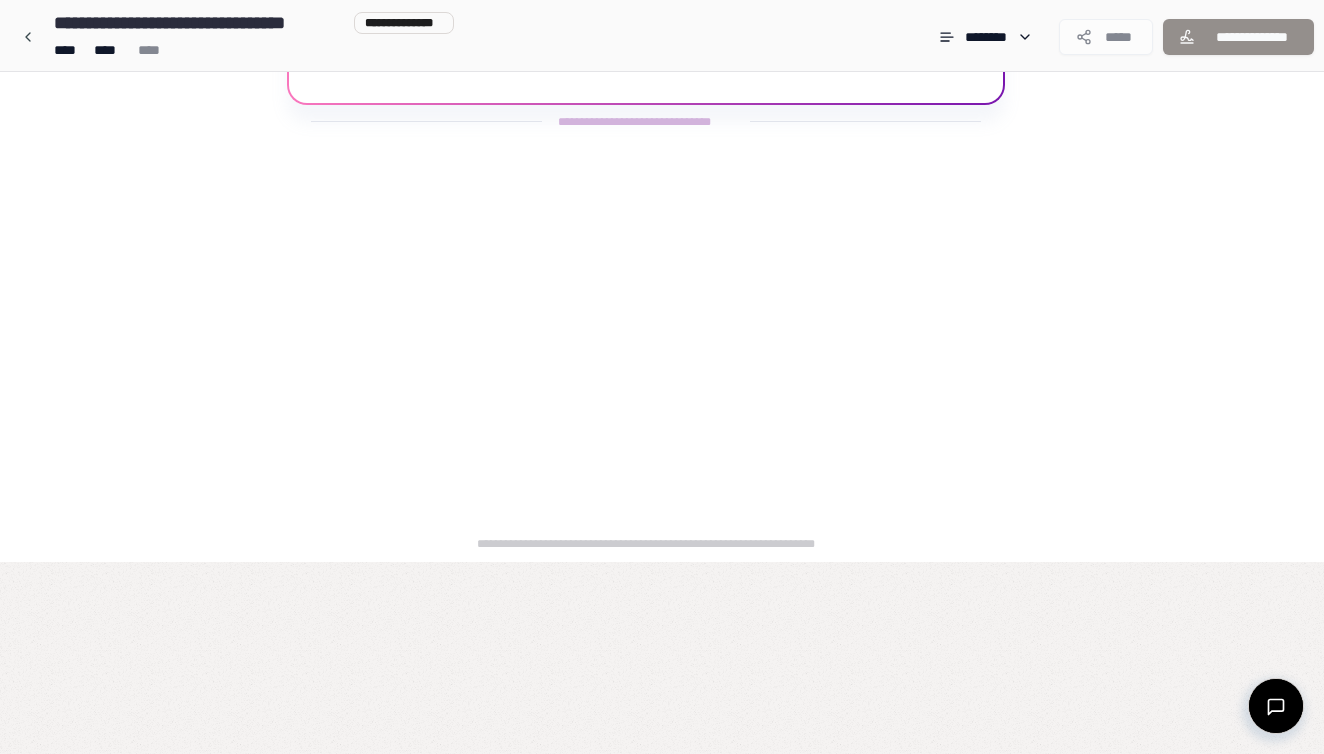 scroll, scrollTop: 0, scrollLeft: 0, axis: both 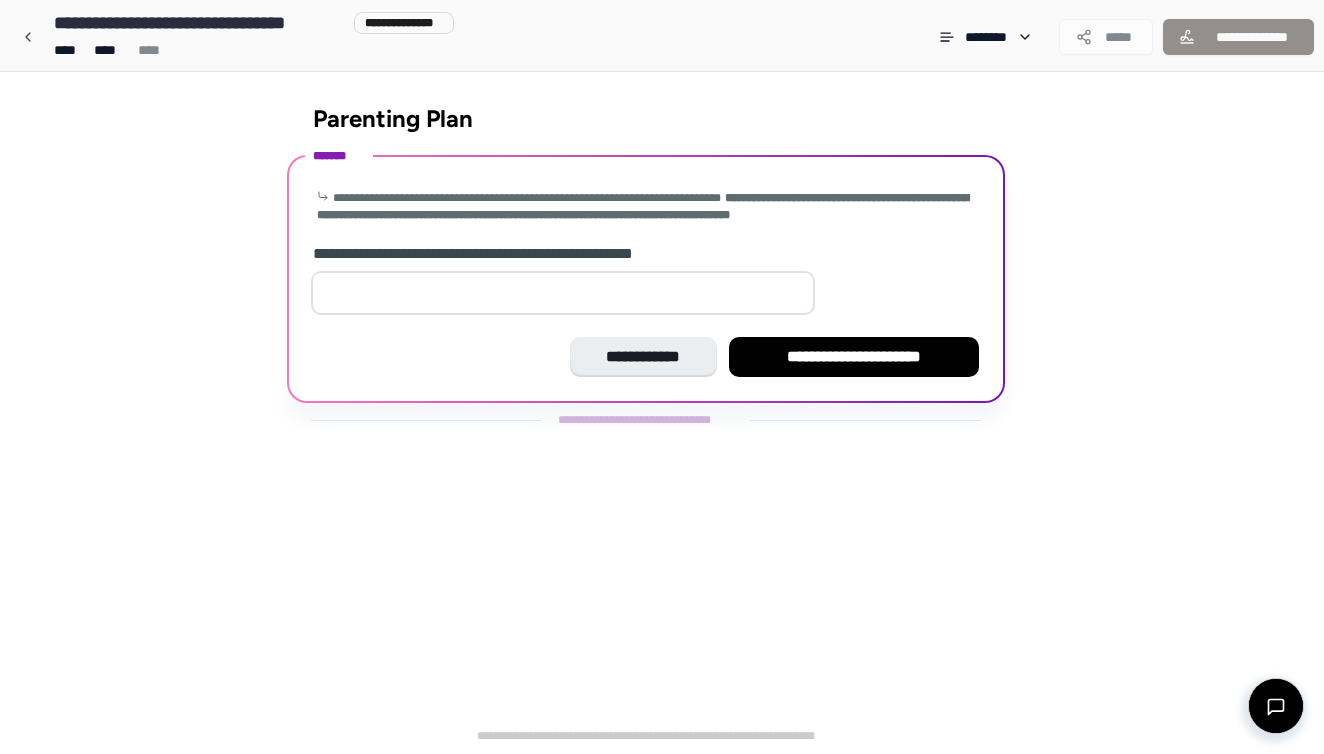 click on "**" at bounding box center (563, 293) 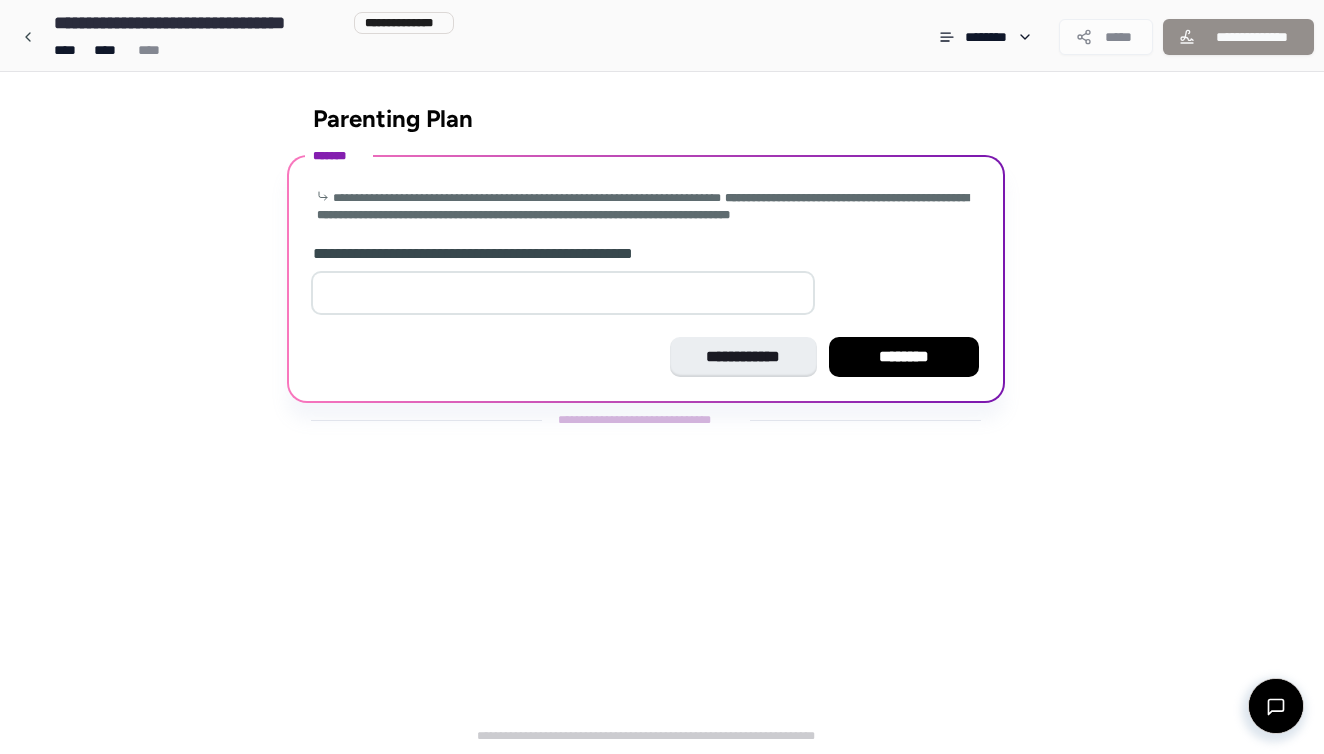 click on "*" at bounding box center [563, 293] 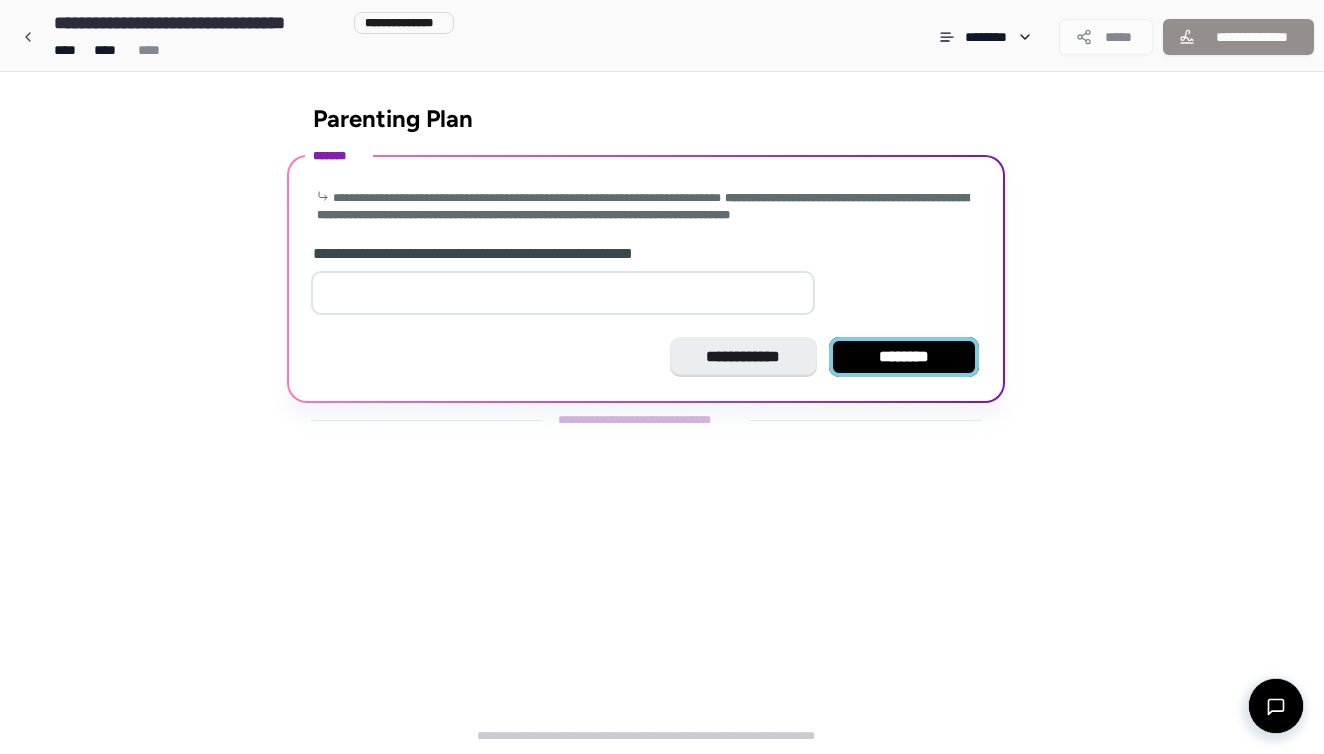 click on "********" at bounding box center (904, 357) 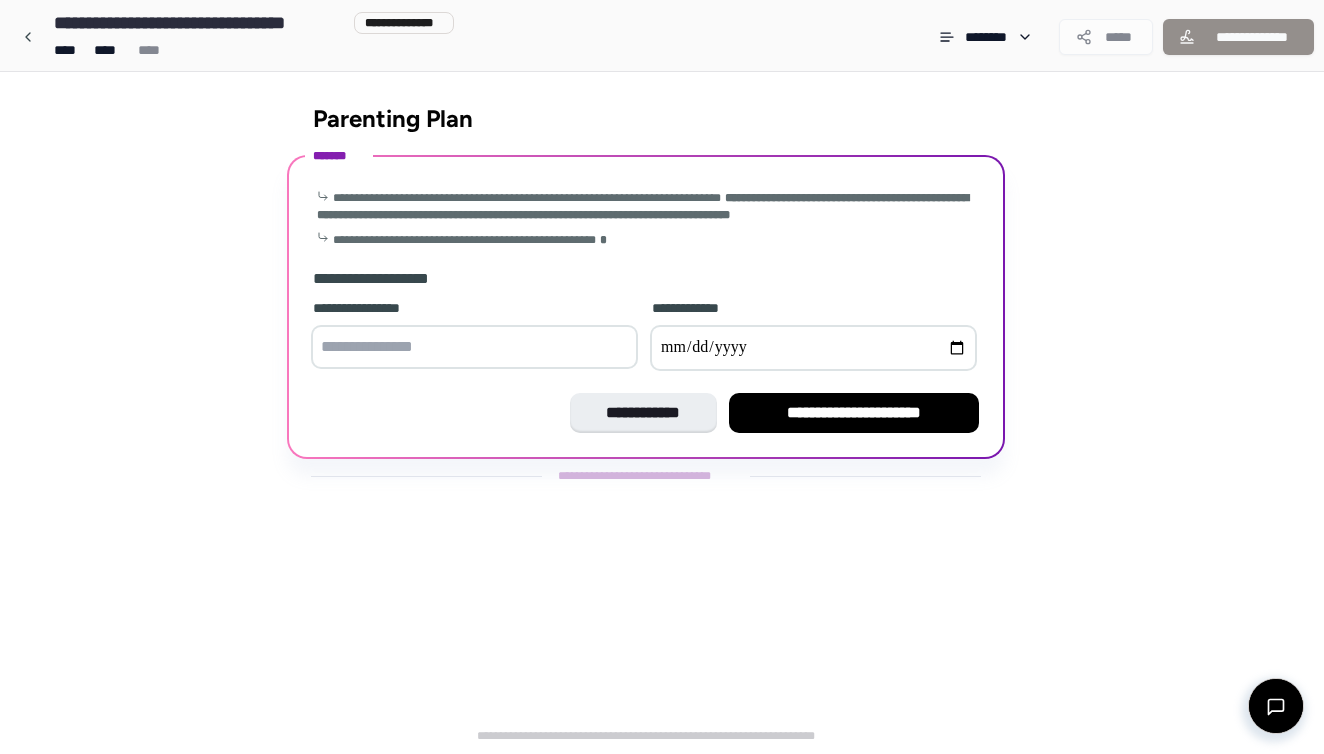 click at bounding box center [474, 347] 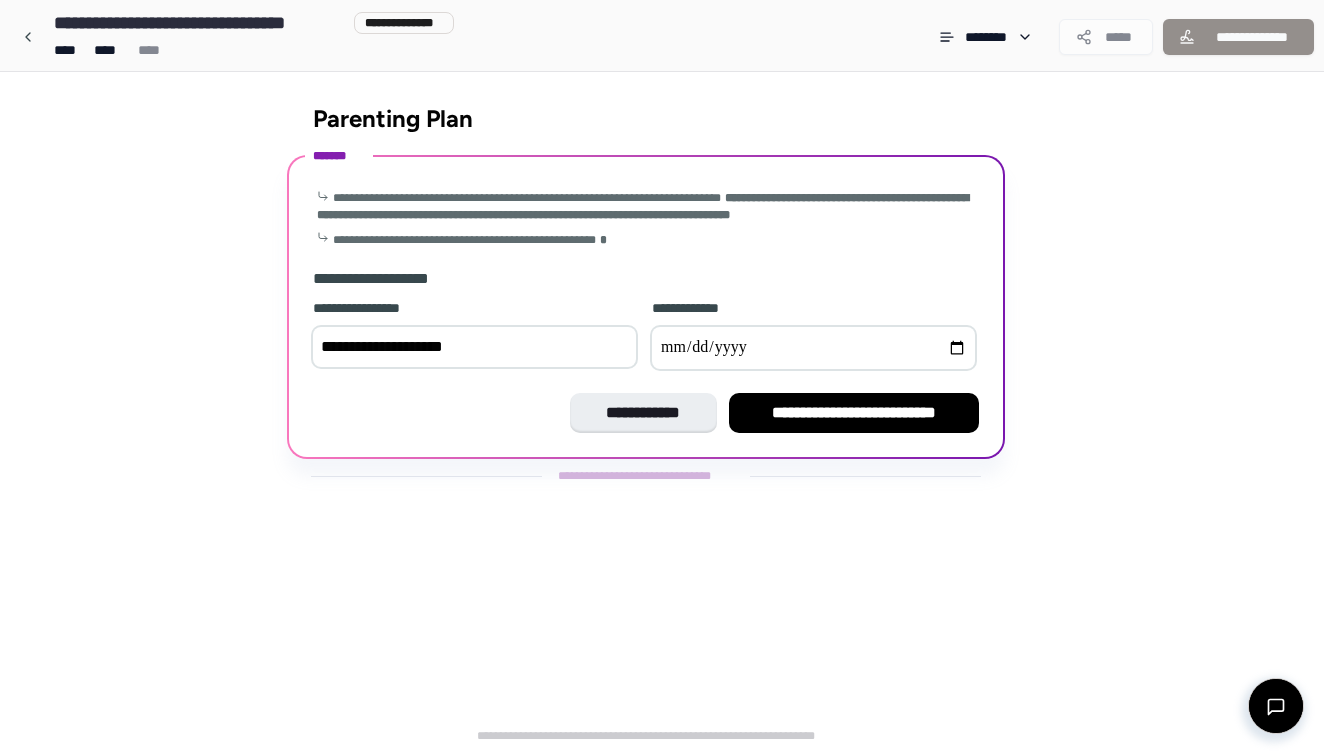 type on "**********" 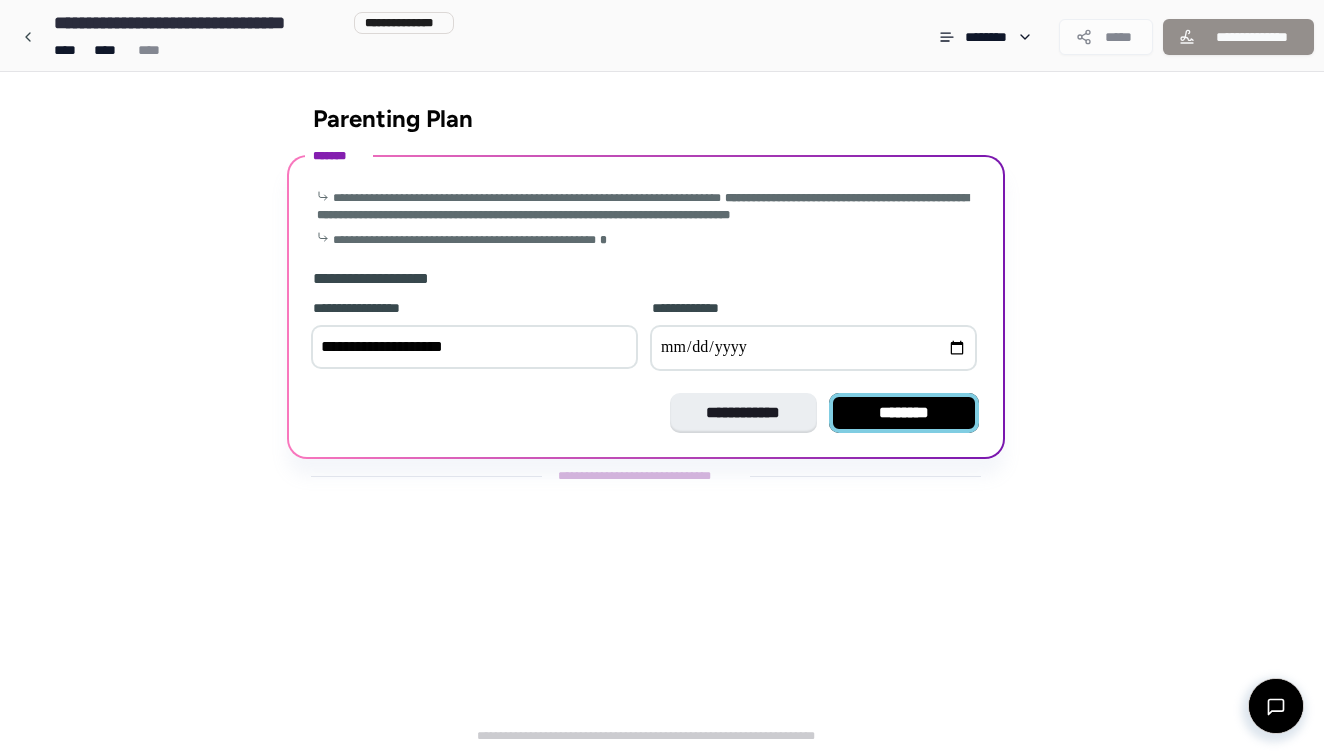 type on "**********" 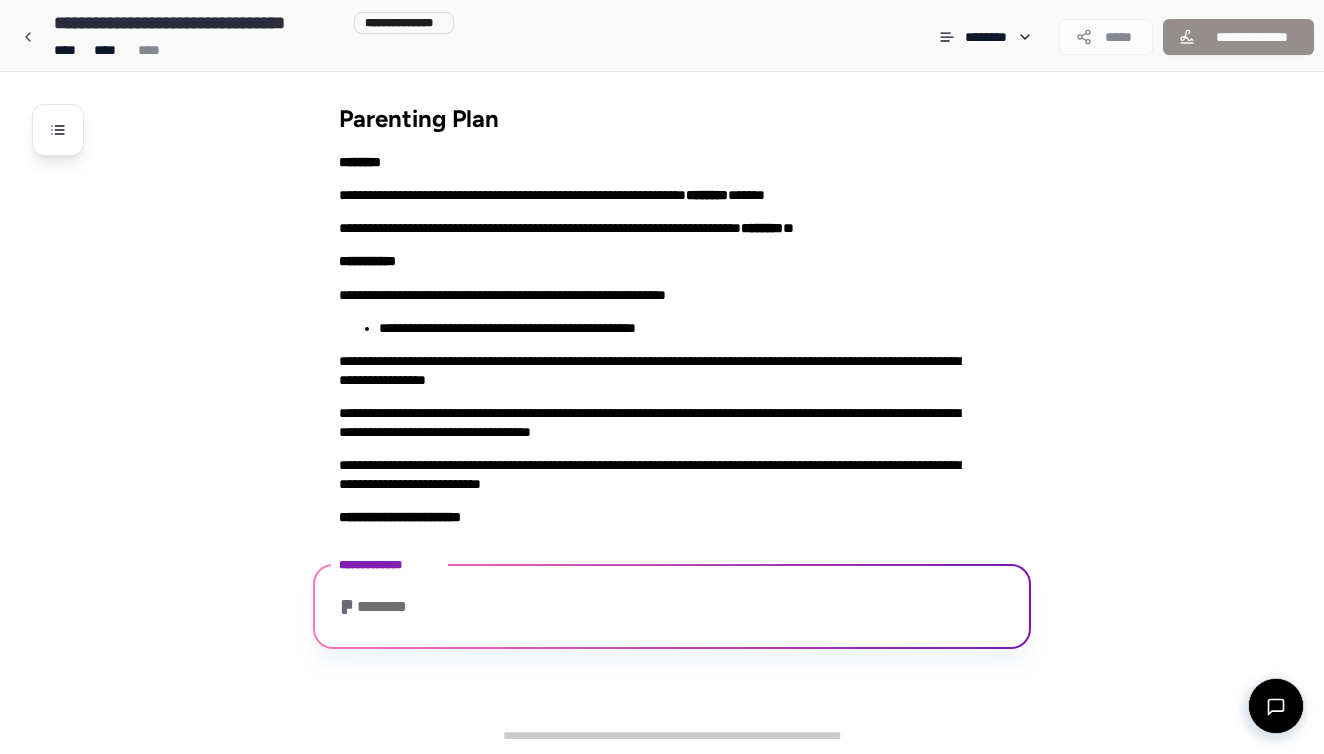 scroll, scrollTop: 103, scrollLeft: 0, axis: vertical 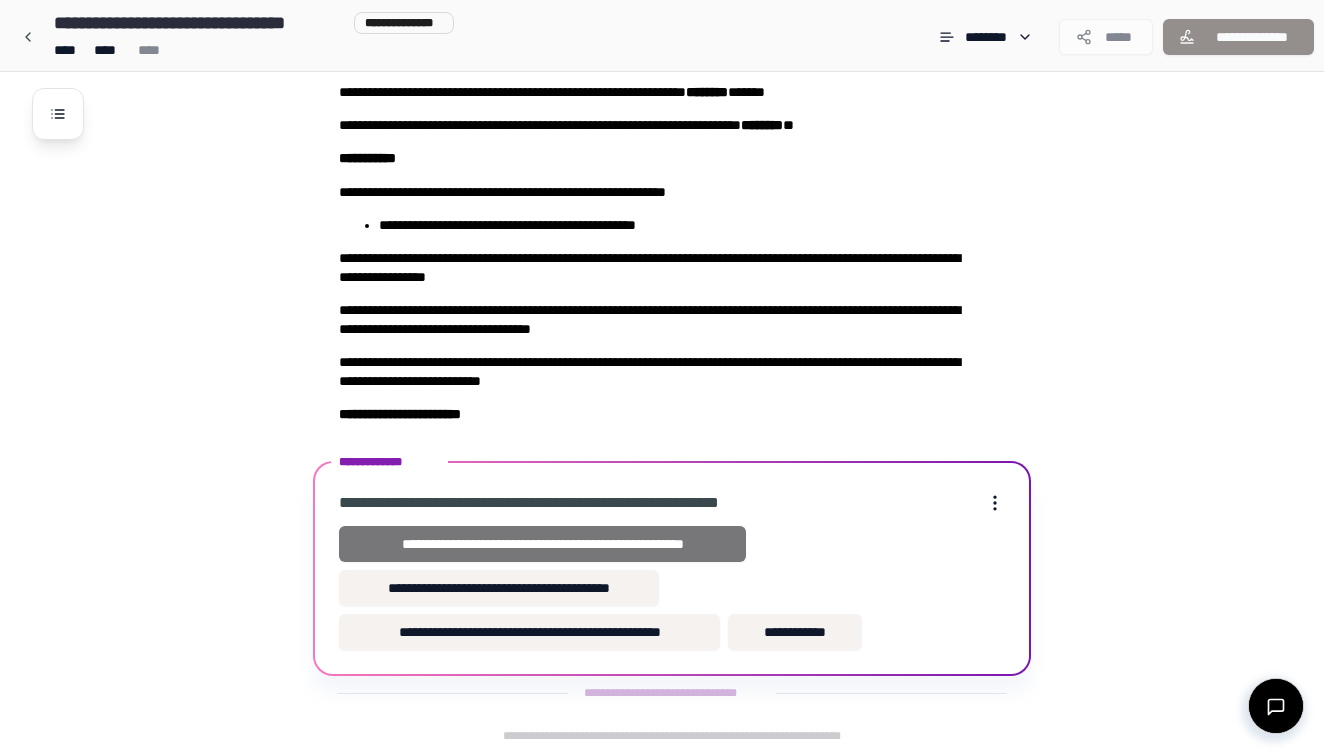 click on "**********" at bounding box center [542, 544] 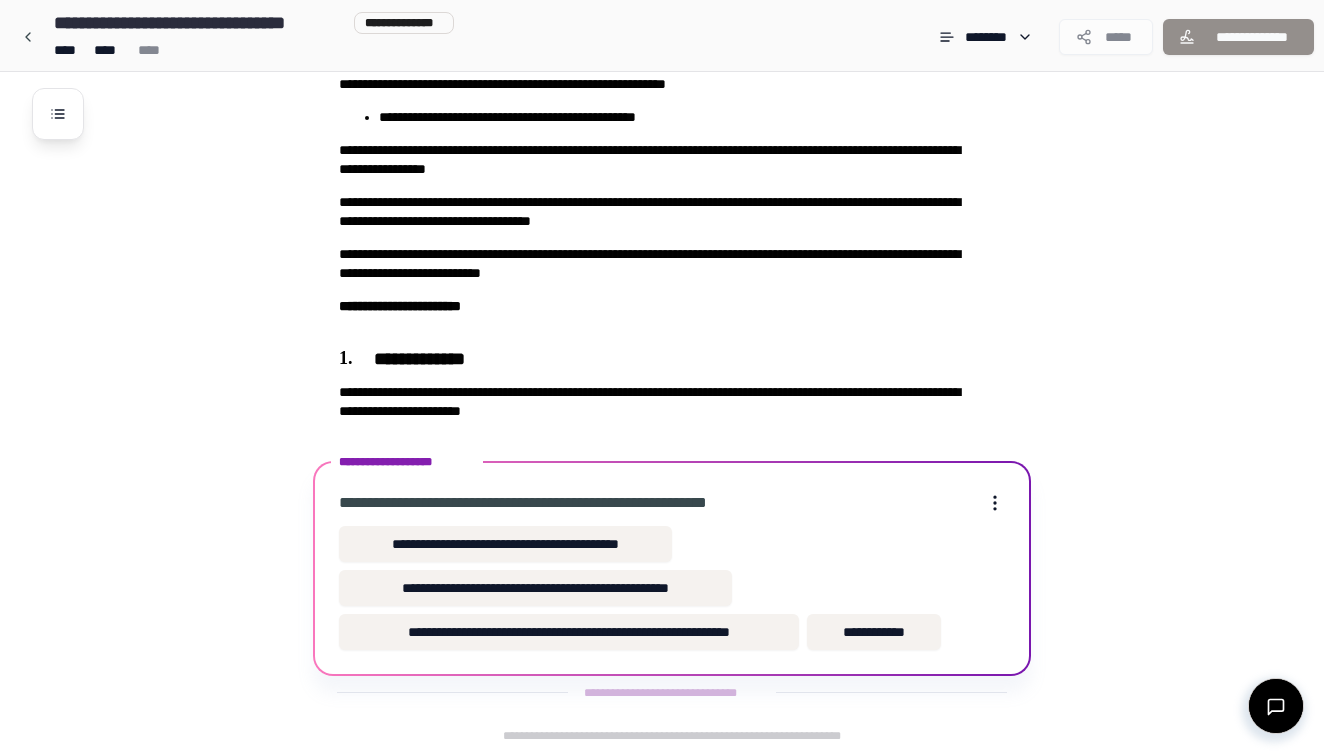 scroll, scrollTop: 211, scrollLeft: 0, axis: vertical 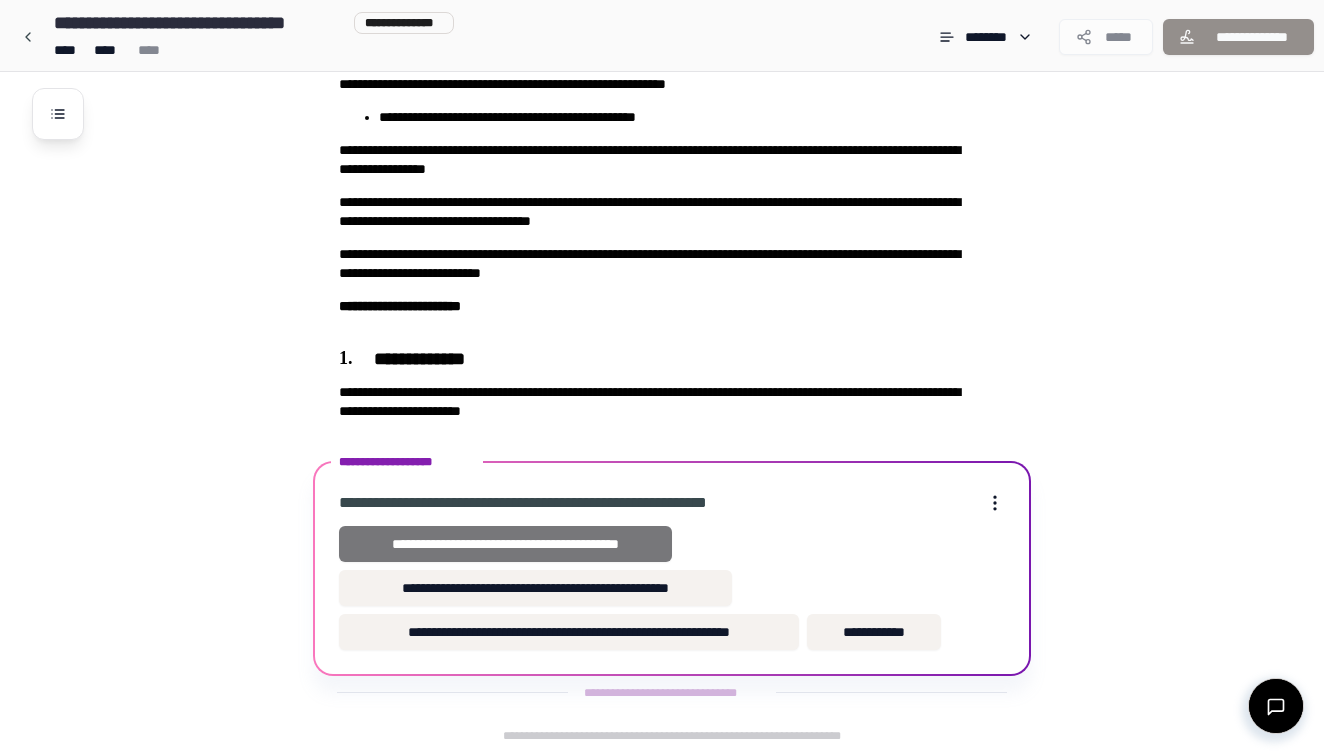 click on "**********" at bounding box center (505, 544) 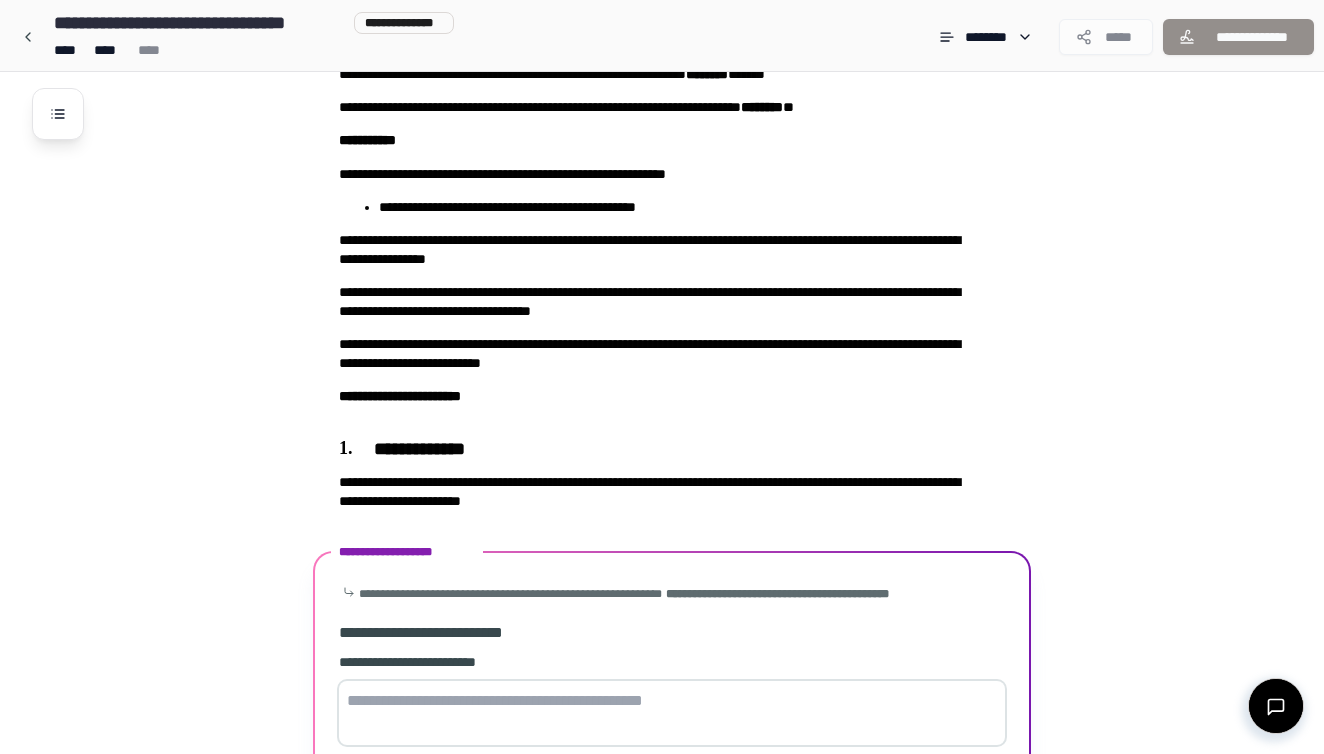 scroll, scrollTop: 467, scrollLeft: 0, axis: vertical 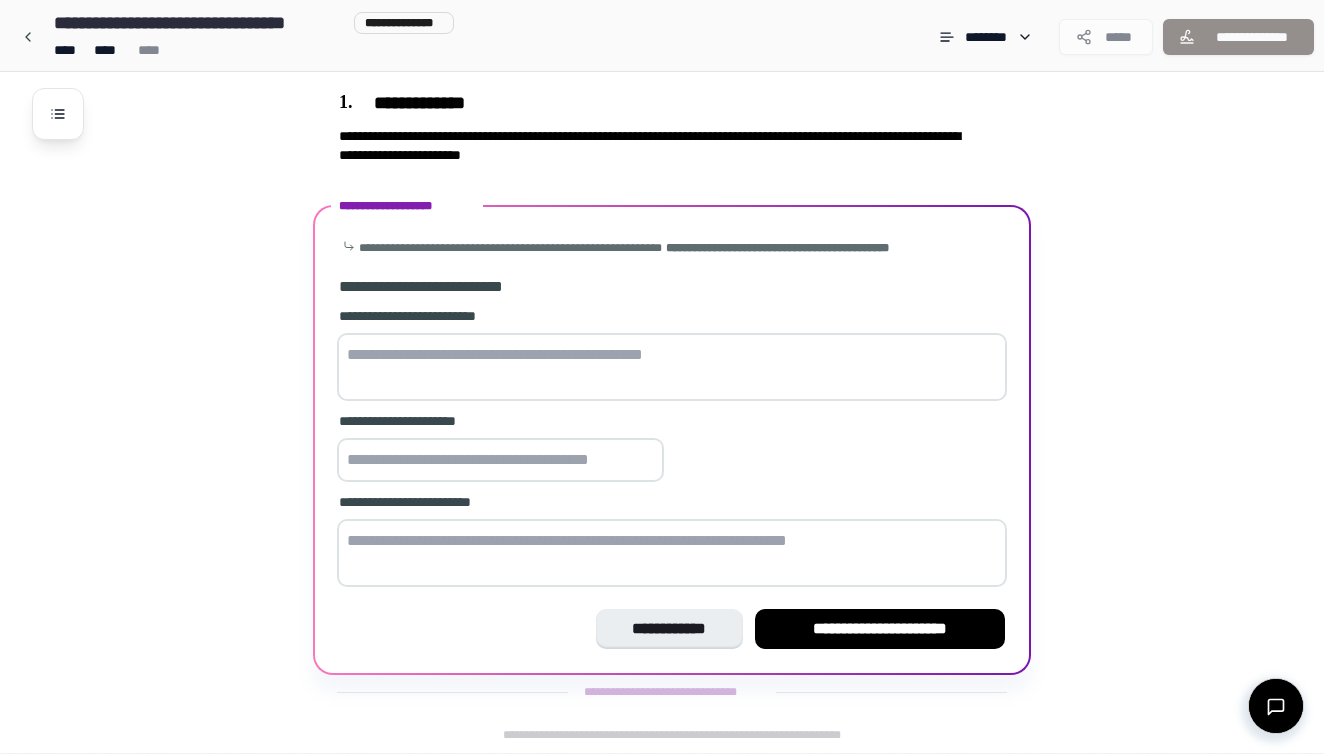 click at bounding box center [672, 367] 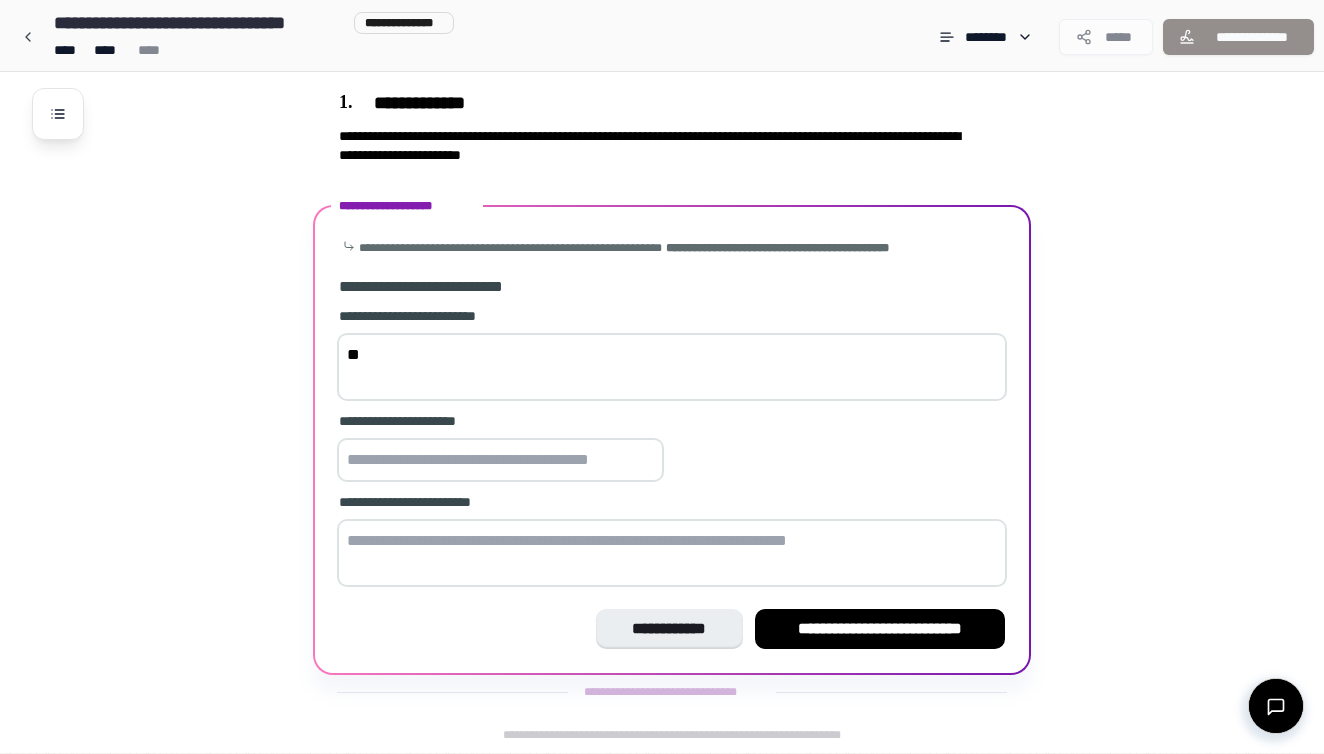 type on "*" 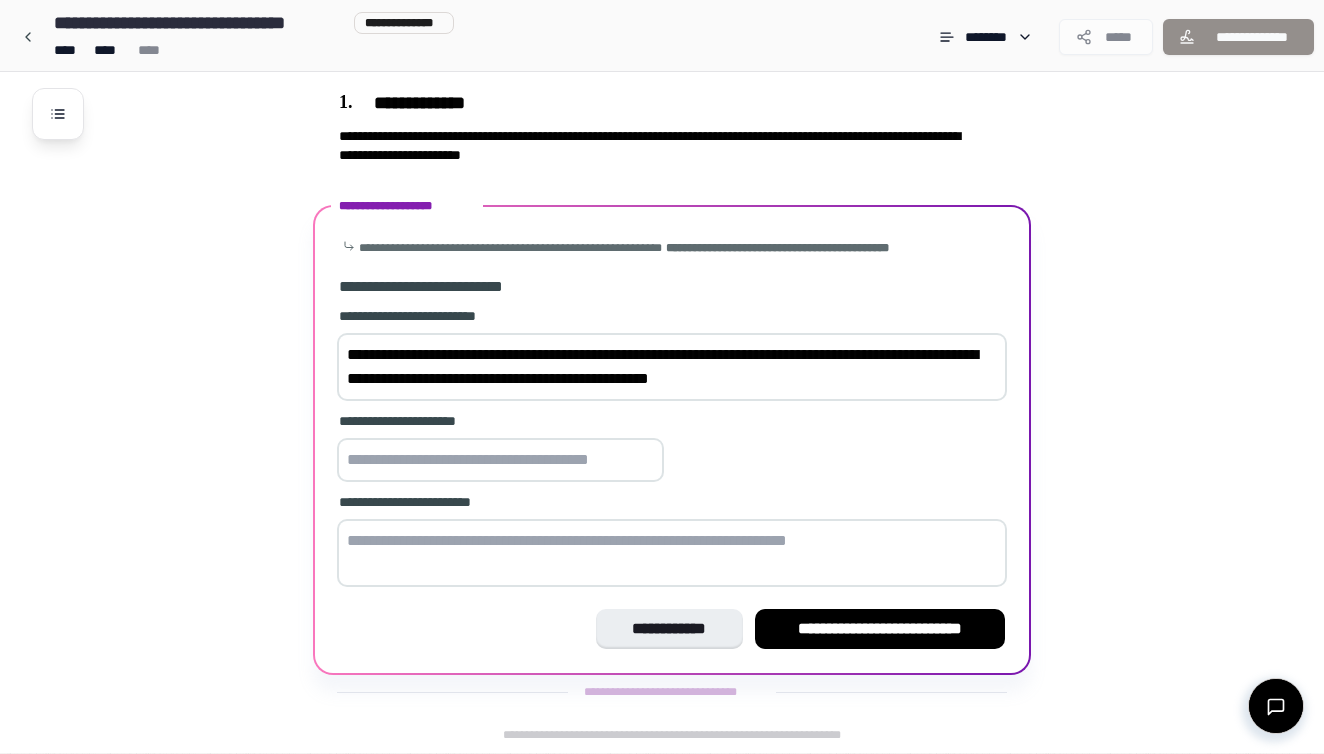 type on "**********" 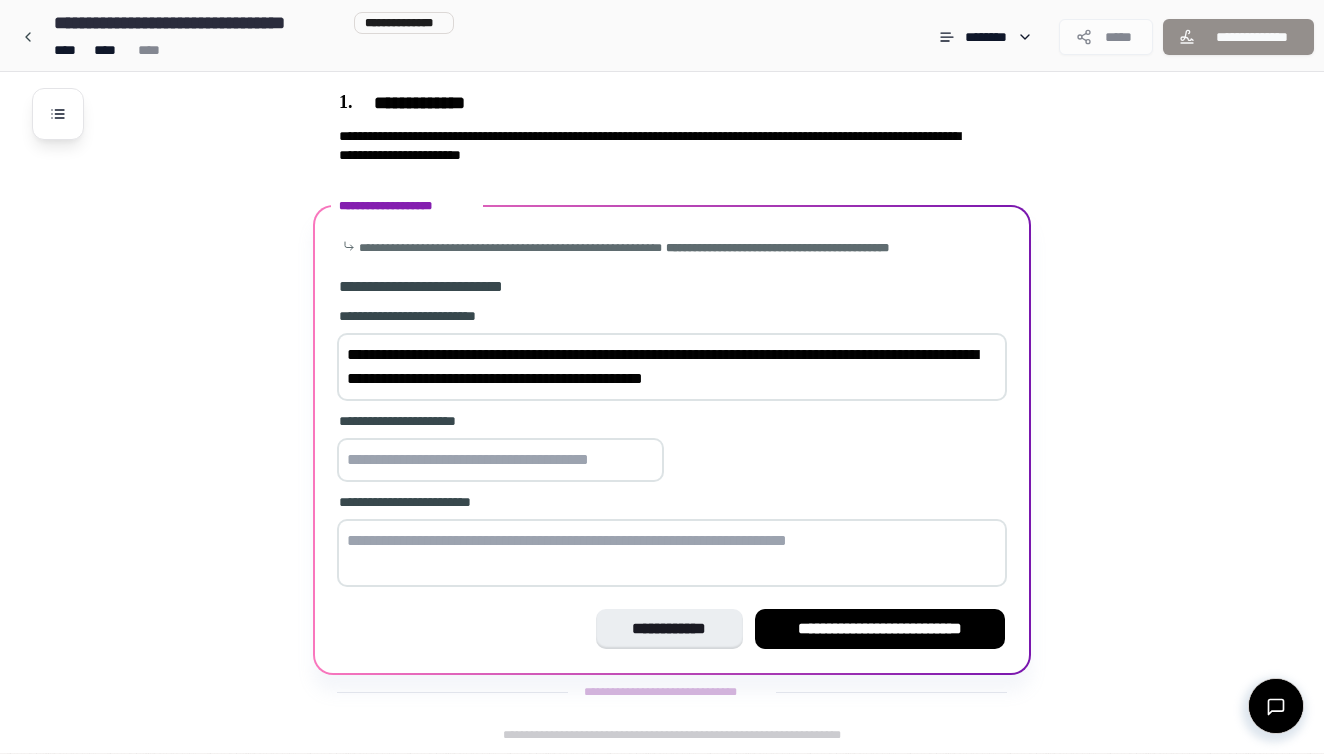 click at bounding box center [500, 460] 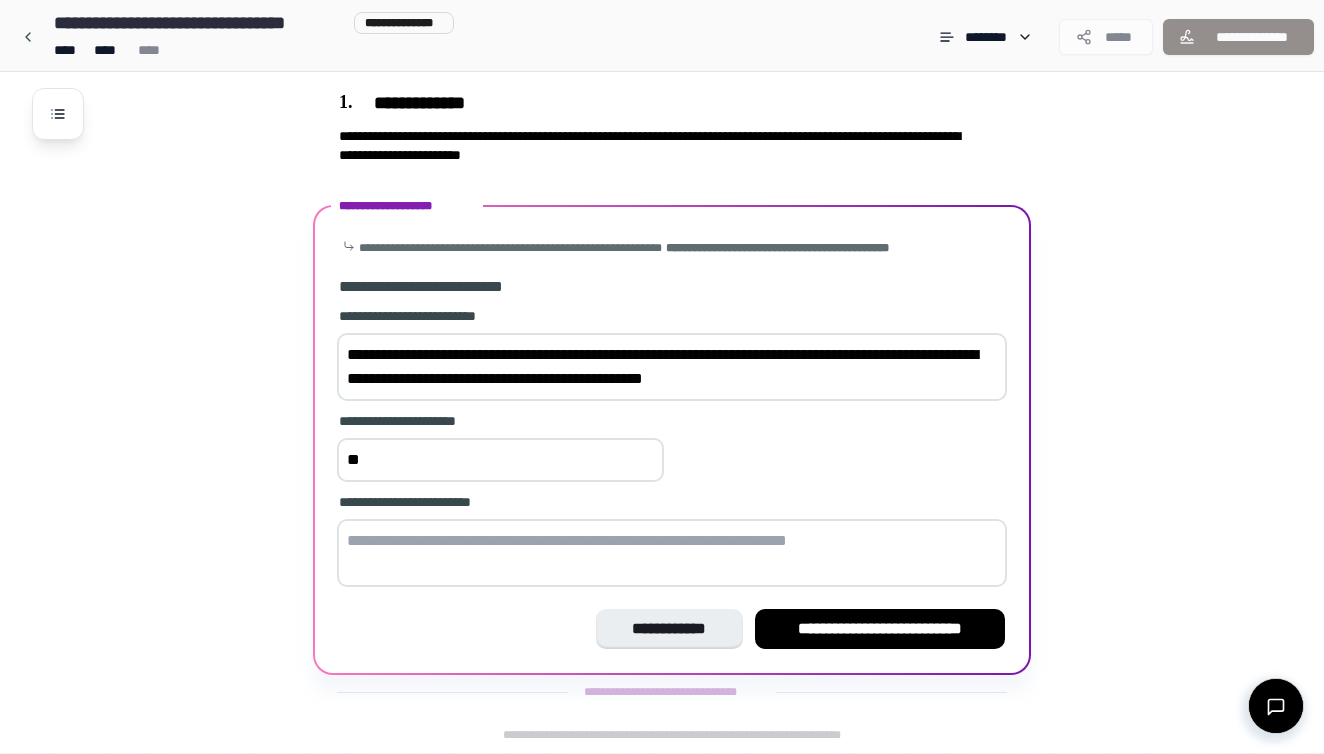 type on "*" 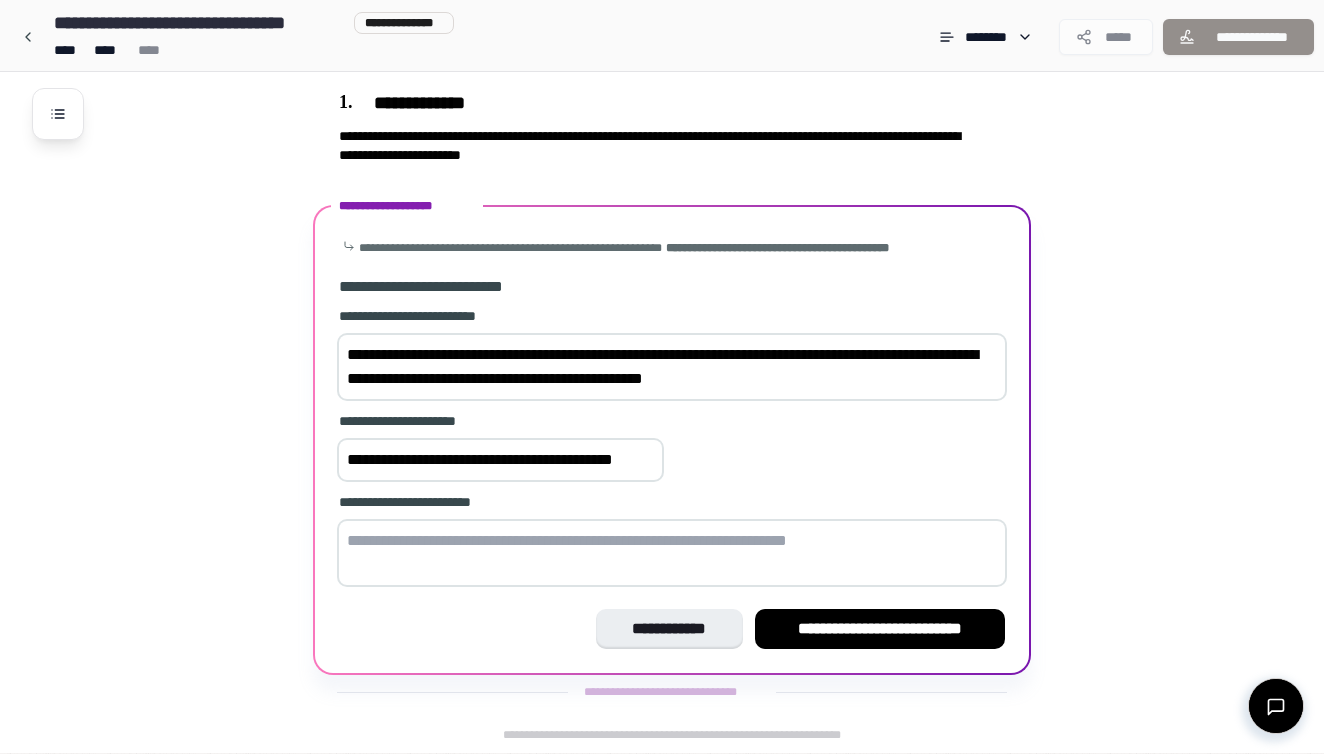scroll, scrollTop: 491, scrollLeft: 0, axis: vertical 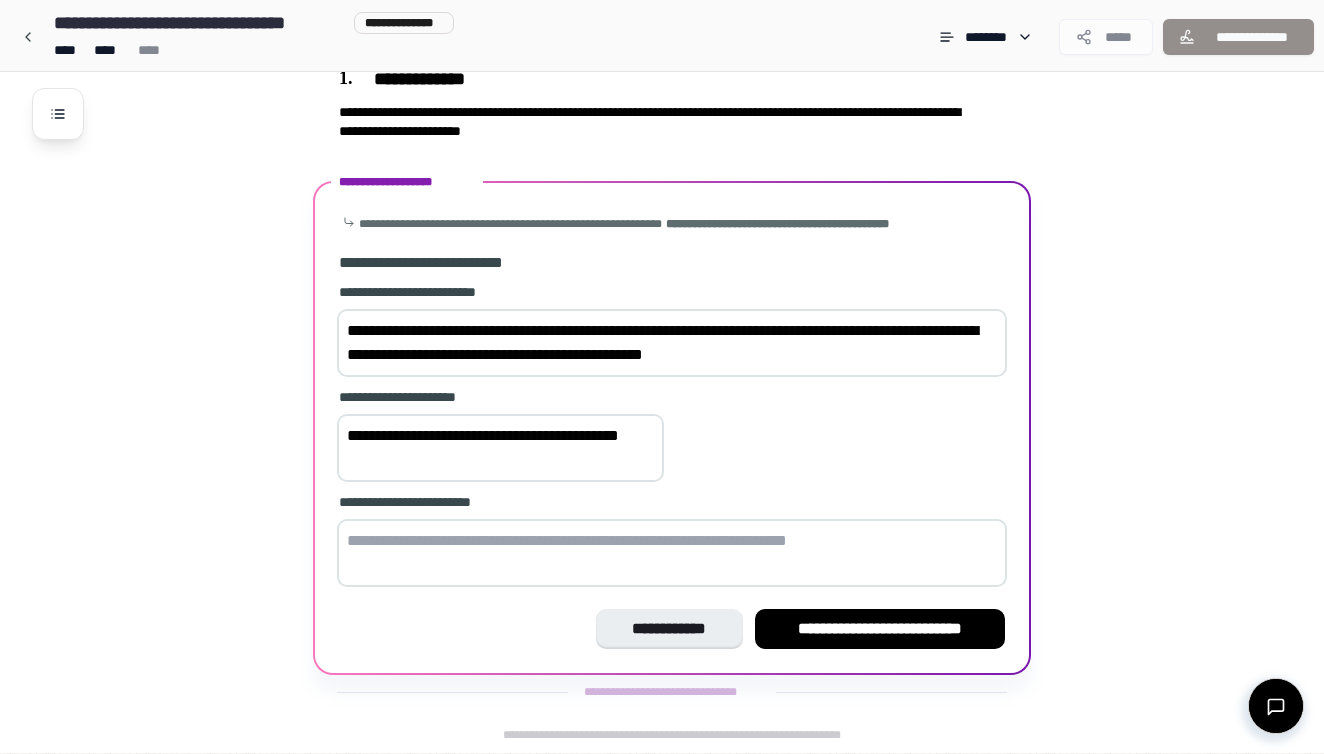 type on "**********" 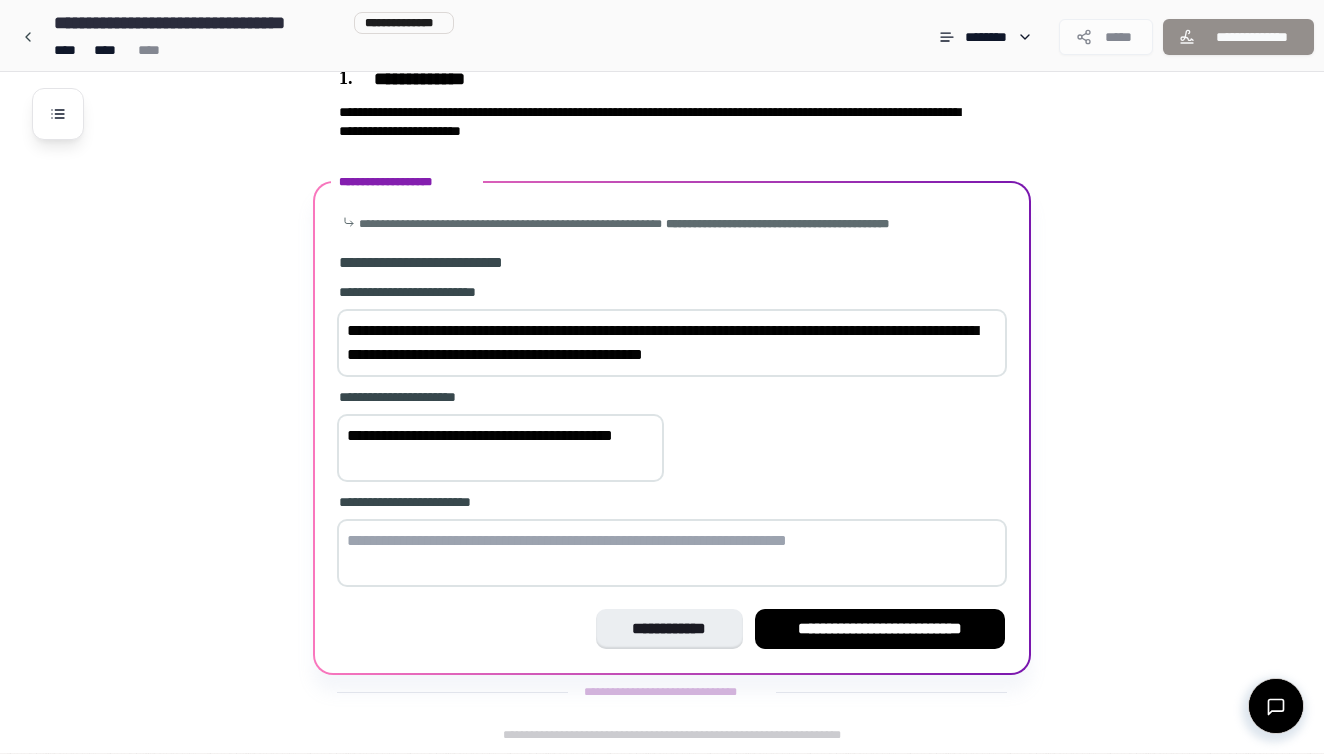 scroll, scrollTop: 467, scrollLeft: 0, axis: vertical 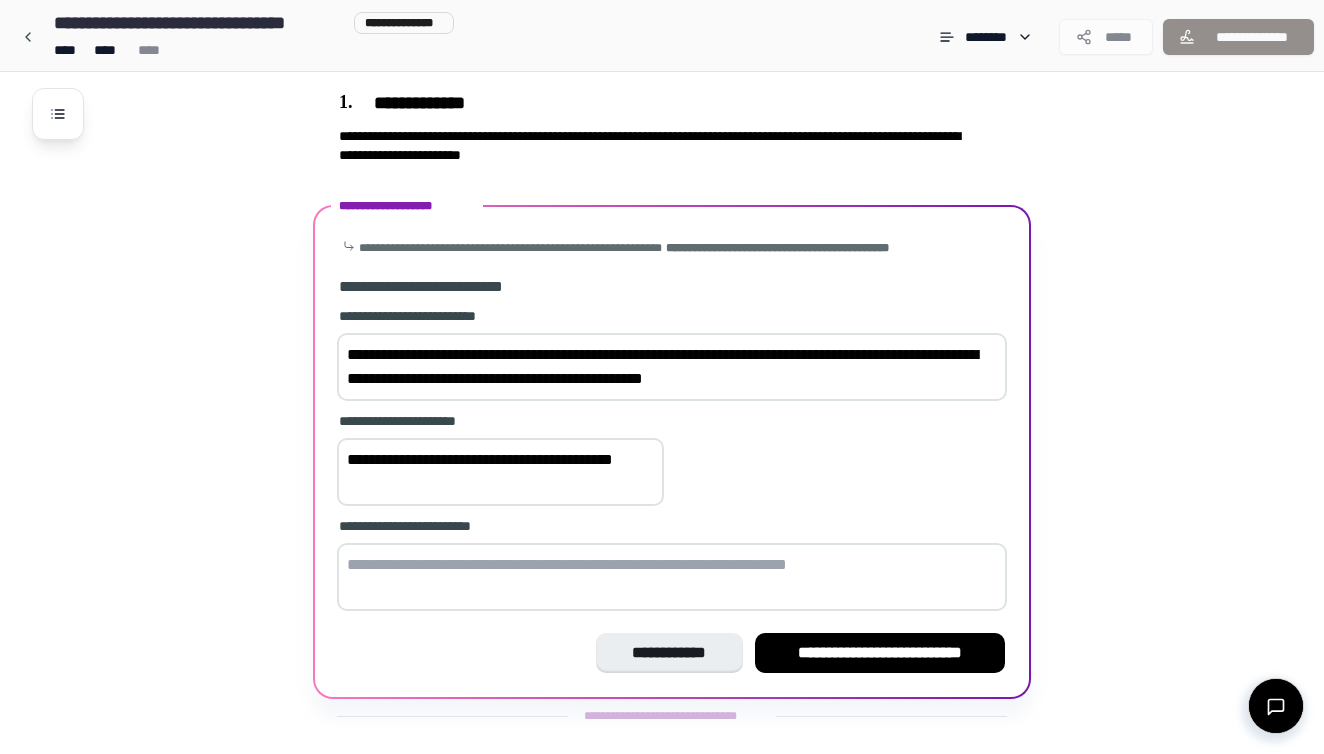 click on "**********" at bounding box center [672, 367] 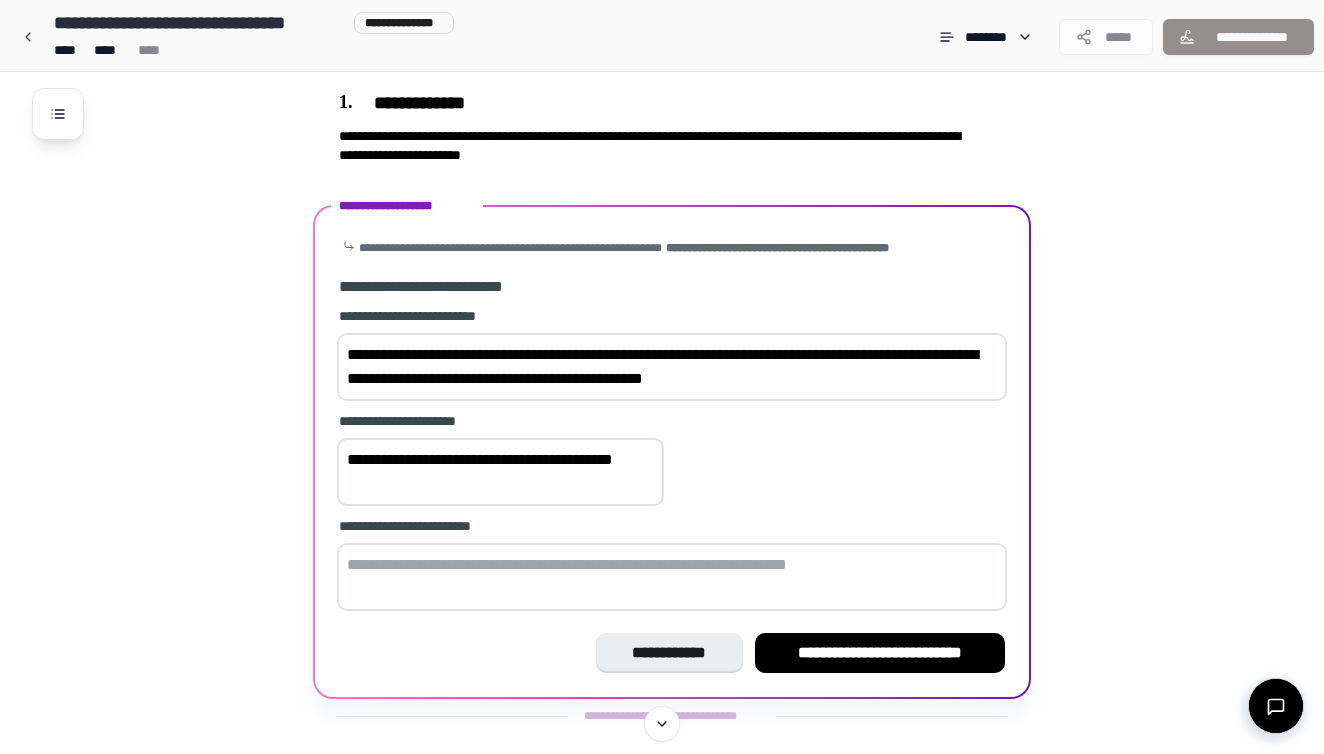 click on "**********" at bounding box center (672, 367) 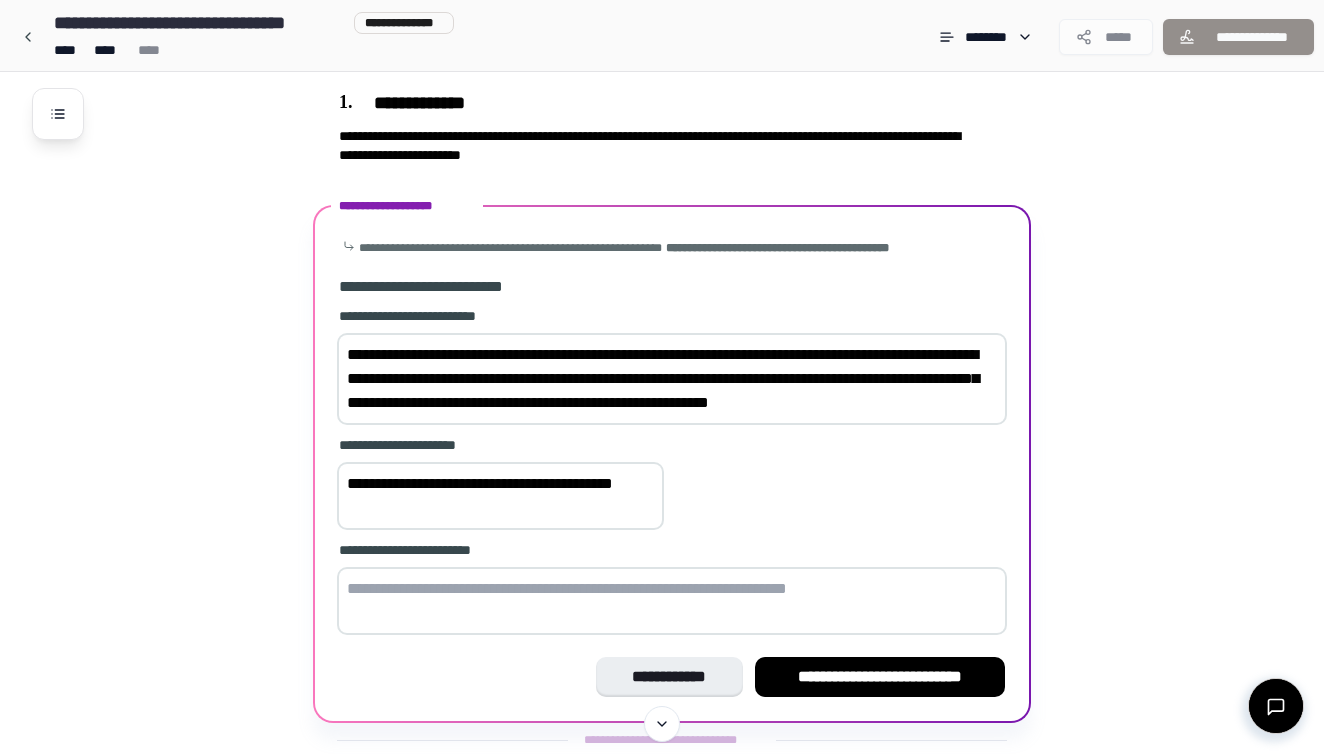 click on "**********" at bounding box center [672, 379] 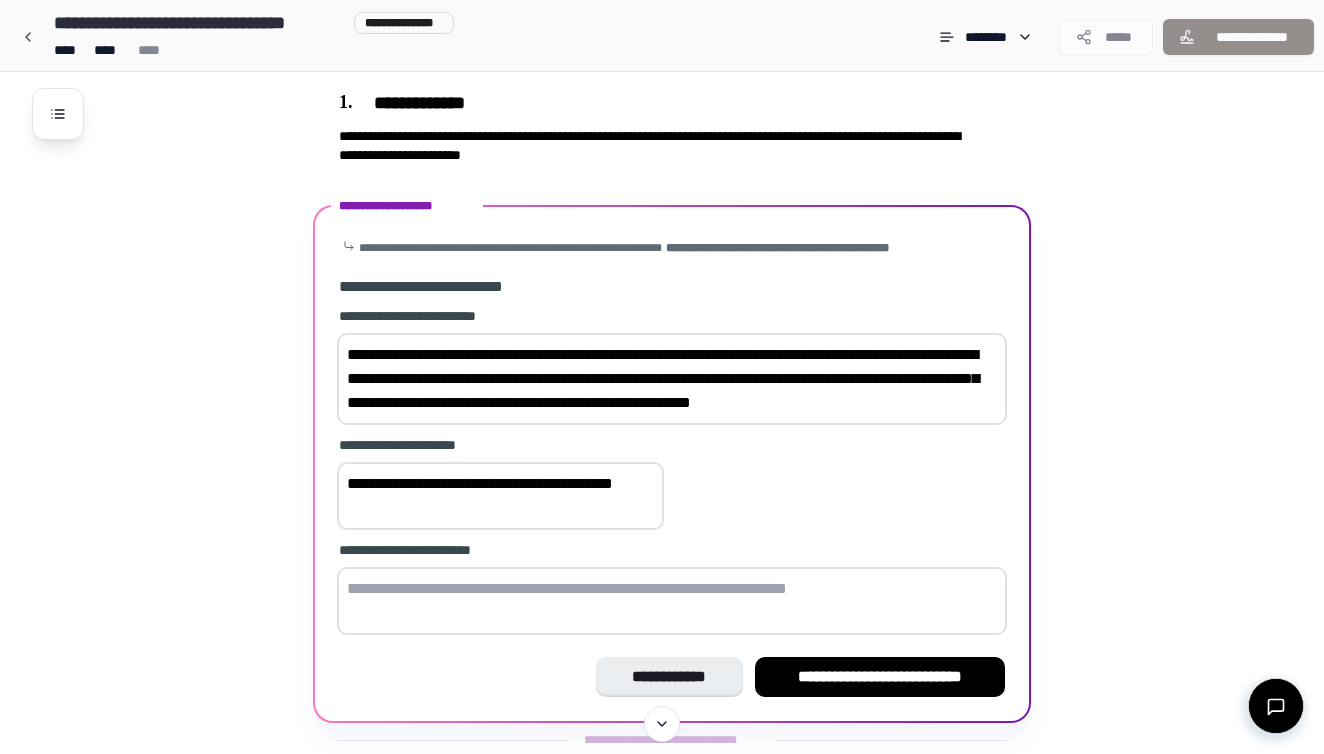 click on "**********" at bounding box center (672, 379) 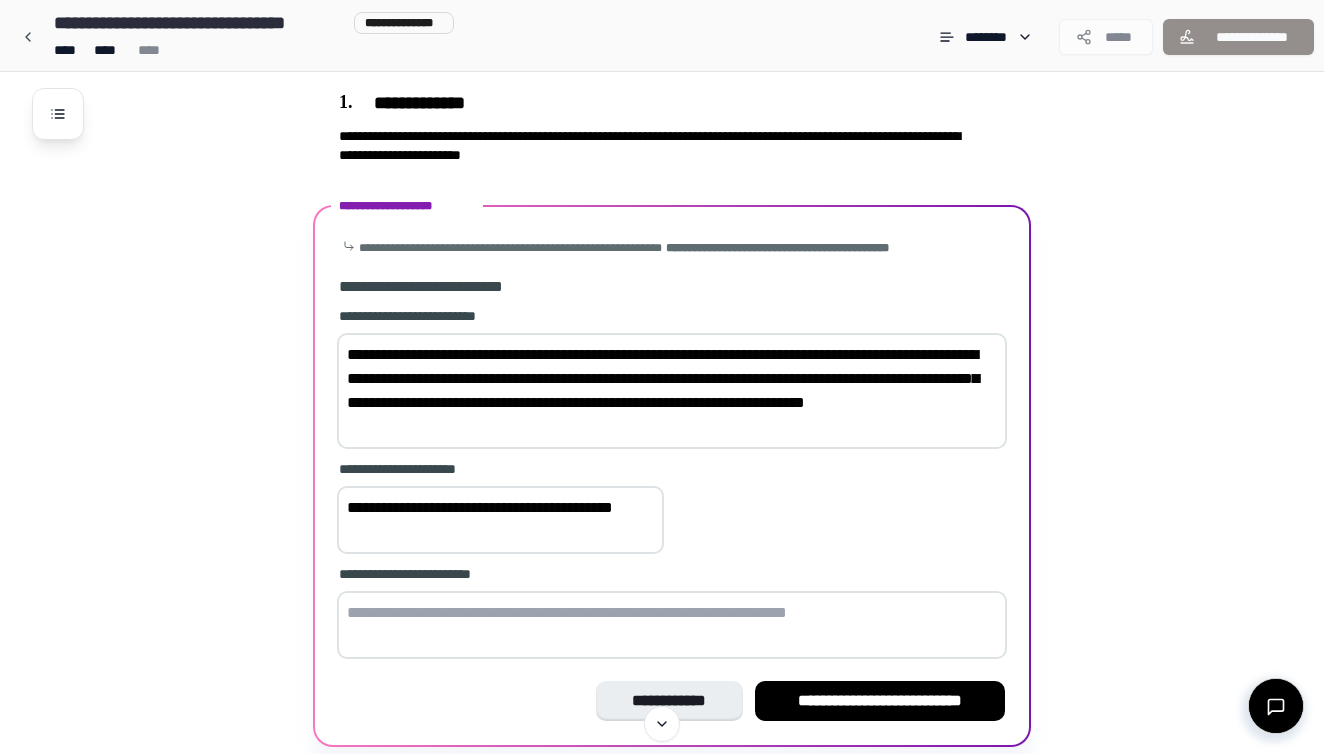 click on "**********" at bounding box center (672, 485) 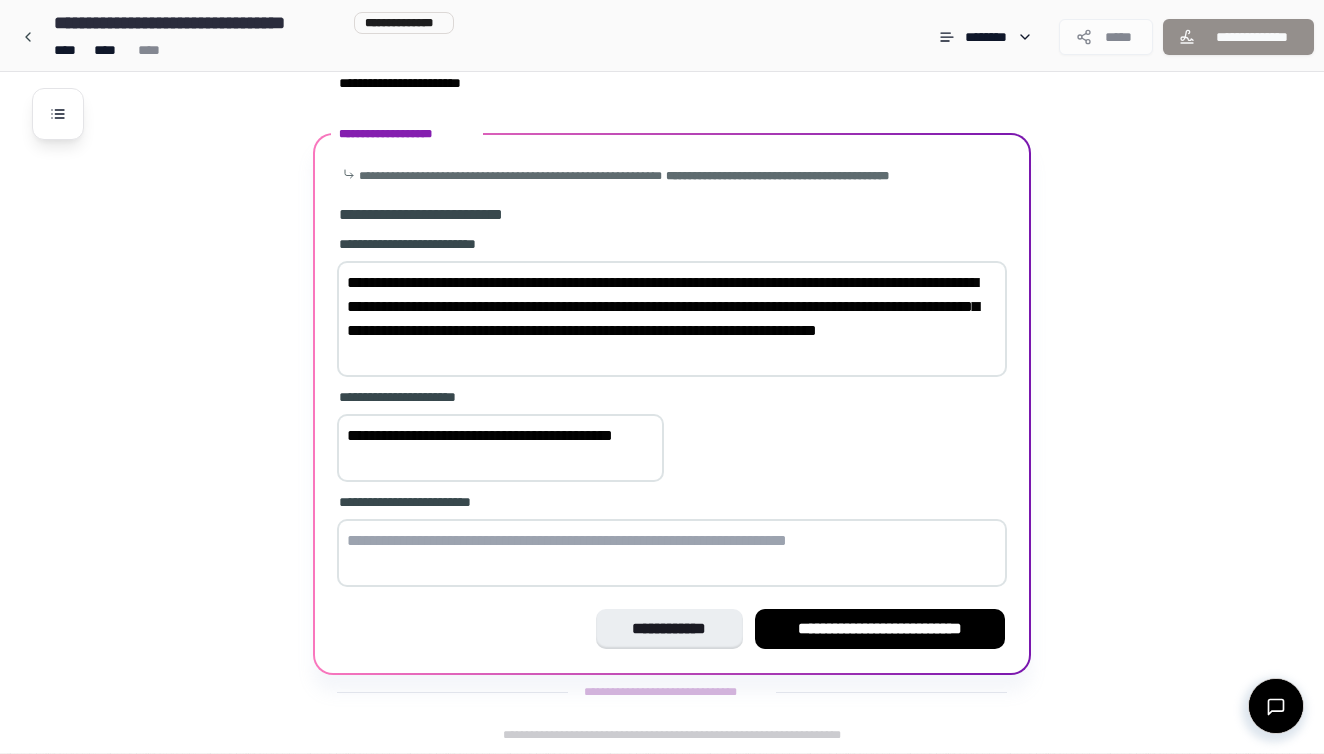 scroll, scrollTop: 539, scrollLeft: 0, axis: vertical 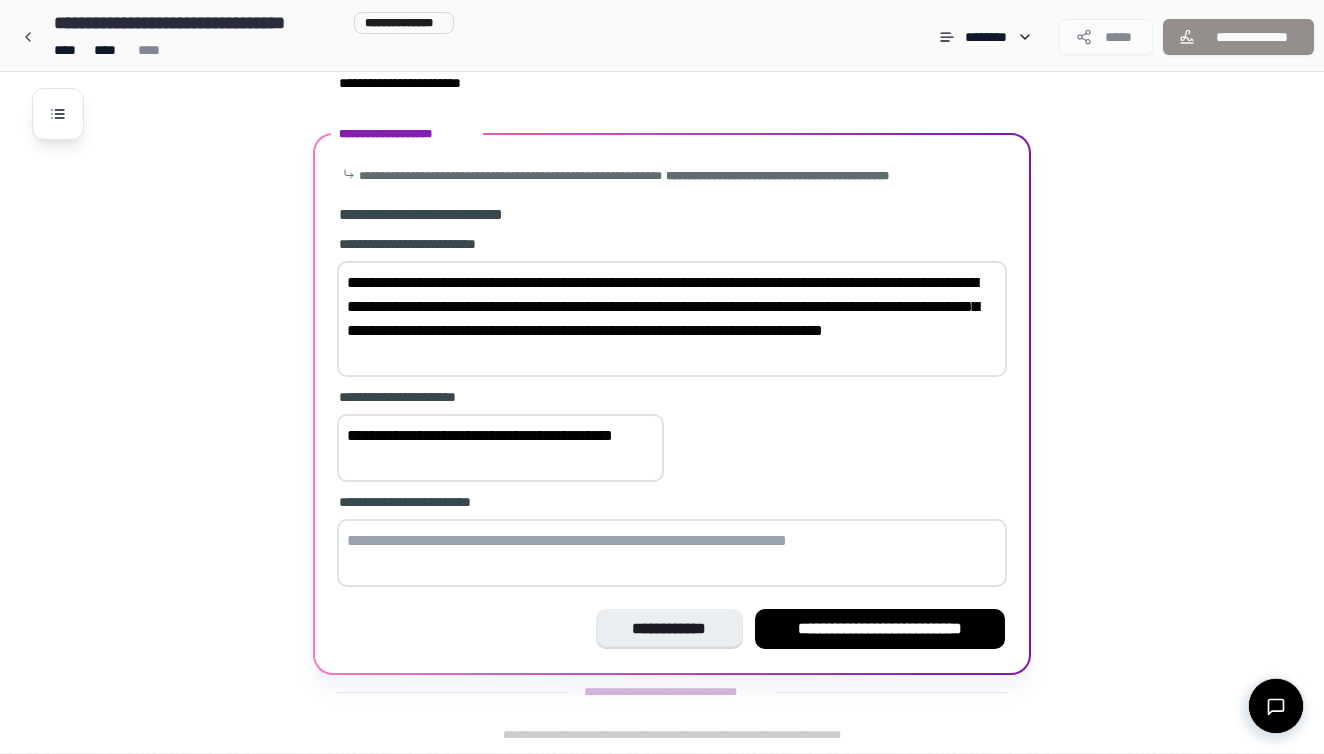 type on "**********" 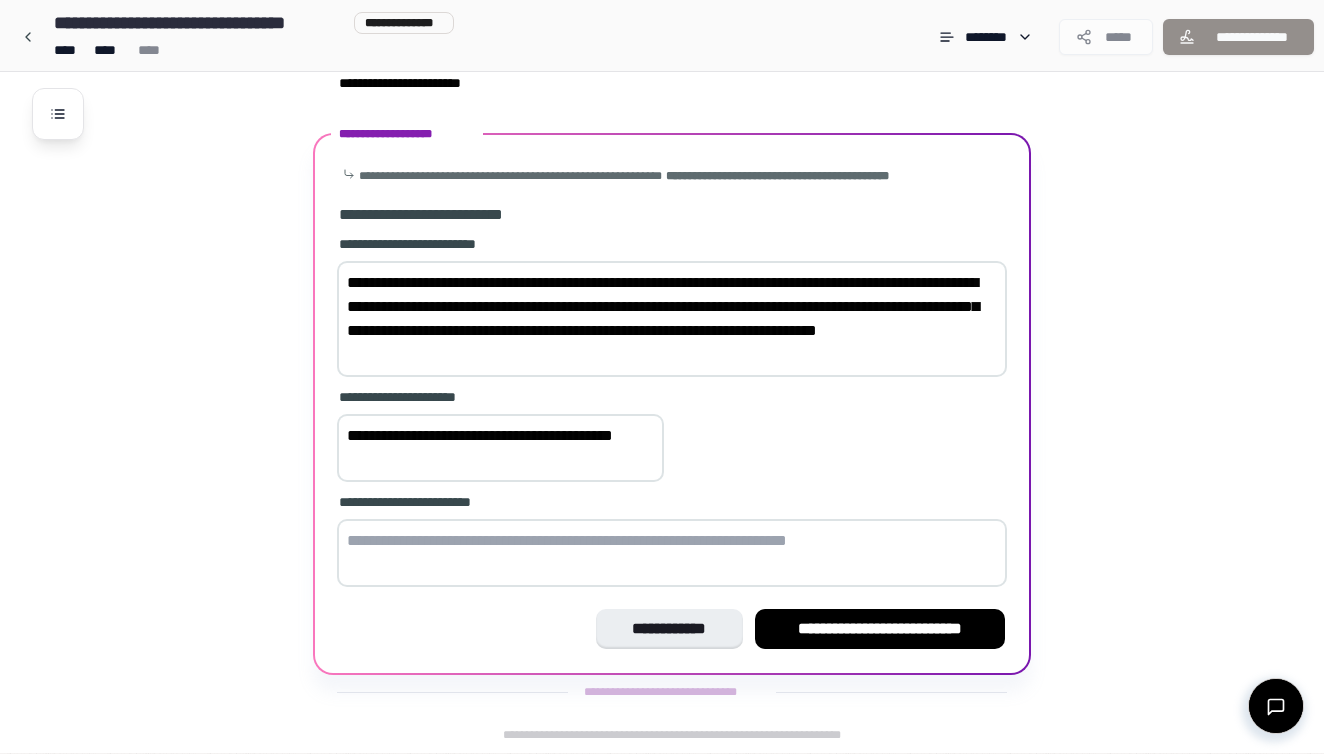 scroll, scrollTop: 491, scrollLeft: 0, axis: vertical 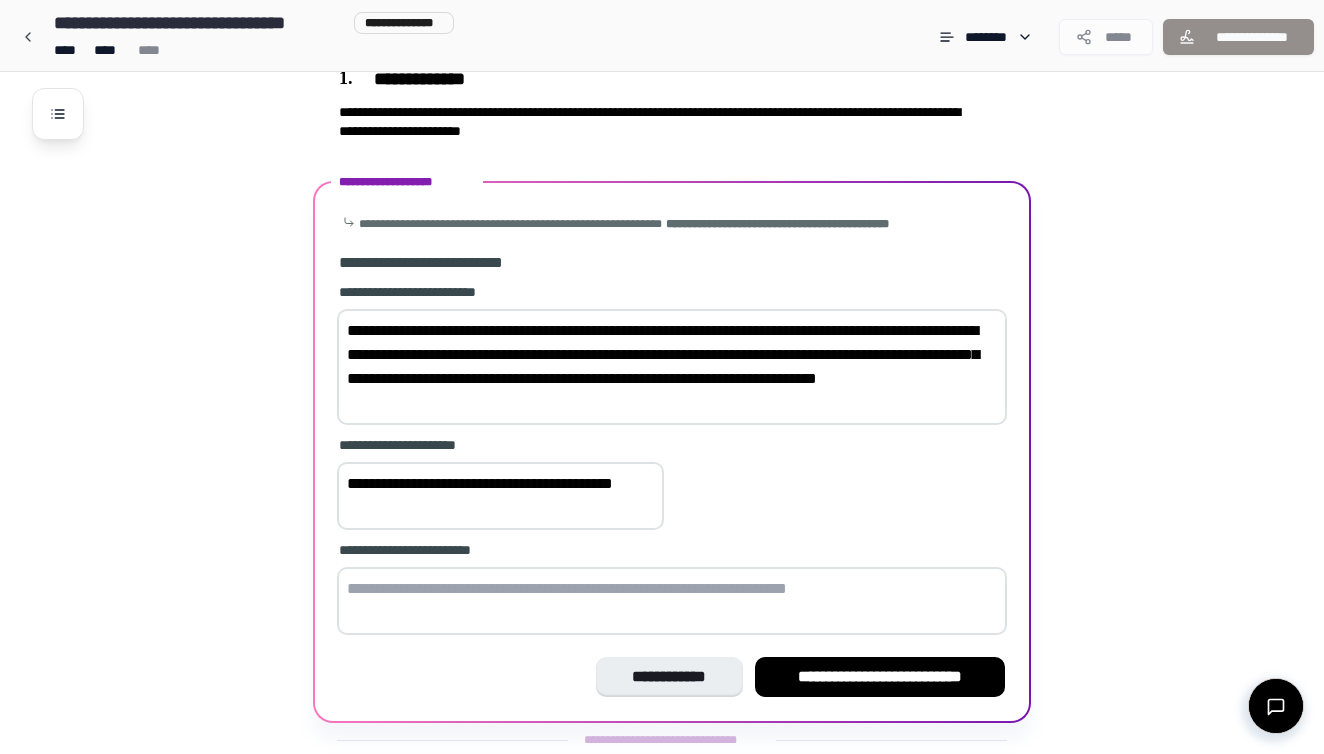 click on "**********" at bounding box center (672, 590) 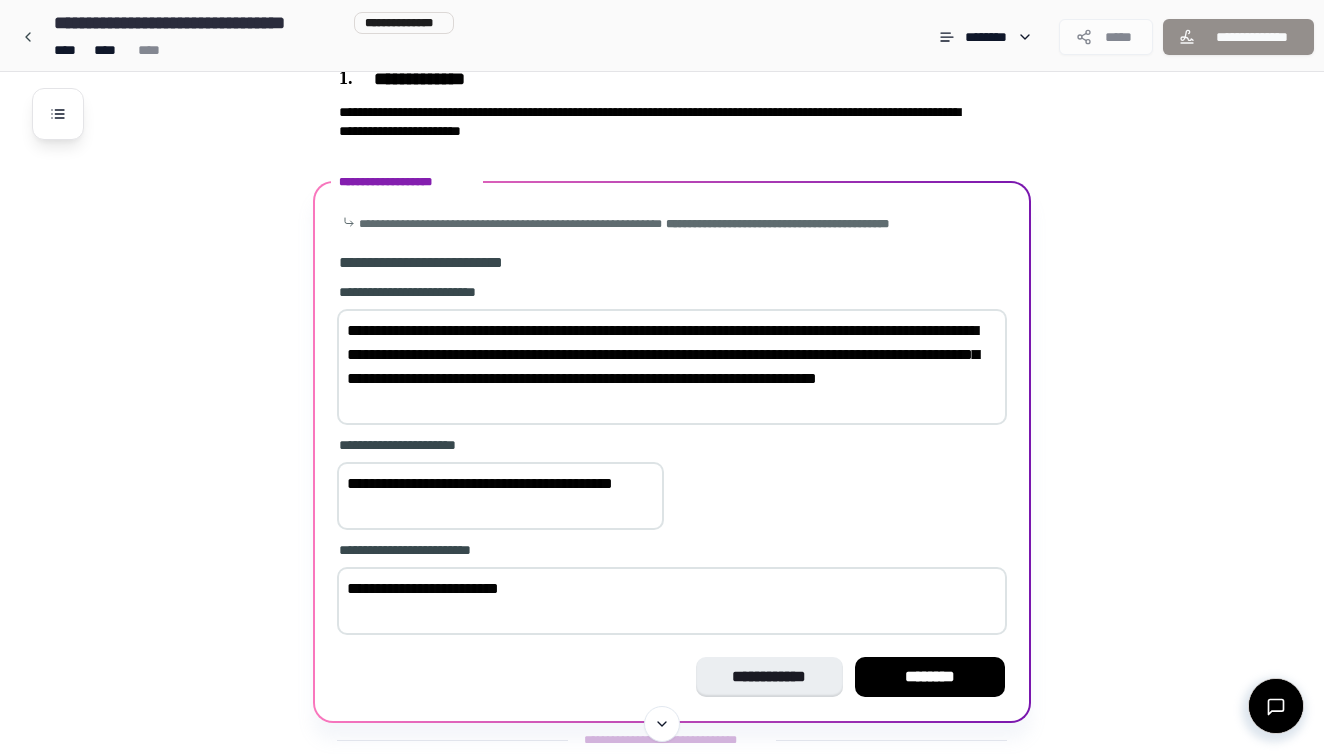 click on "**********" at bounding box center [672, 601] 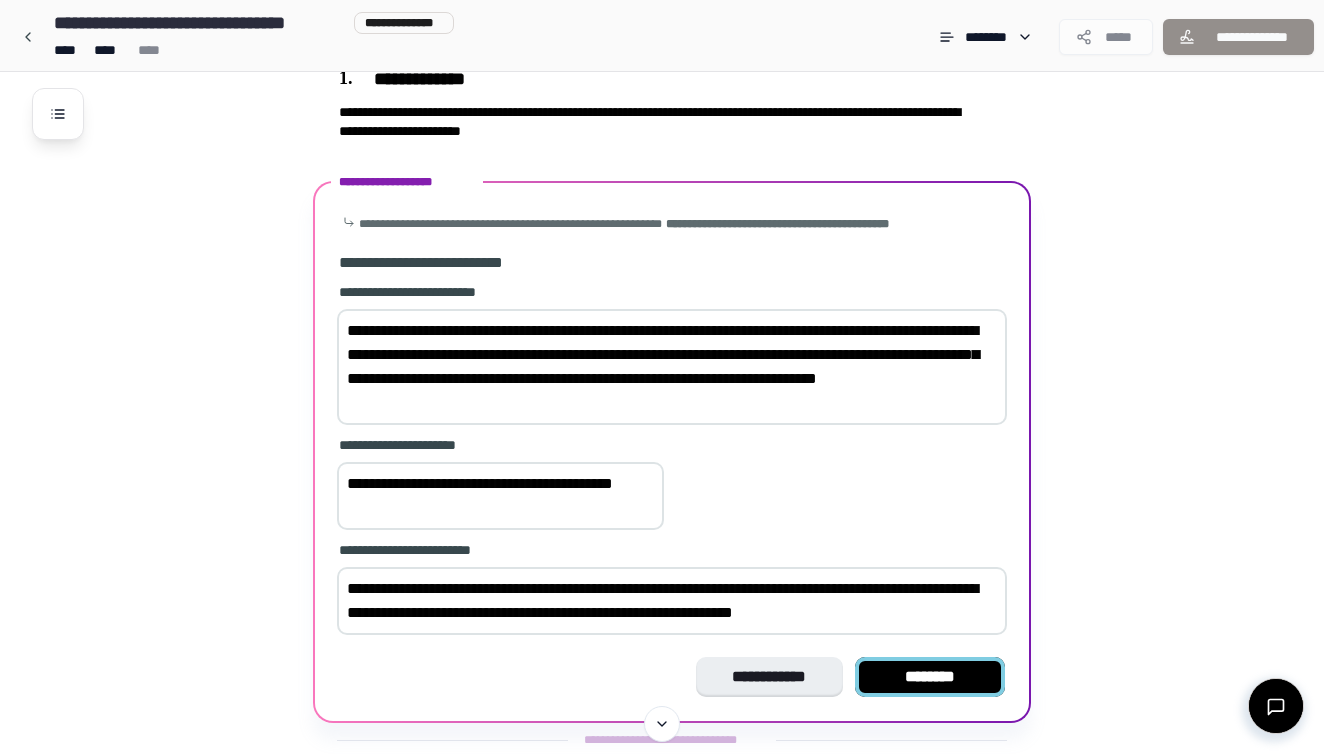 type on "**********" 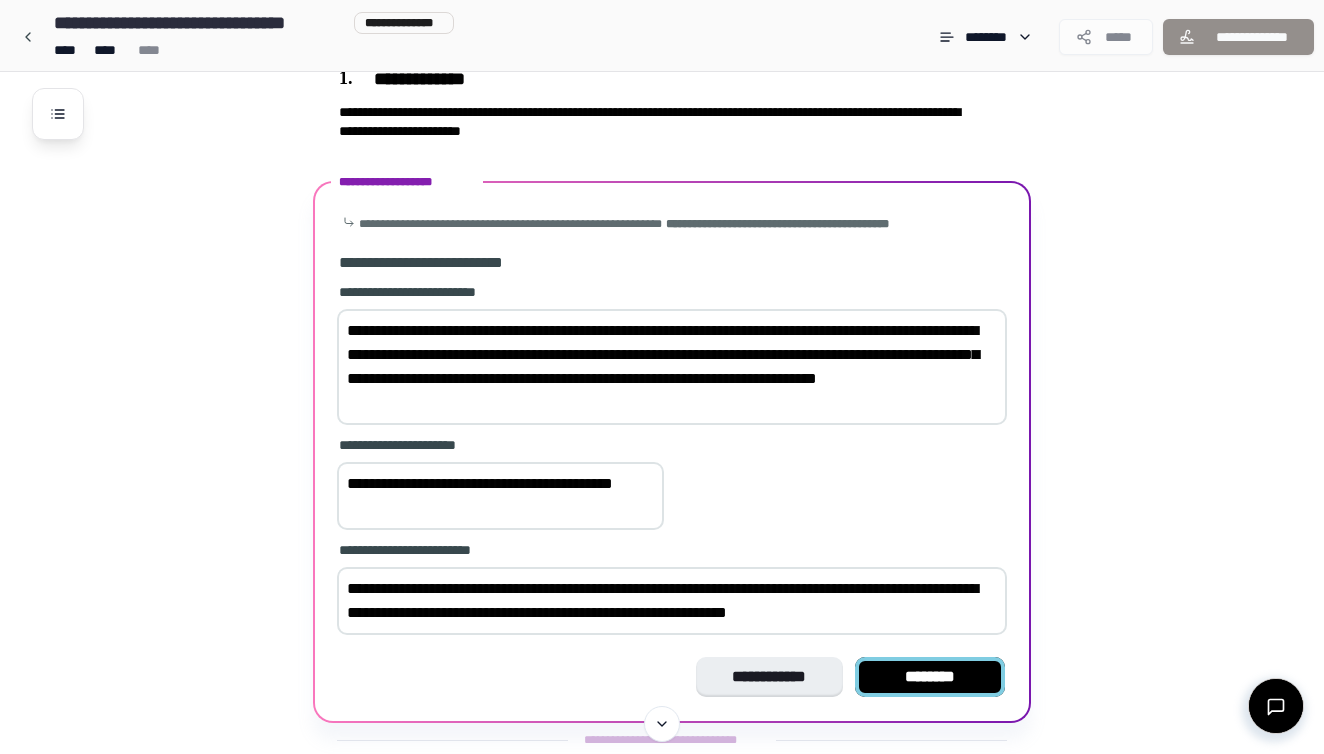 click on "********" at bounding box center [930, 677] 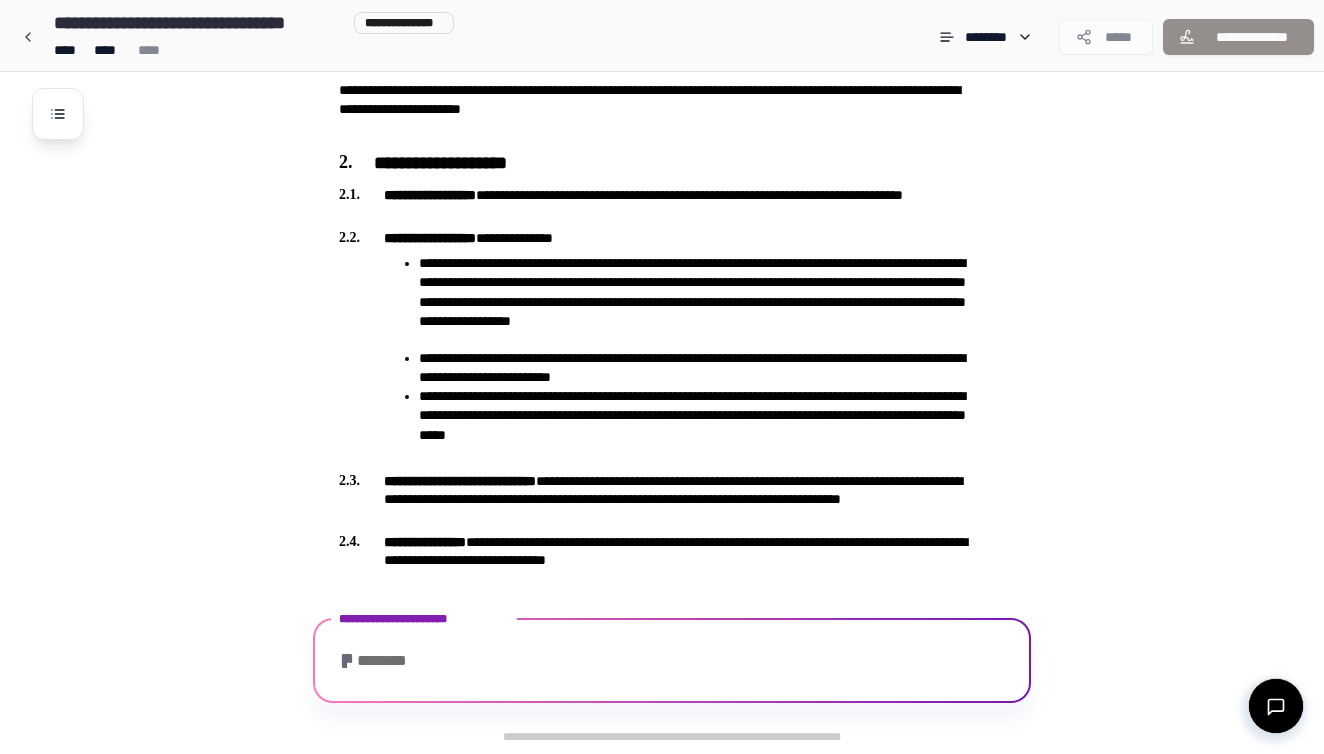 scroll, scrollTop: 630, scrollLeft: 0, axis: vertical 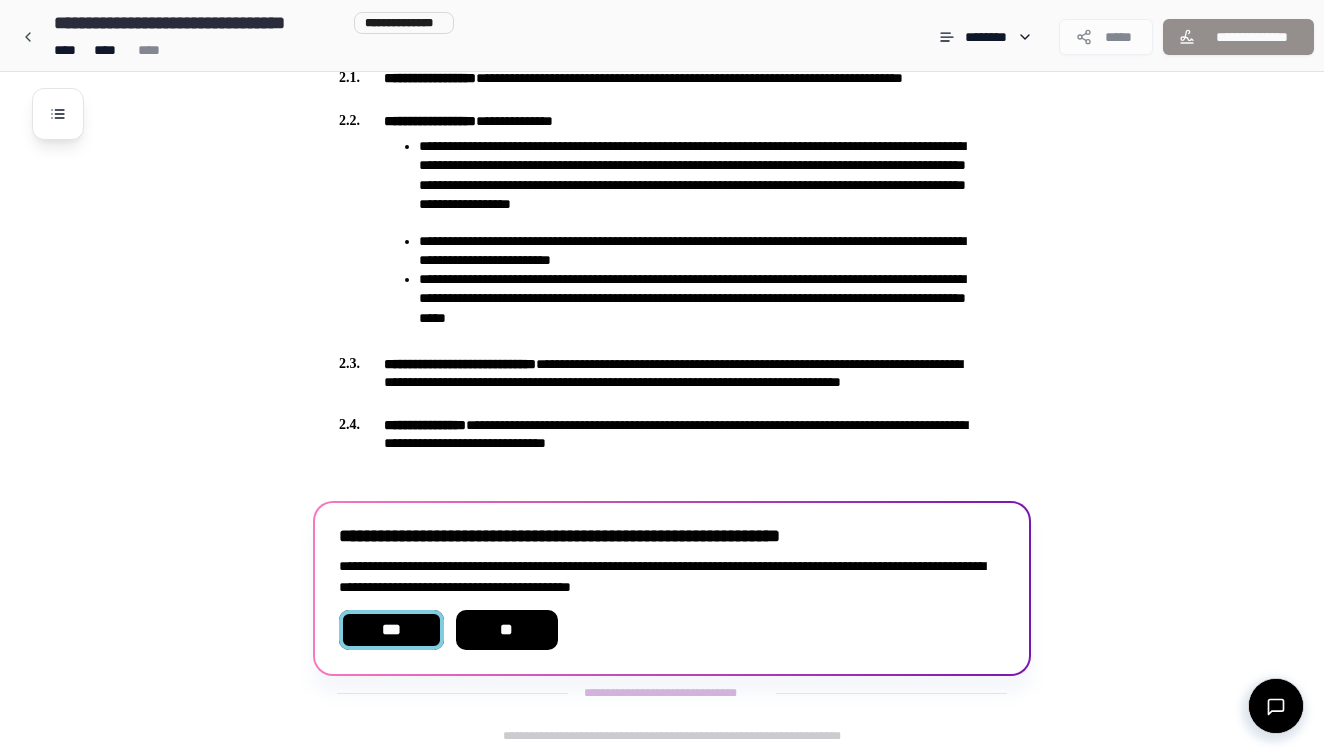 click on "***" at bounding box center (391, 630) 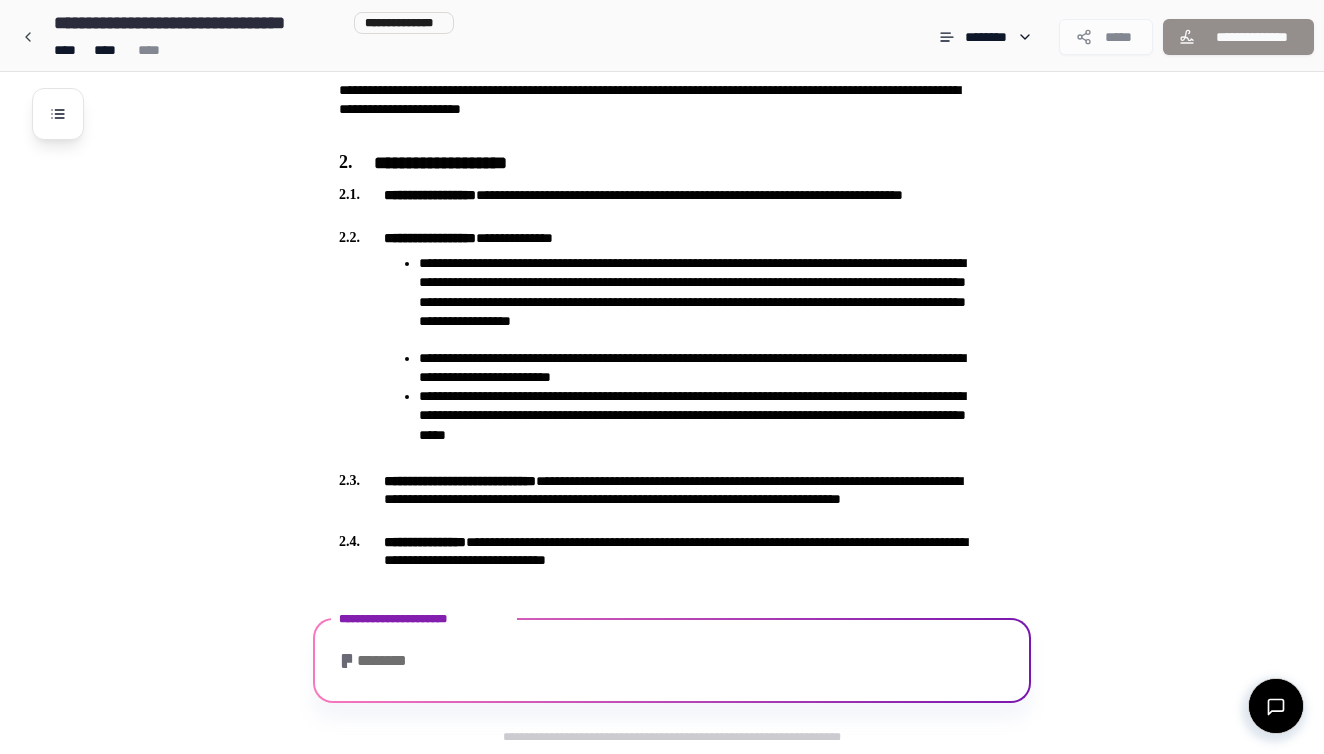 scroll, scrollTop: 1226, scrollLeft: 0, axis: vertical 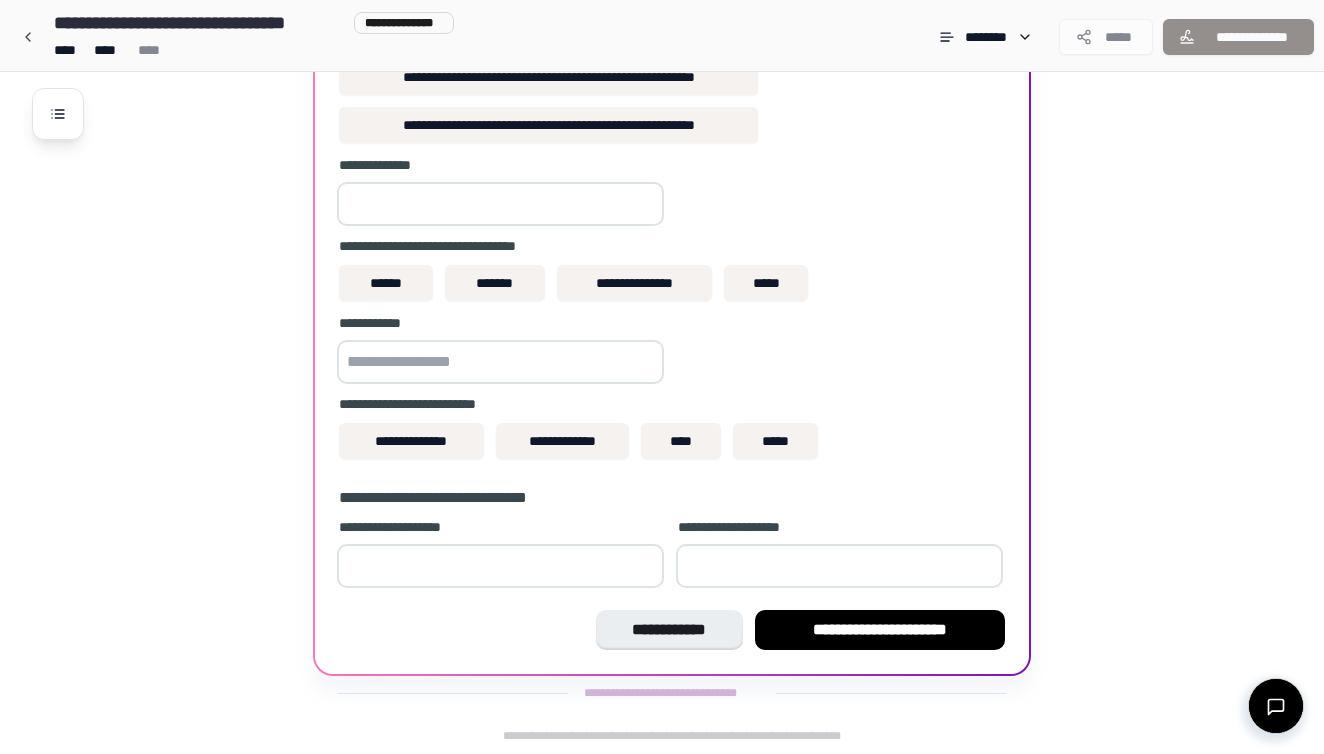 click on "**" at bounding box center (500, 204) 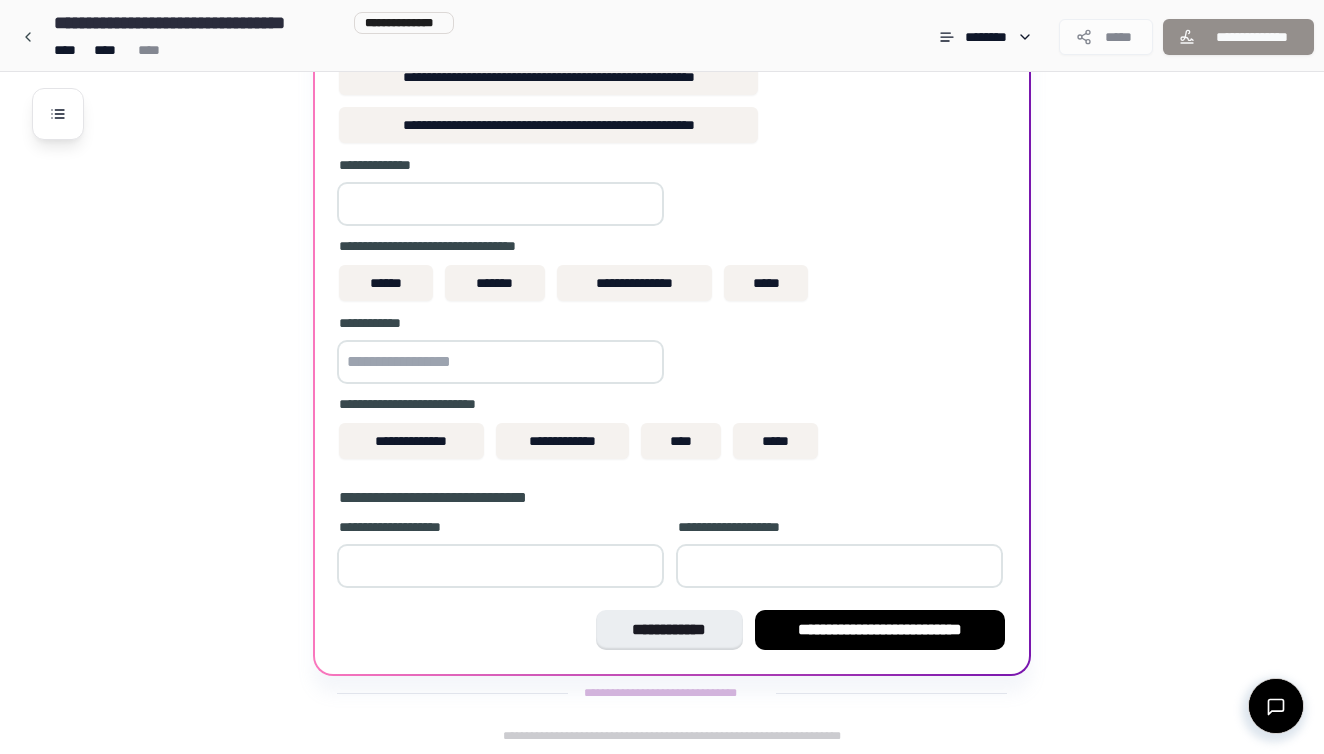 type on "*" 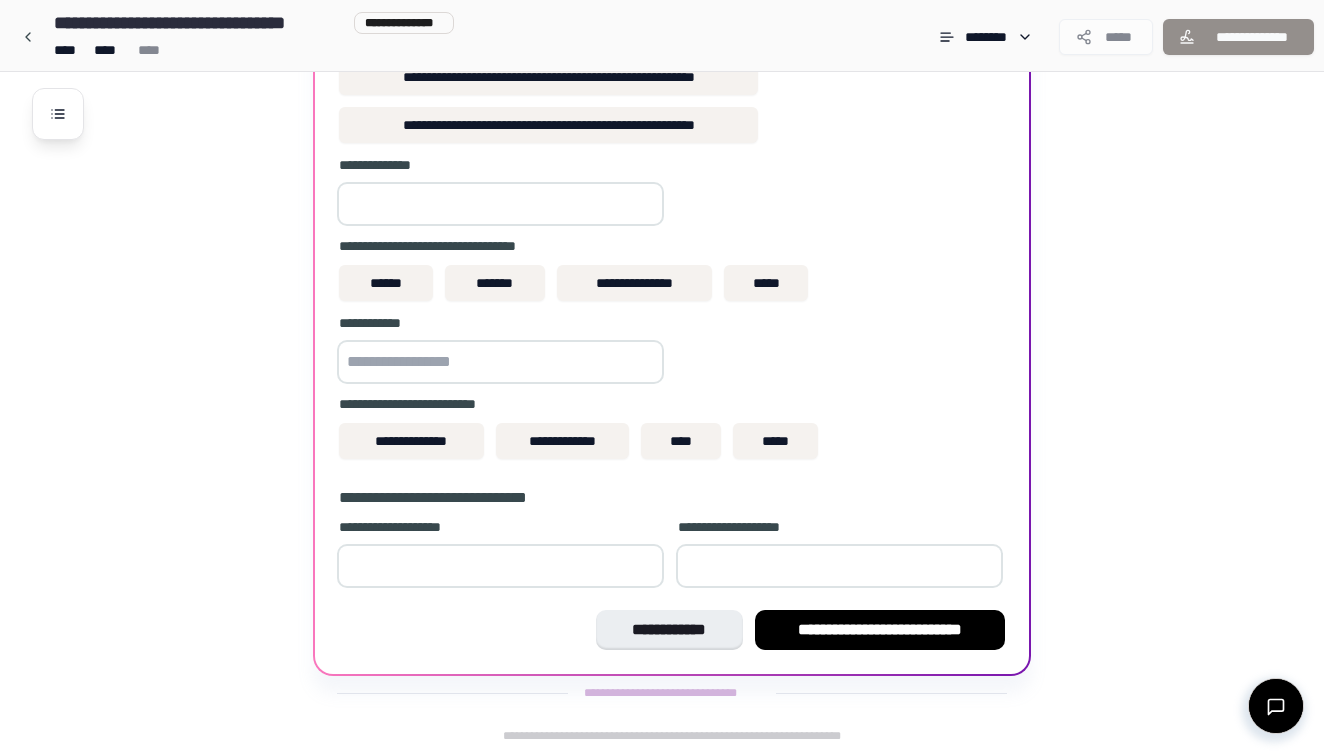 click on "*" at bounding box center [500, 204] 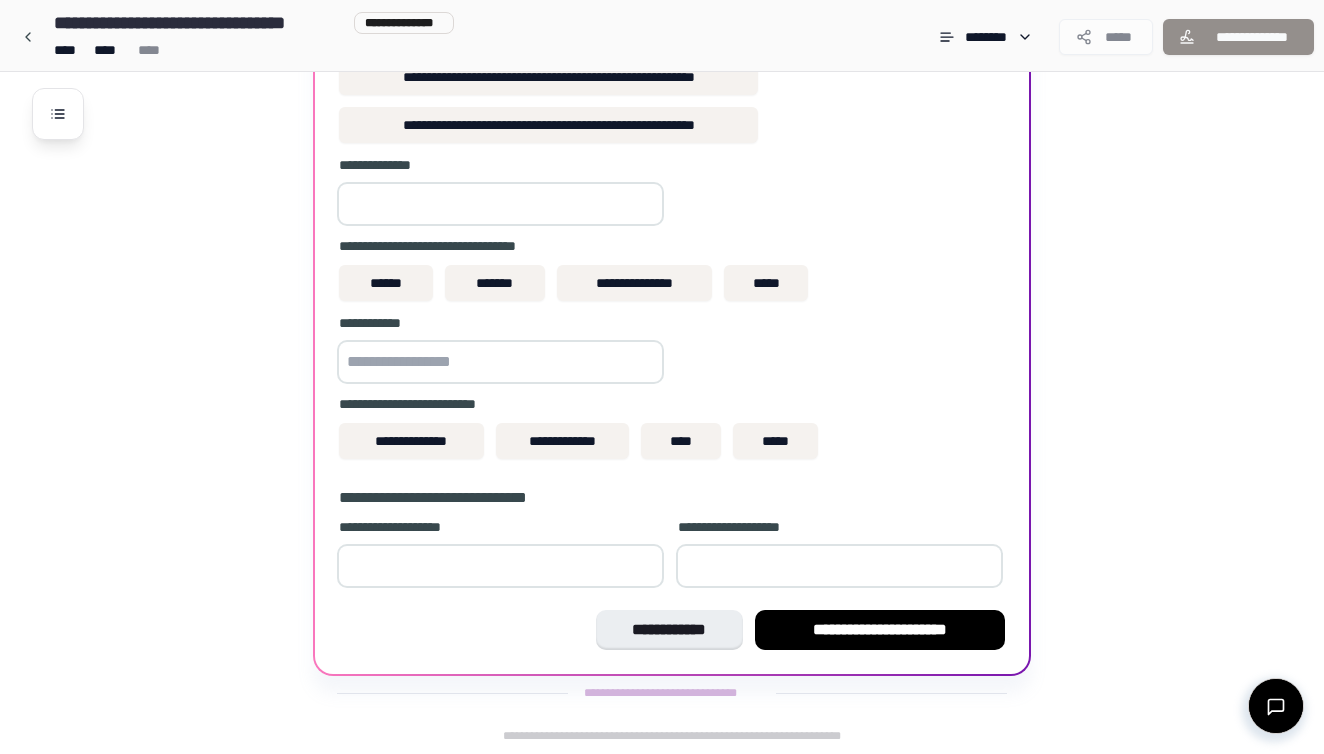 type 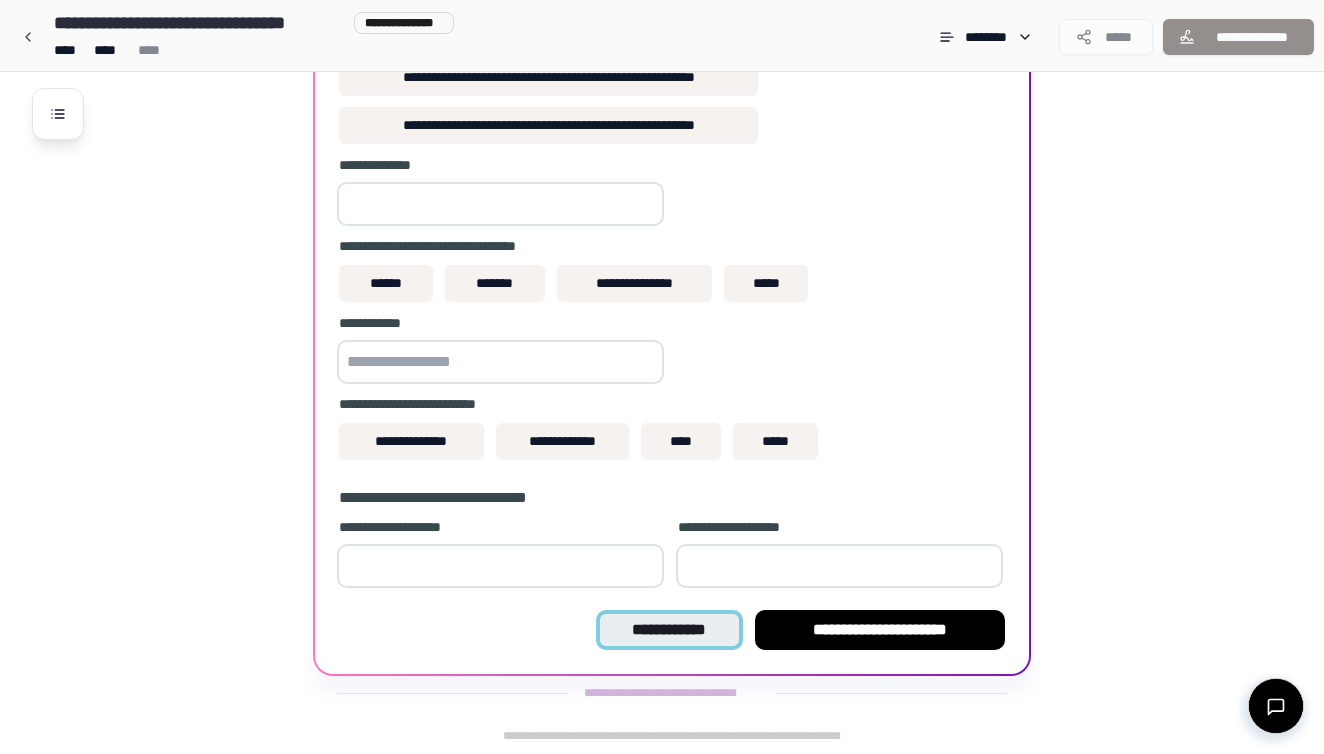 click on "**********" at bounding box center (669, 630) 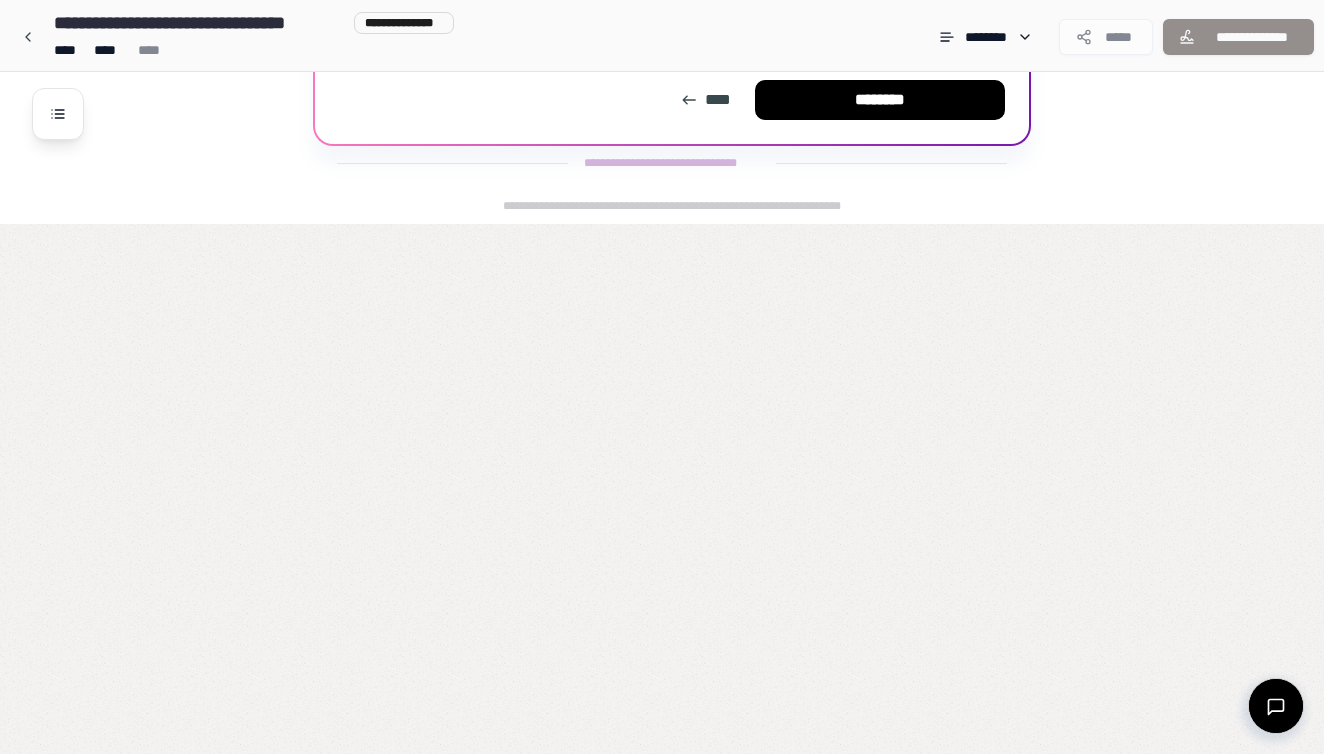 scroll, scrollTop: 674, scrollLeft: 0, axis: vertical 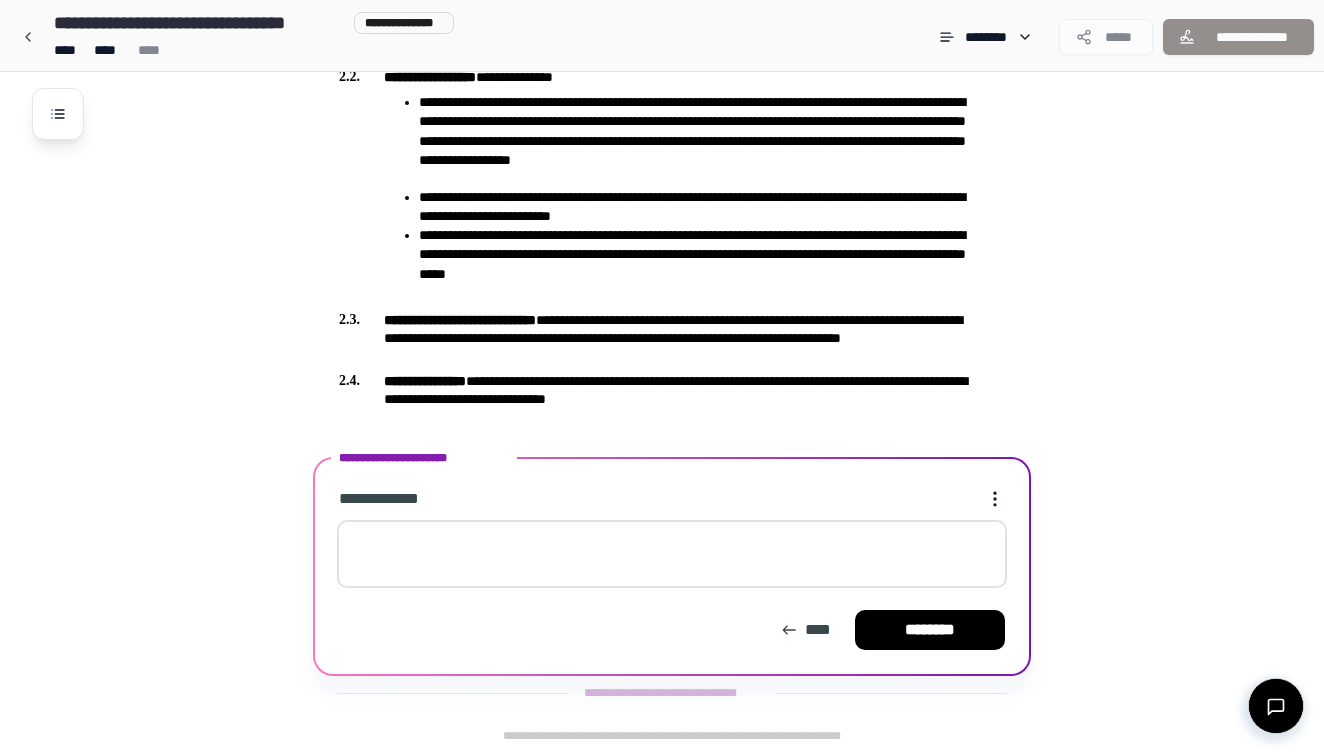 click at bounding box center [672, 554] 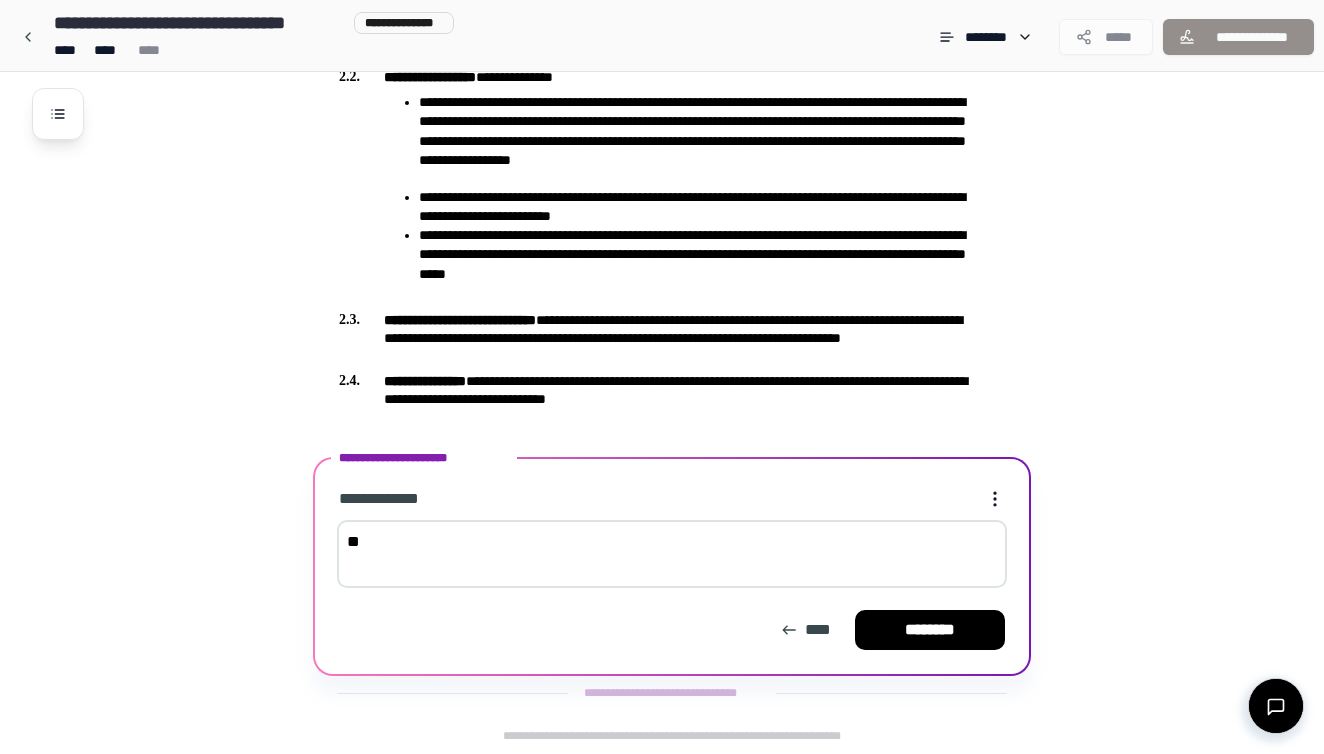 type on "*" 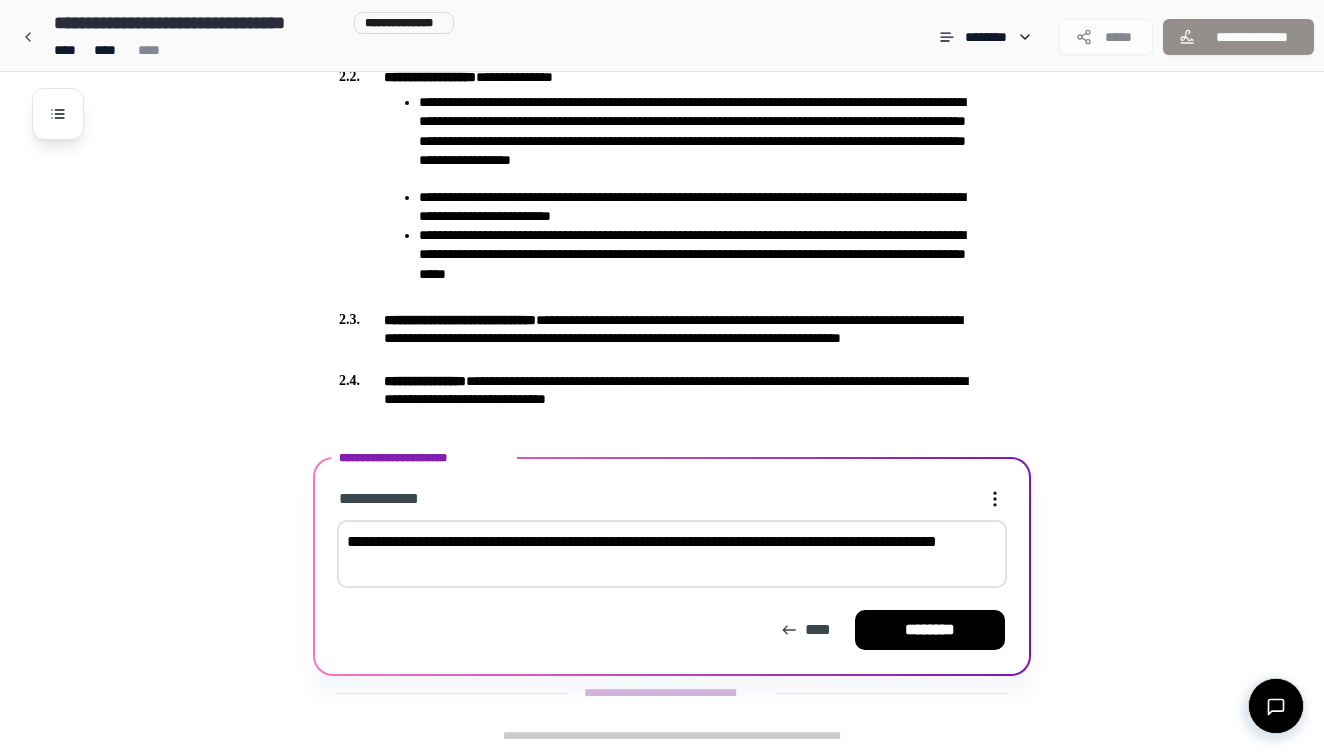 click on "**********" at bounding box center (672, 554) 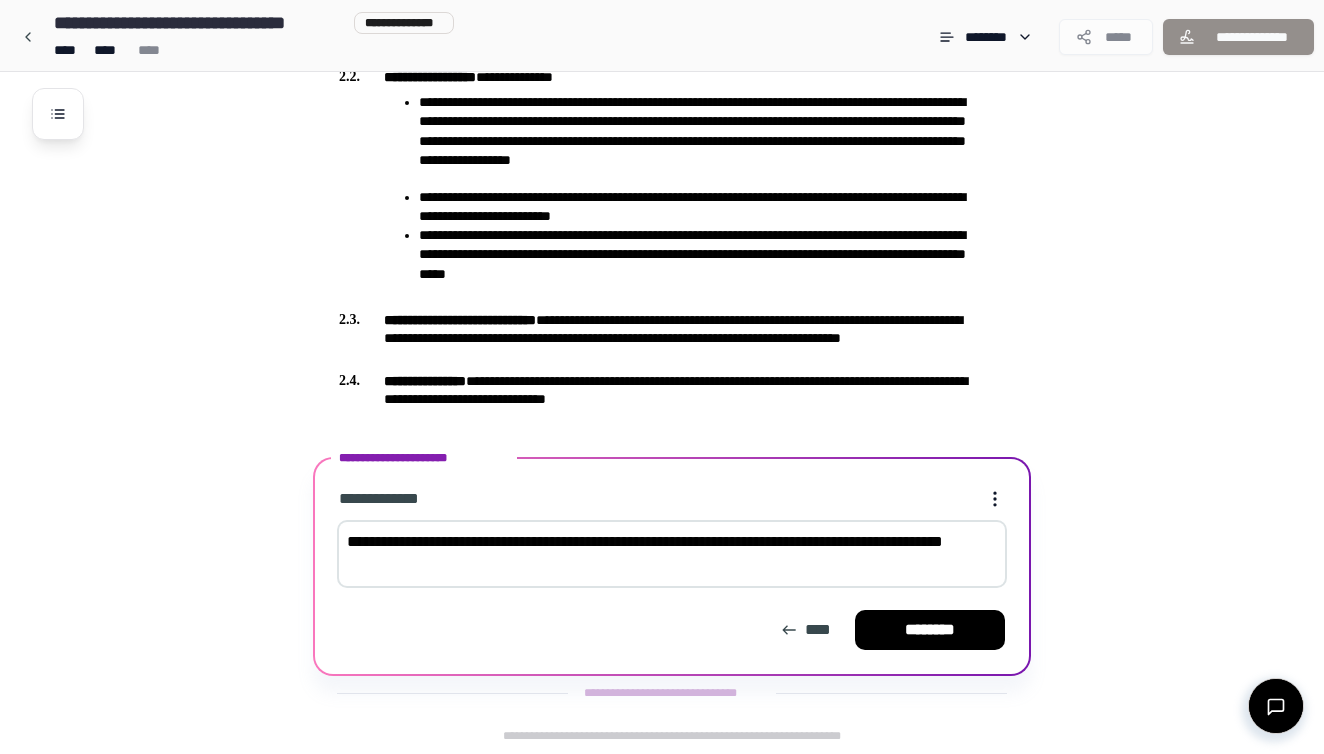 click on "**********" at bounding box center [672, 554] 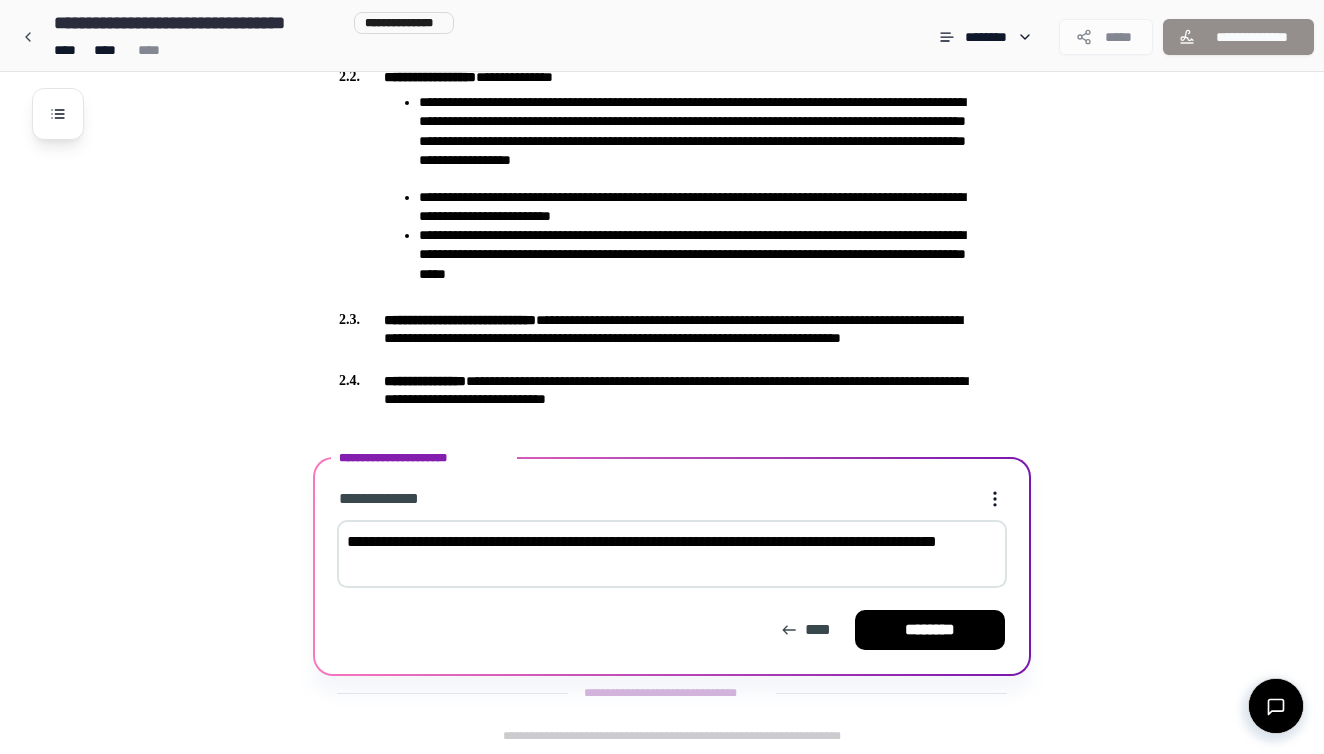 click on "**********" at bounding box center [672, 554] 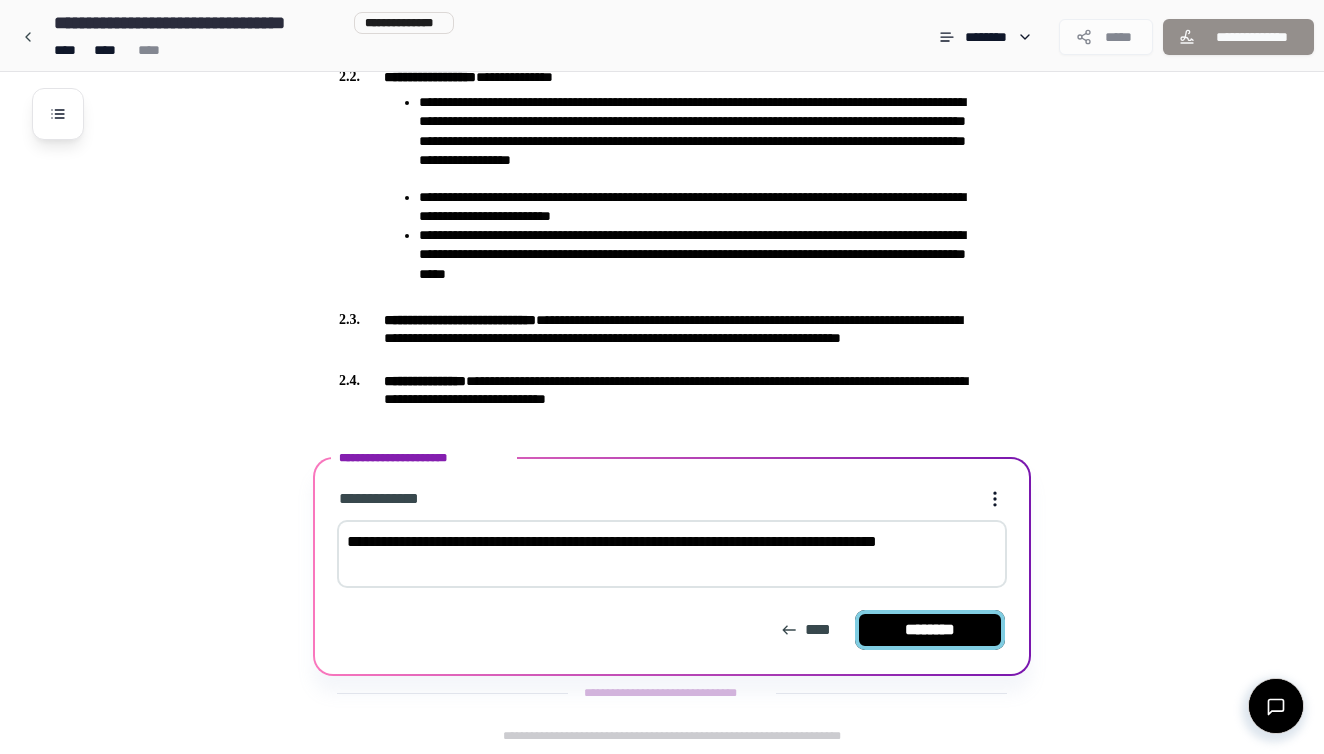 type on "**********" 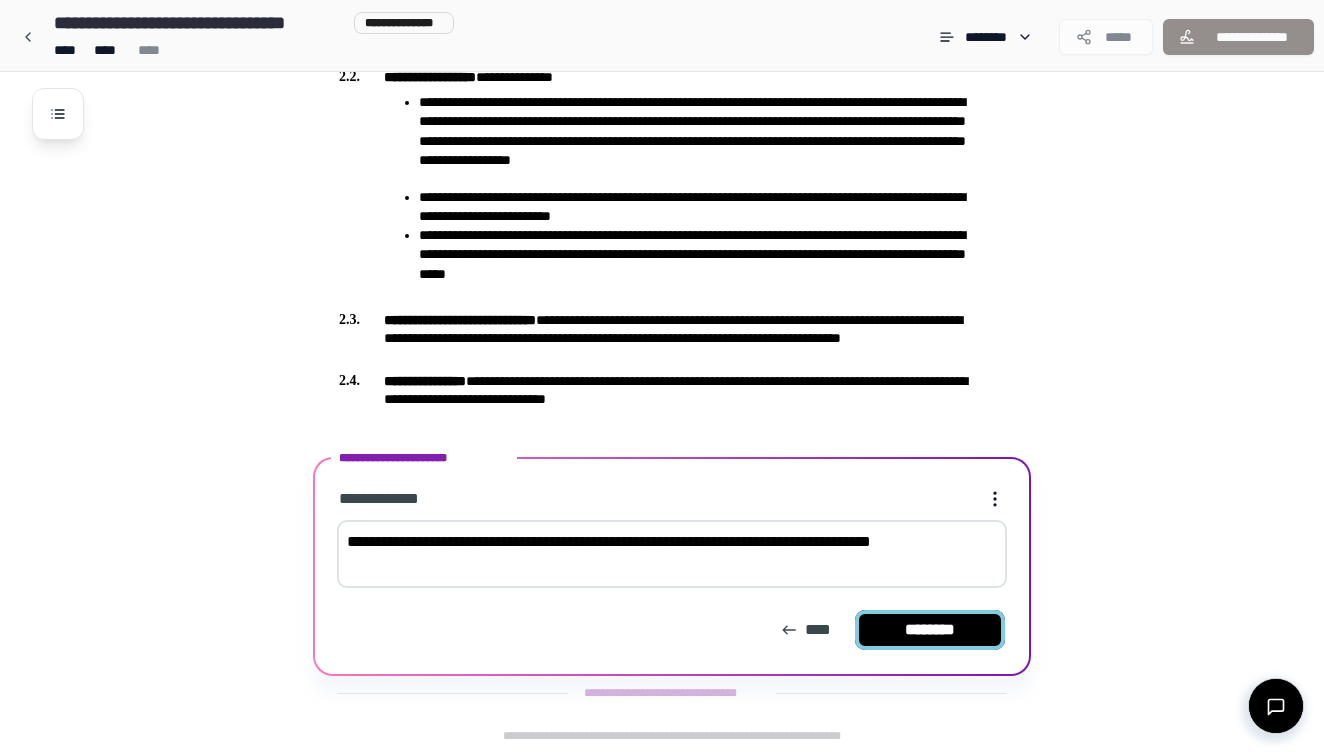 click on "********" at bounding box center [930, 630] 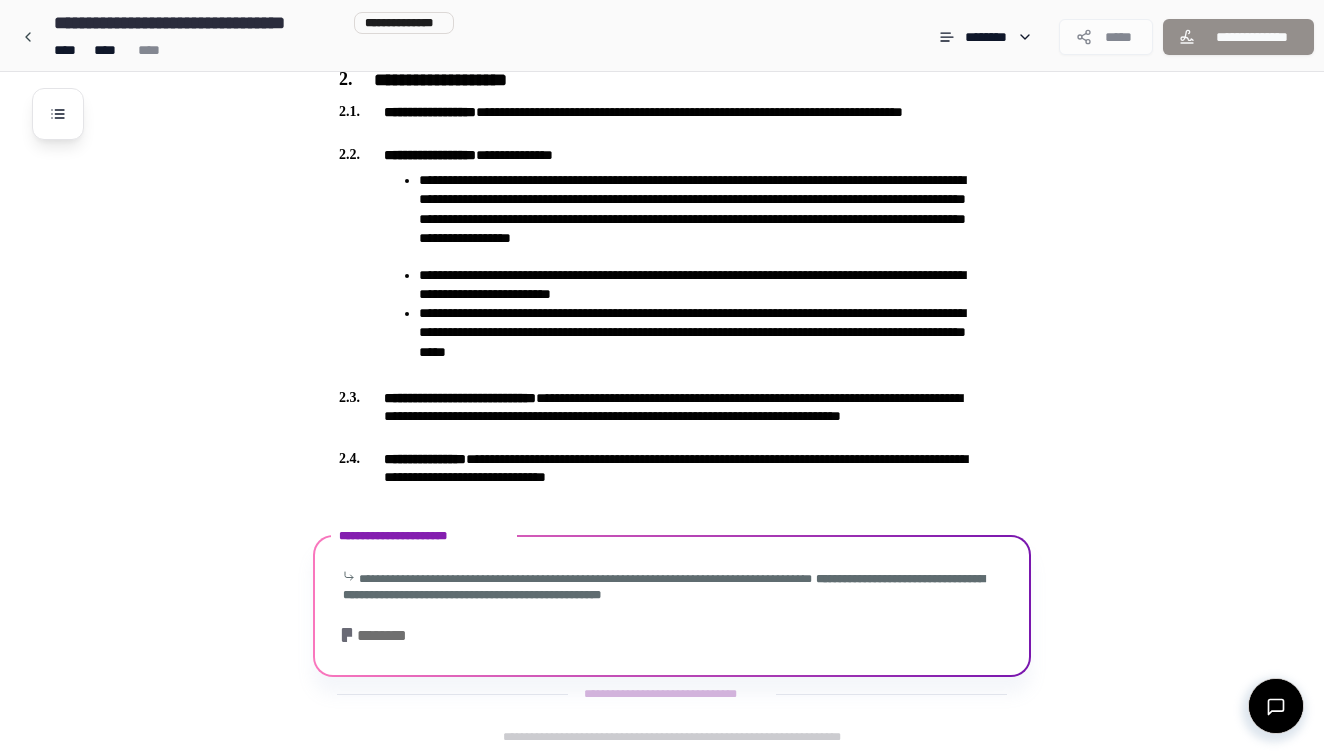 scroll, scrollTop: 1004, scrollLeft: 0, axis: vertical 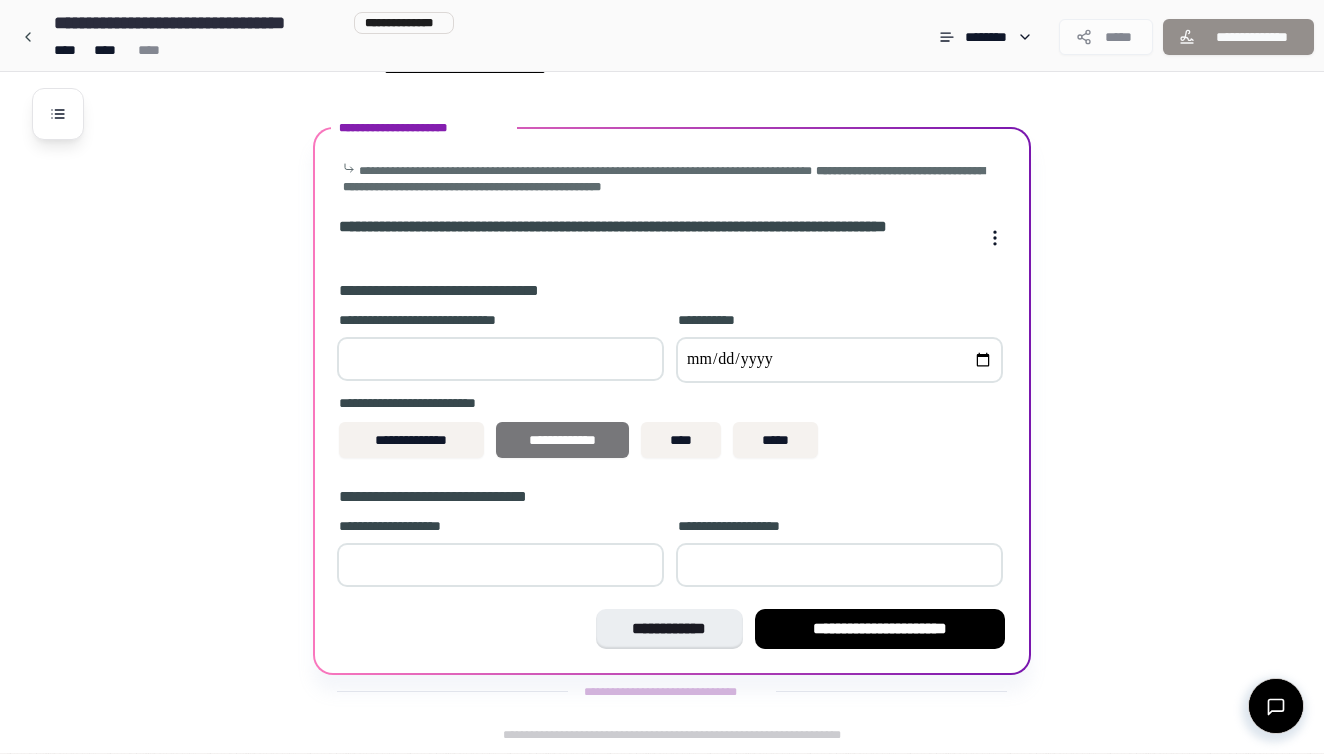 click on "**********" at bounding box center [563, 440] 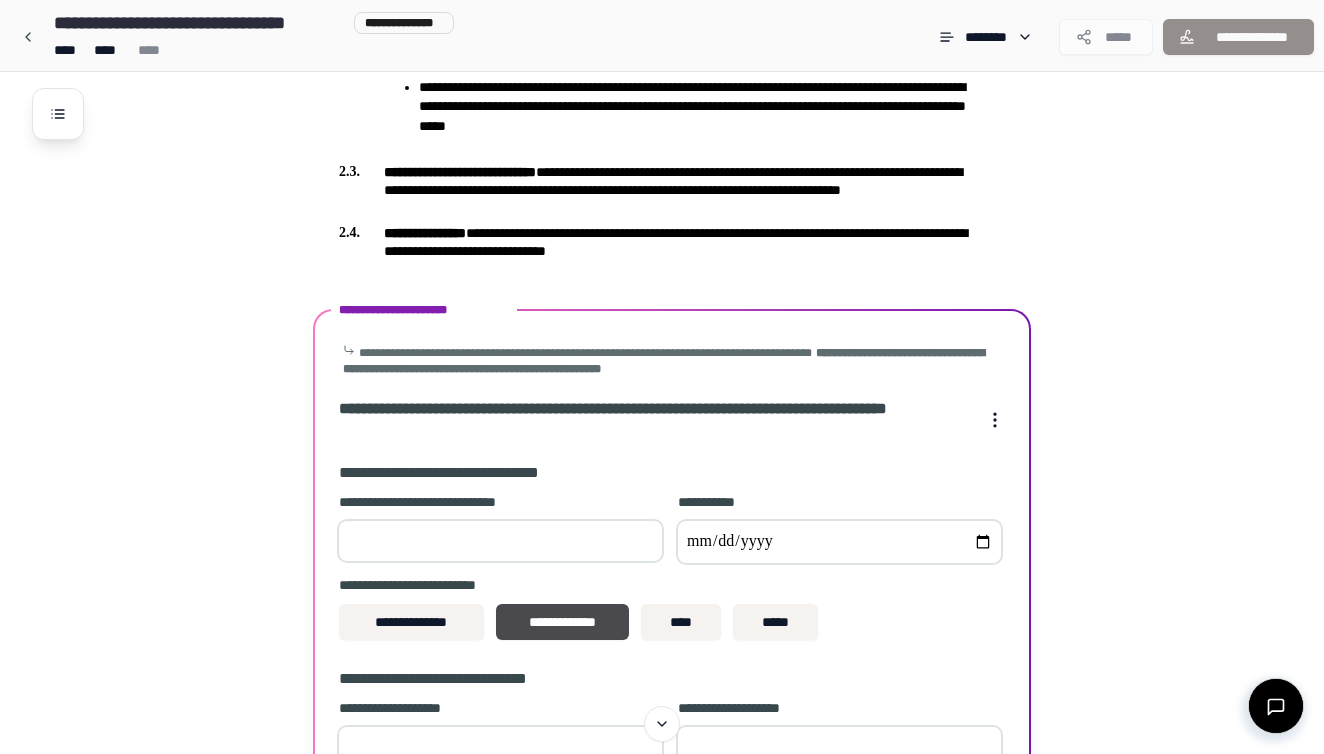 scroll, scrollTop: 816, scrollLeft: 0, axis: vertical 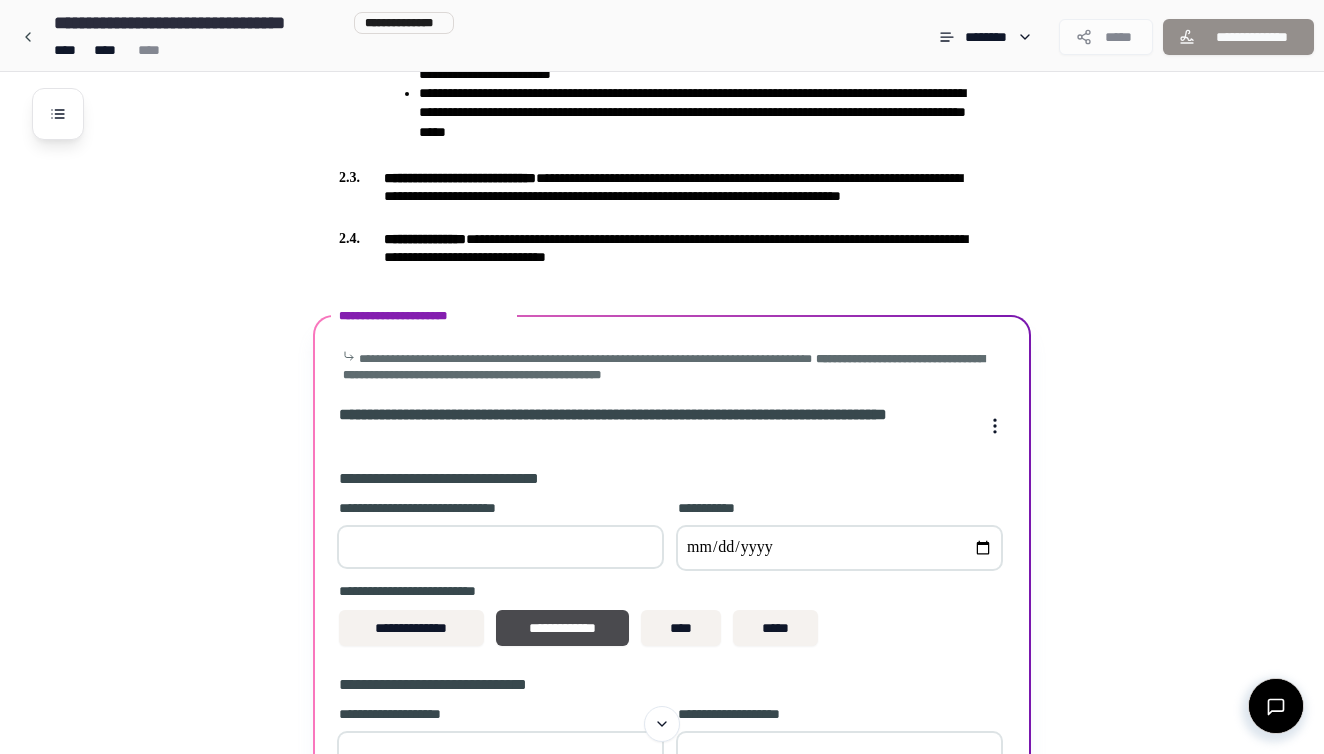 click at bounding box center [500, 547] 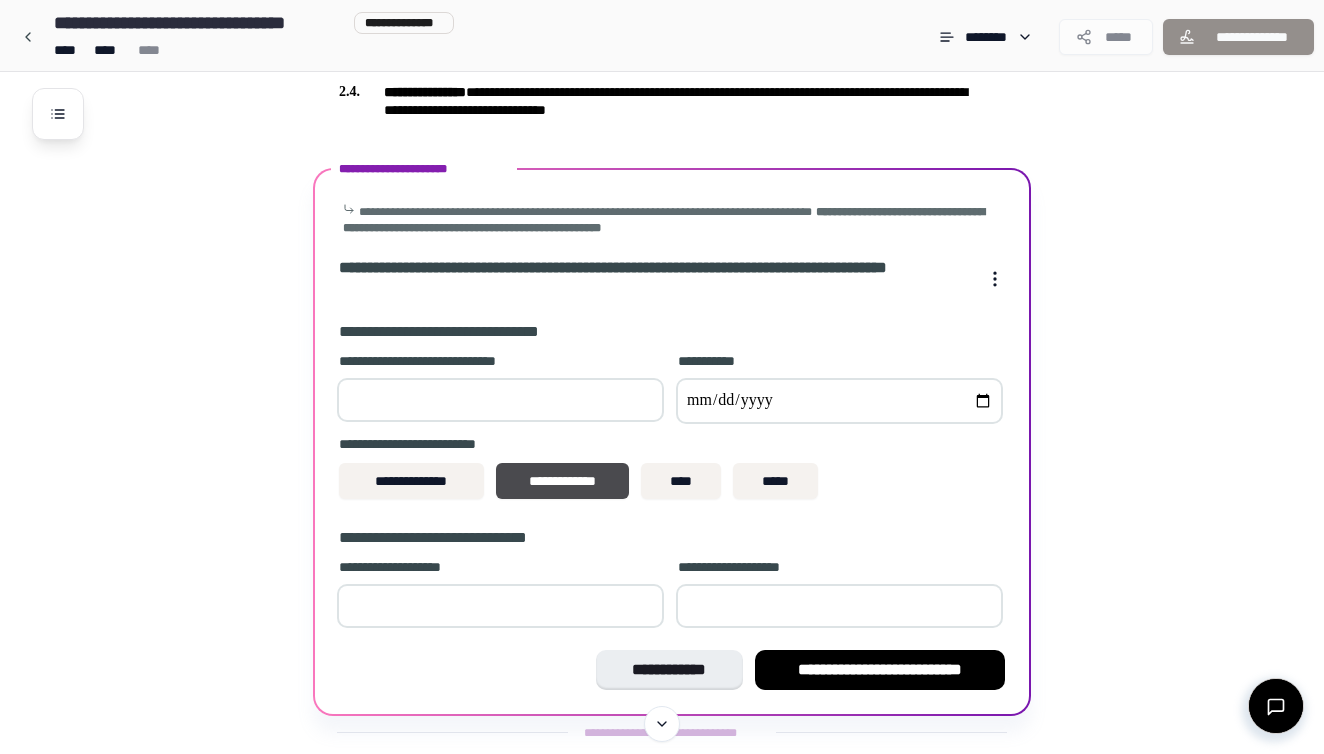 scroll, scrollTop: 963, scrollLeft: 0, axis: vertical 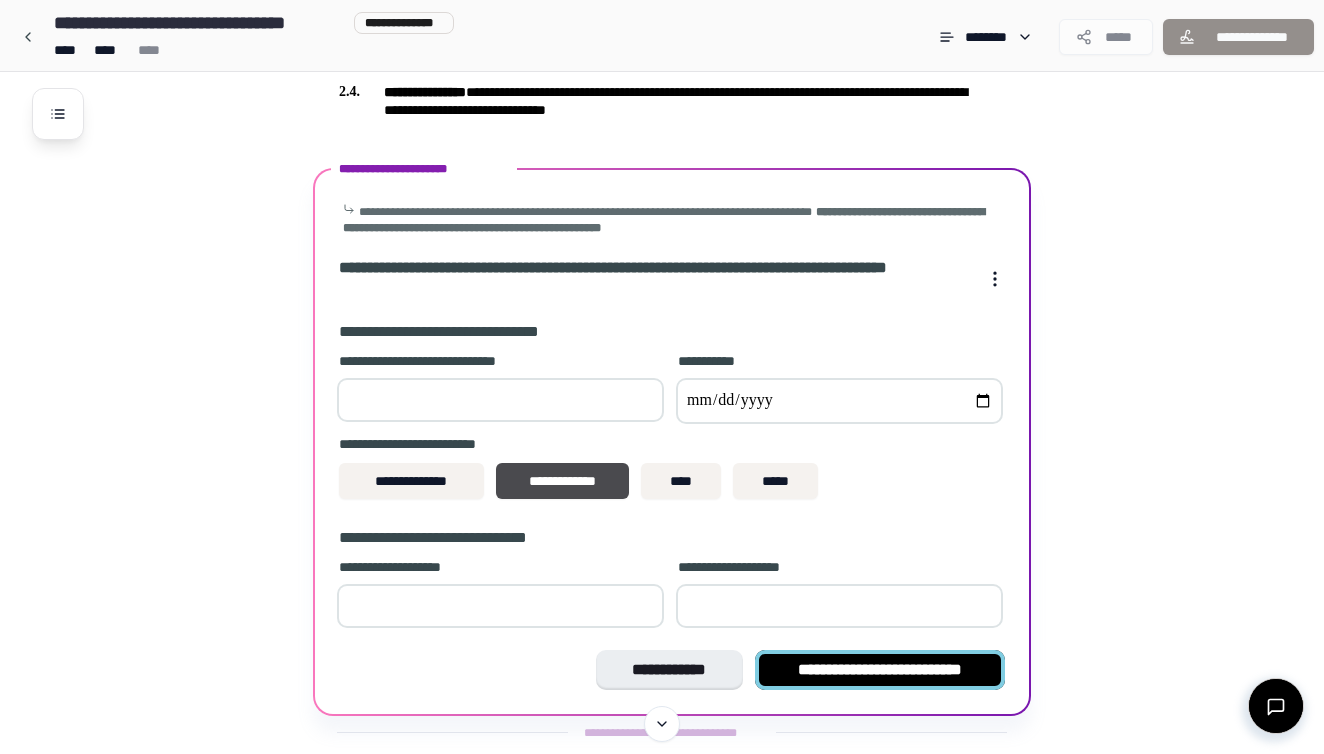 click on "**********" at bounding box center (880, 670) 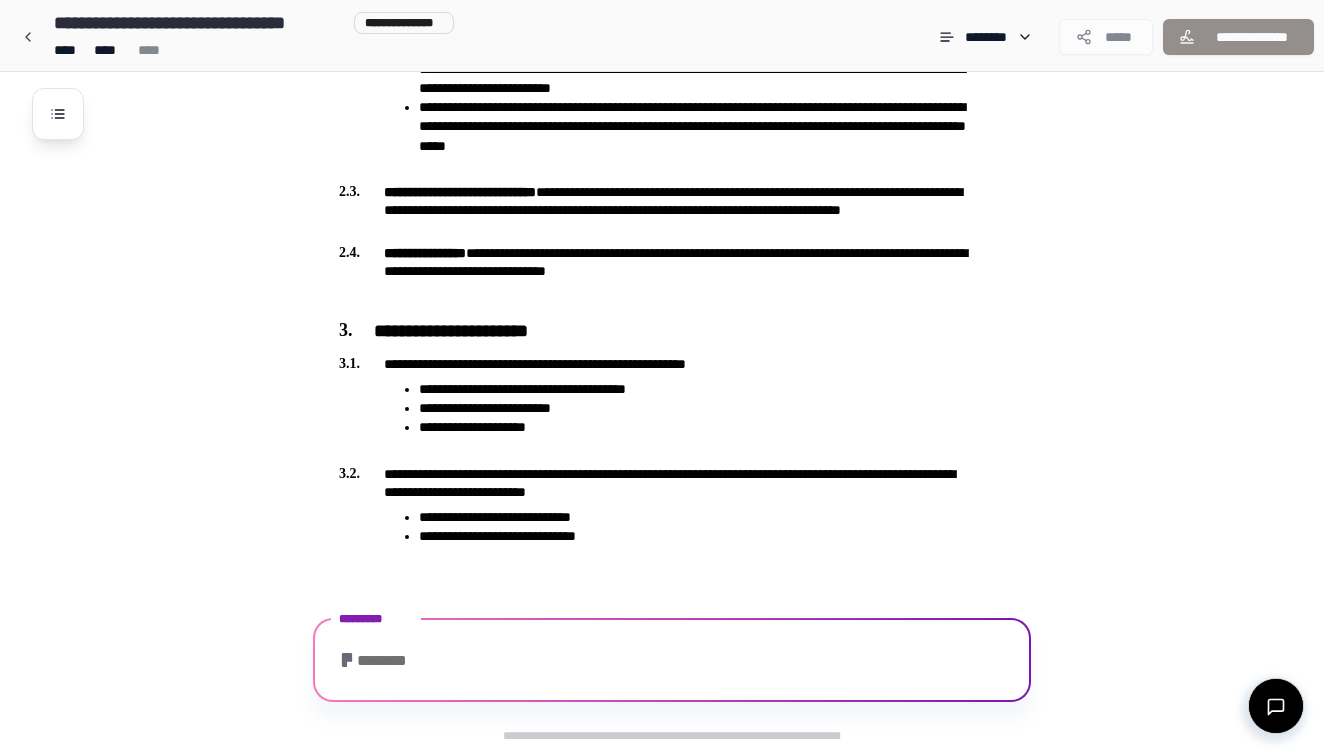 scroll, scrollTop: 1365, scrollLeft: 0, axis: vertical 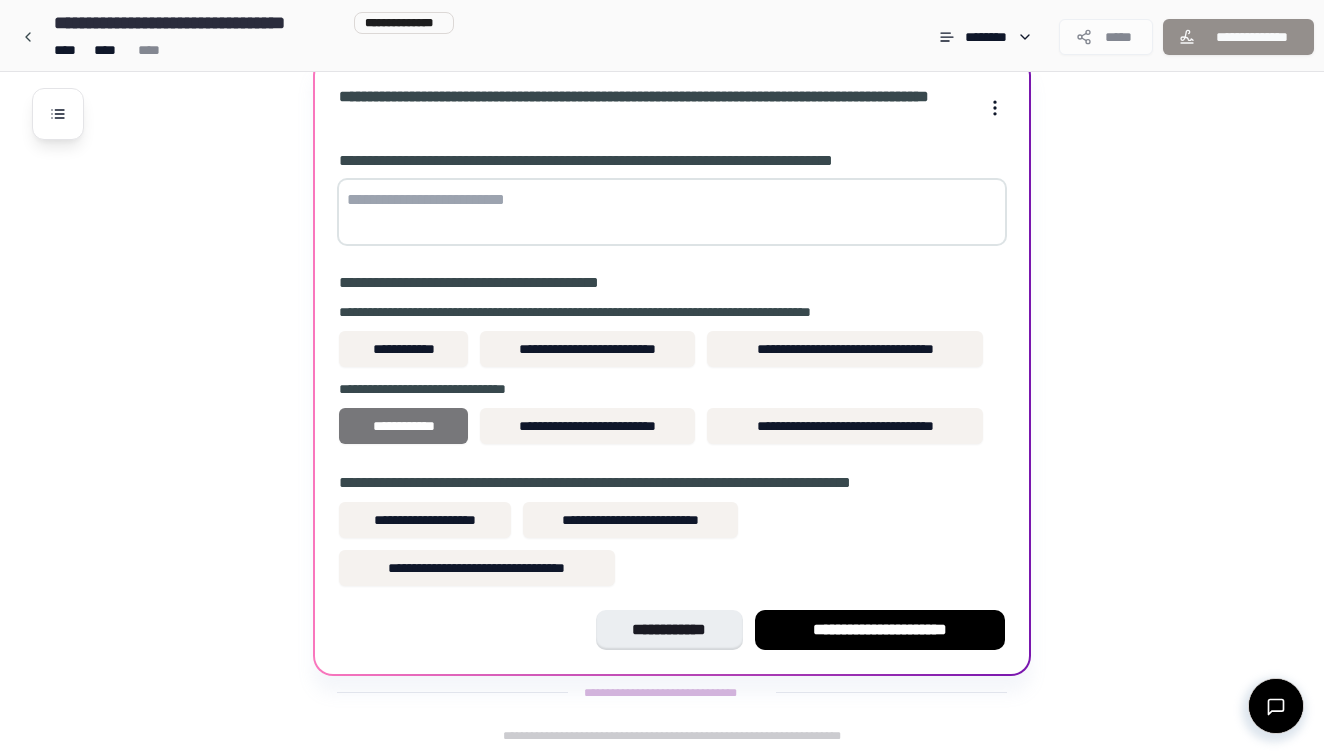 click on "**********" at bounding box center [403, 426] 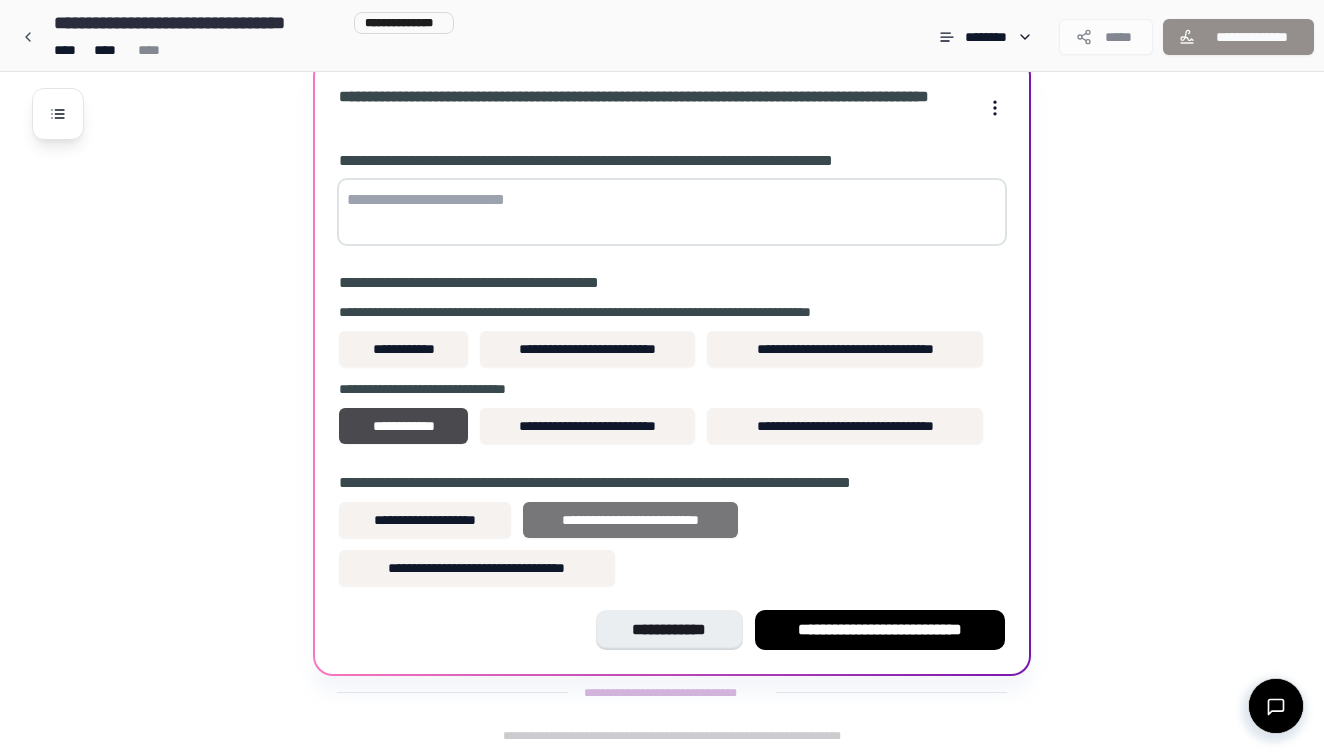 click on "**********" at bounding box center (630, 520) 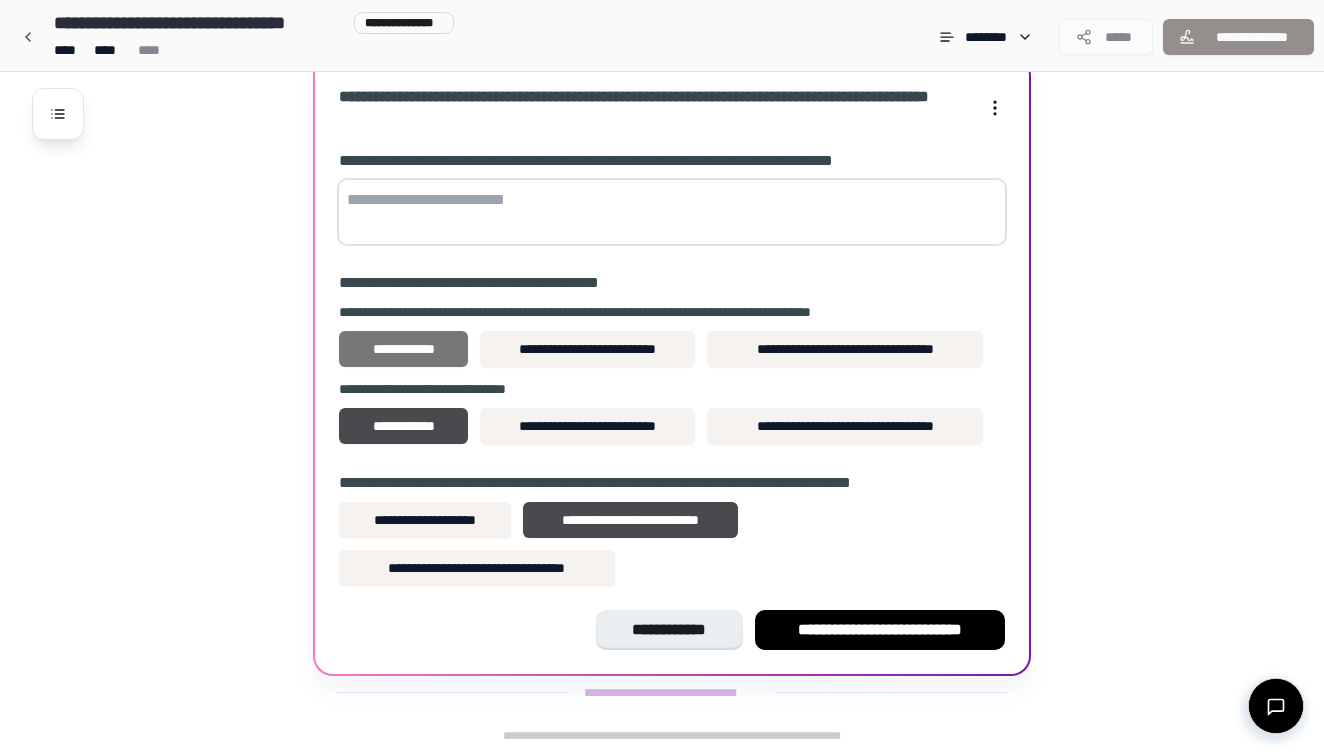 click on "**********" at bounding box center (403, 349) 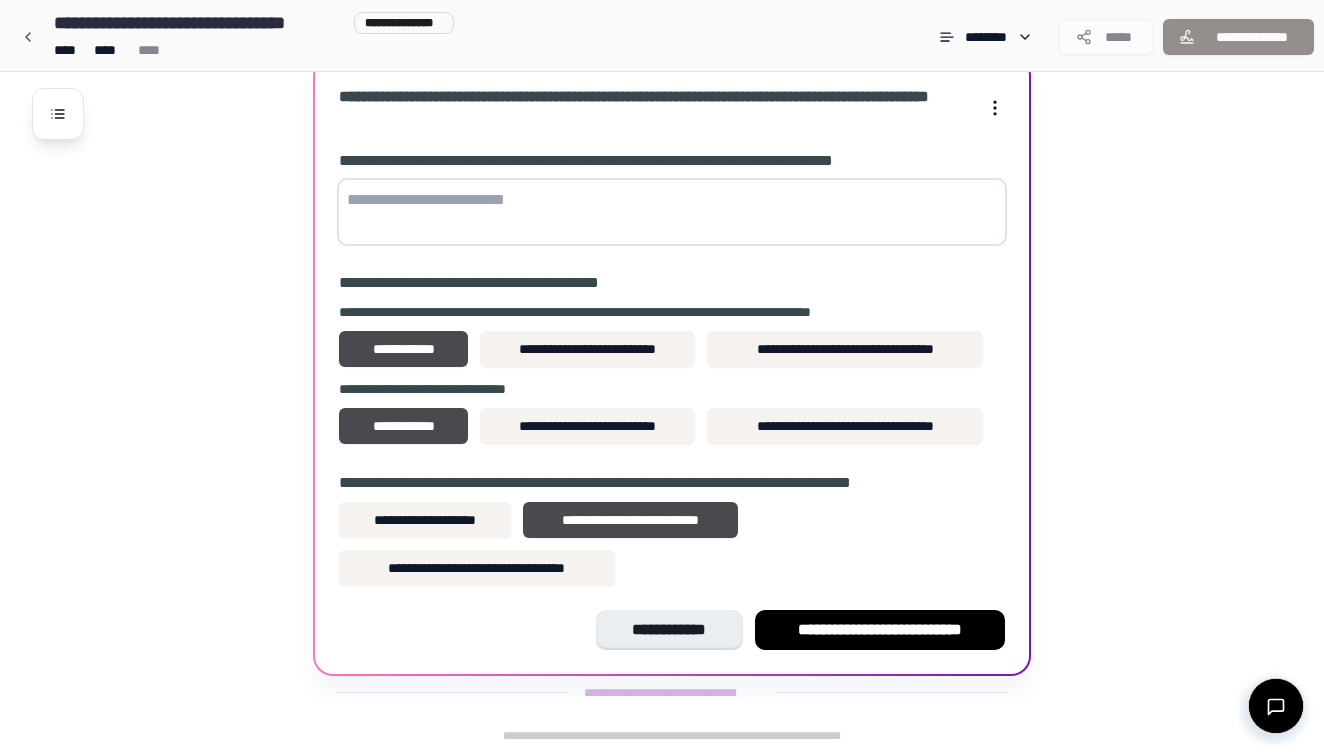 click at bounding box center (672, 212) 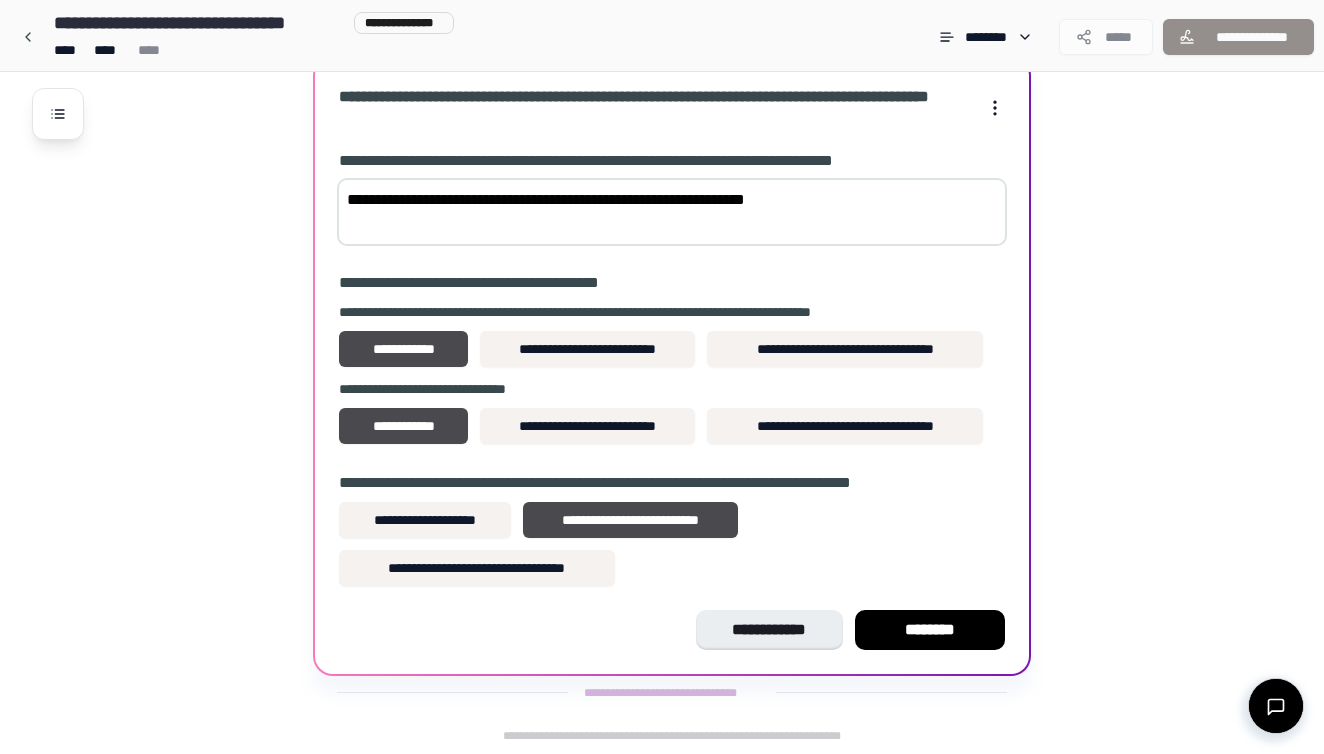 click on "**********" at bounding box center [672, 212] 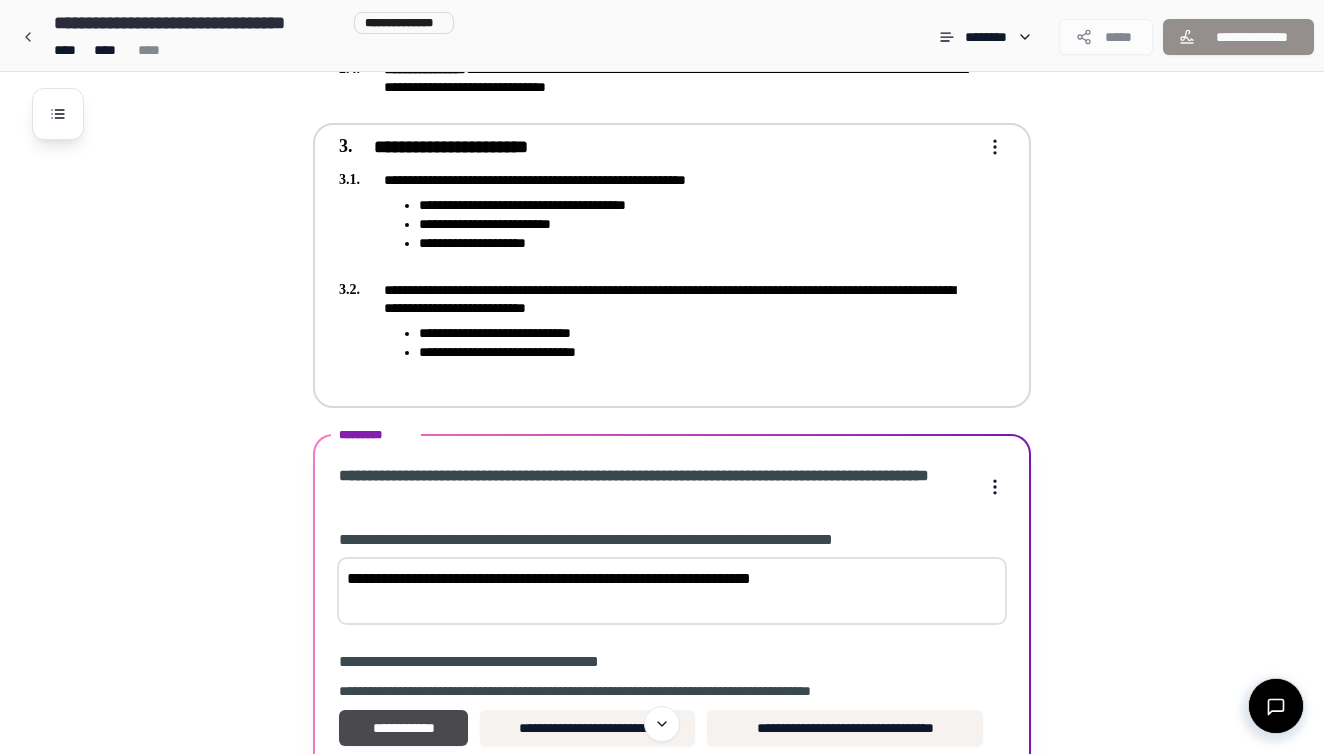 scroll, scrollTop: 986, scrollLeft: 0, axis: vertical 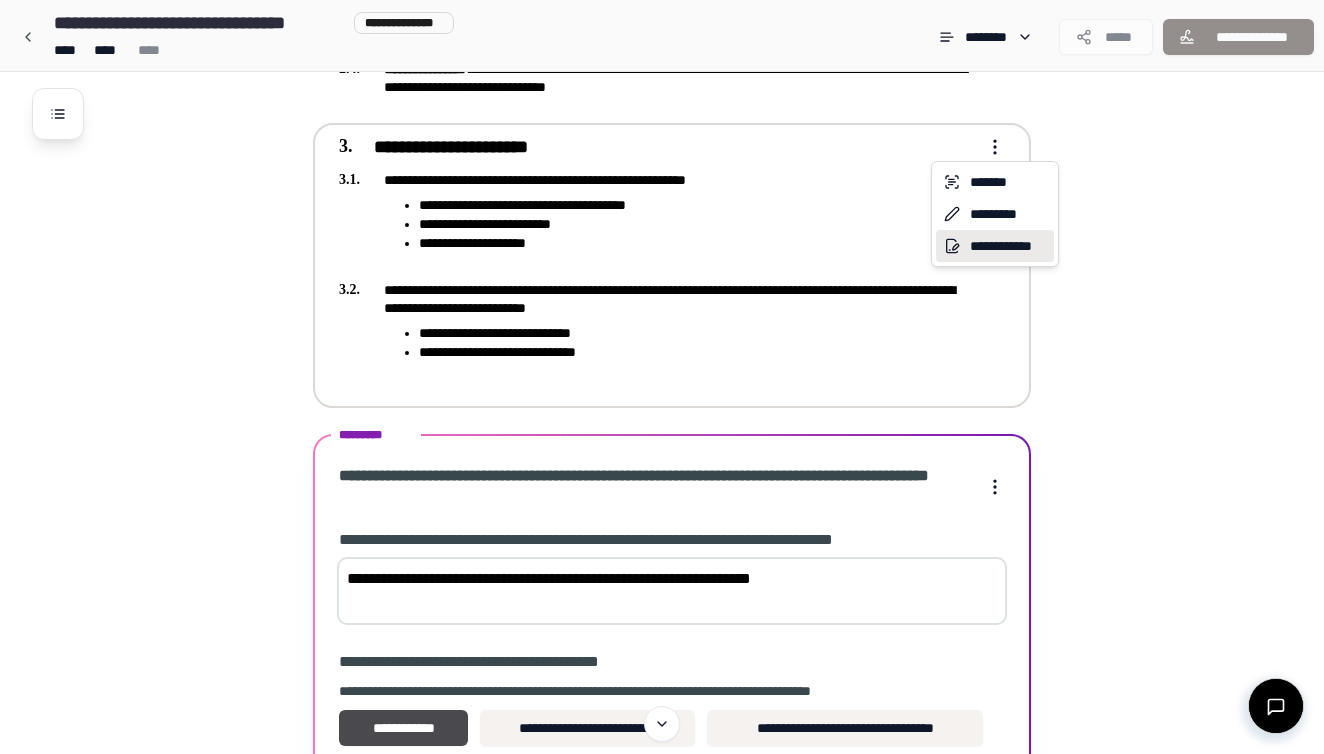 click on "**********" at bounding box center (995, 246) 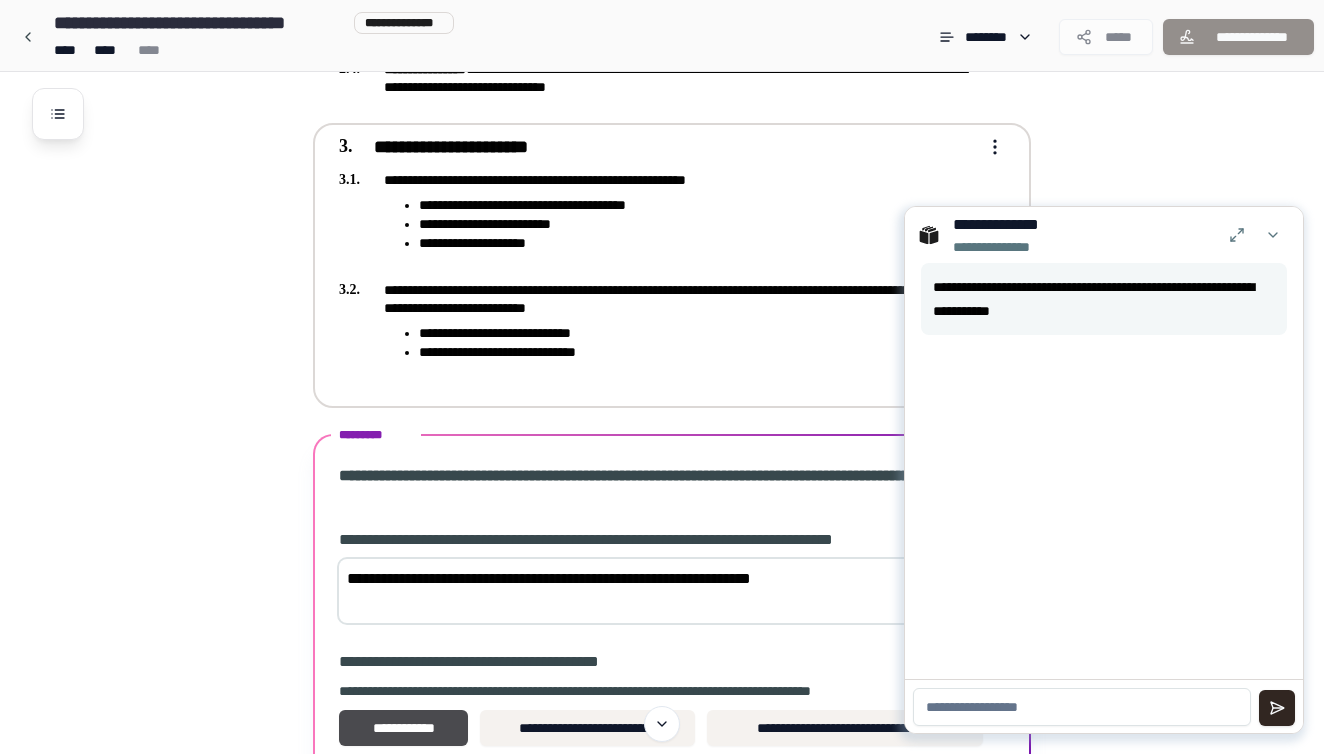 click at bounding box center (1082, 707) 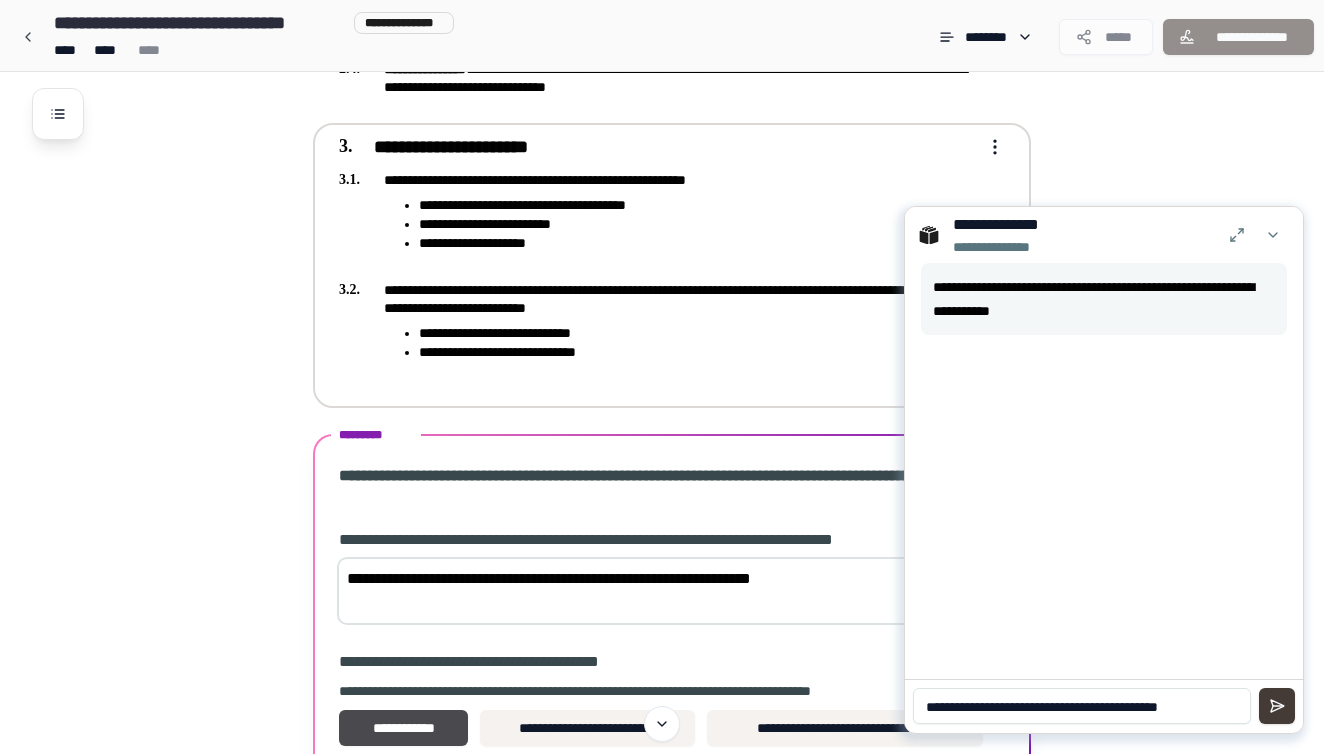 type on "**********" 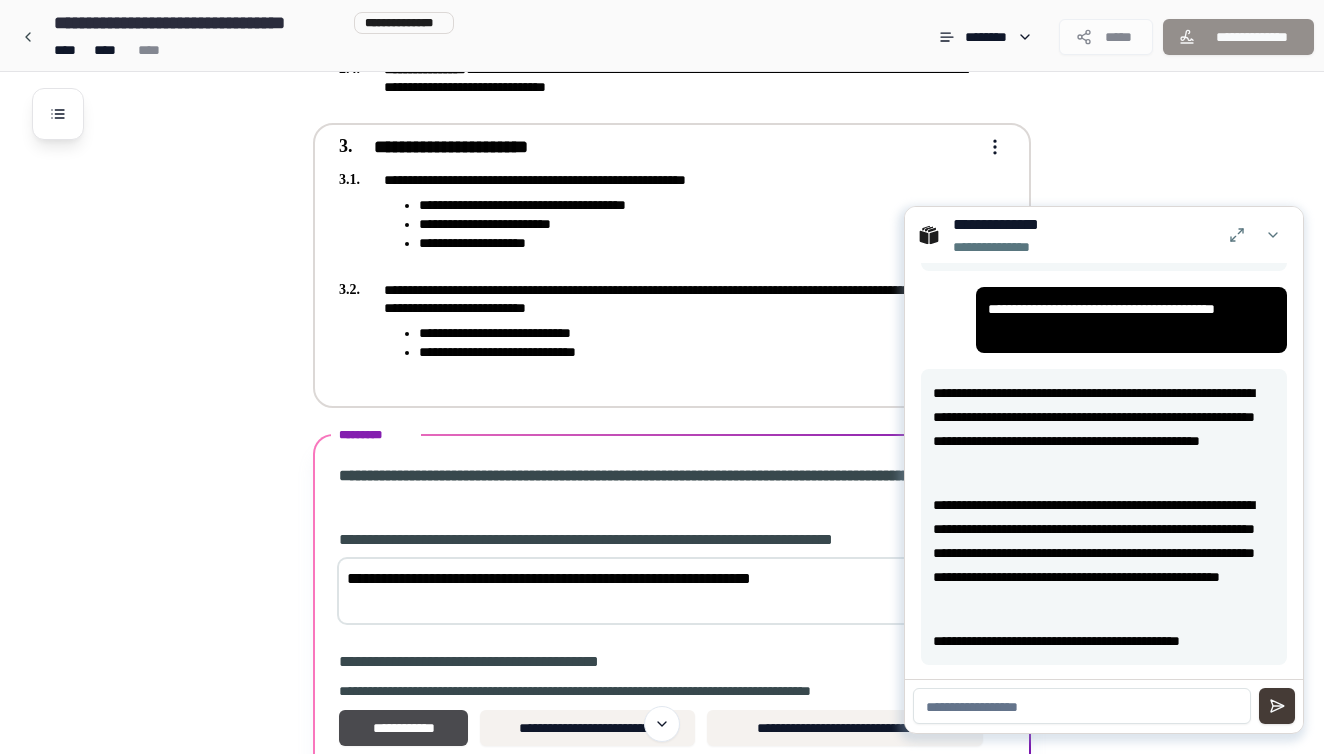 scroll, scrollTop: 65, scrollLeft: 0, axis: vertical 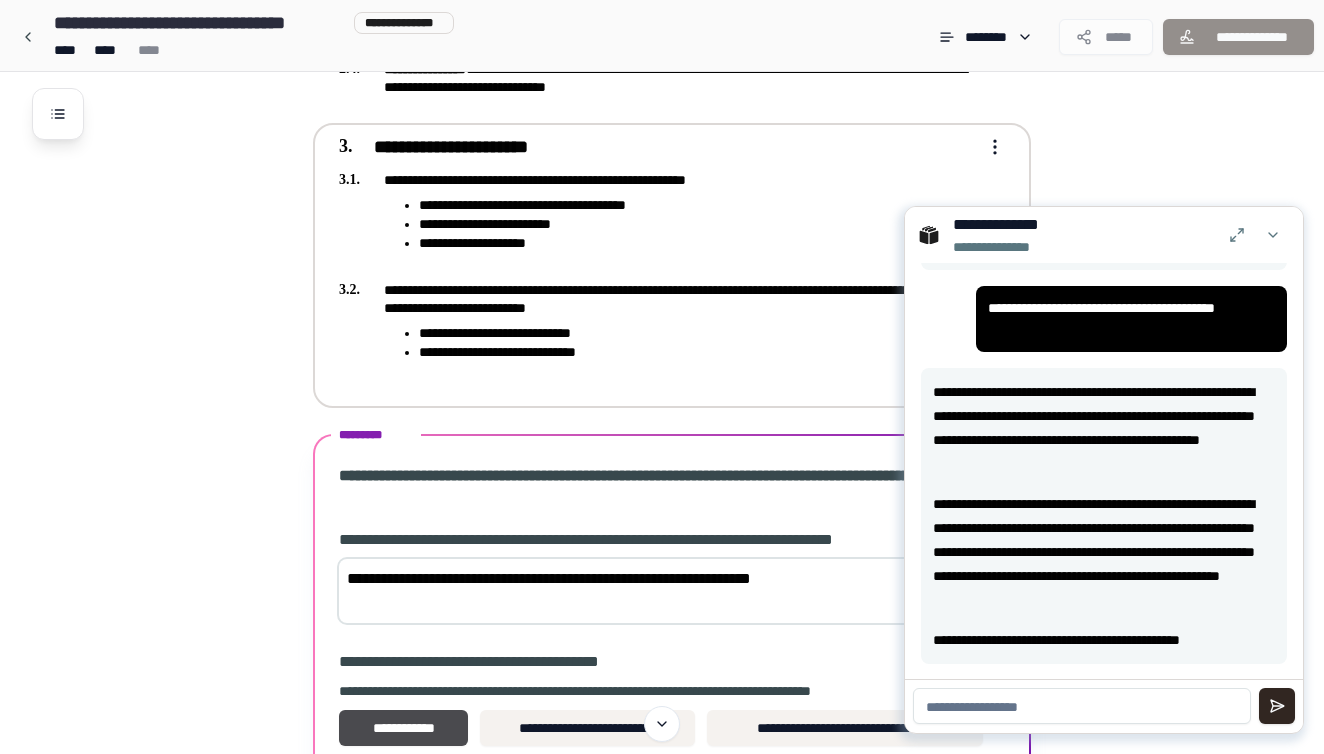 click at bounding box center [1082, 706] 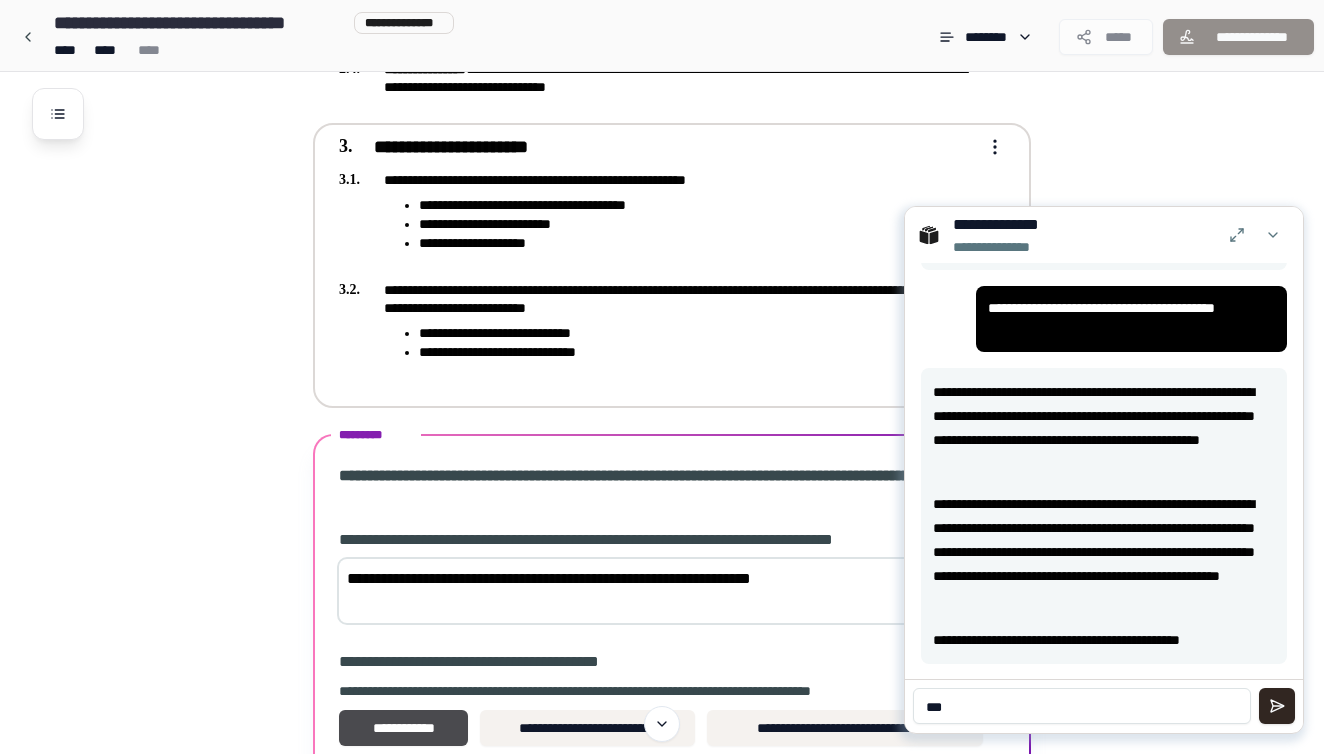 type on "***" 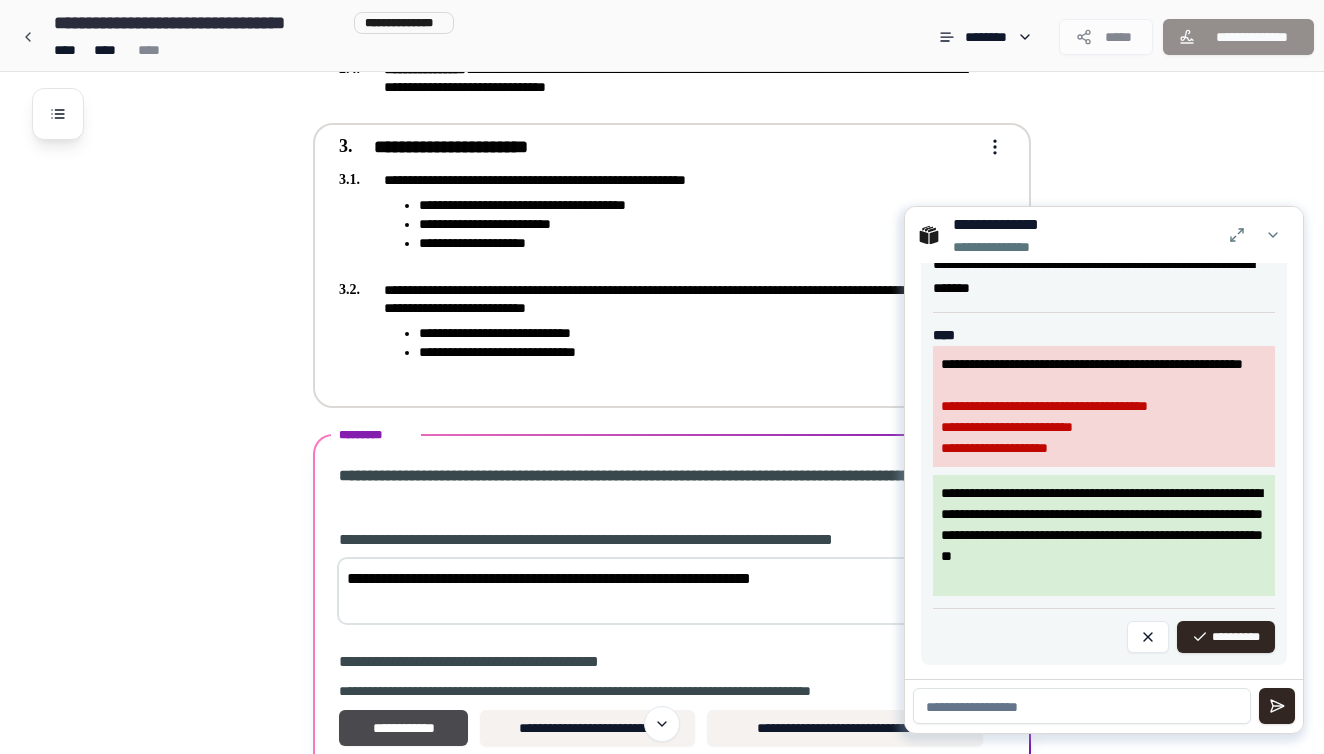scroll, scrollTop: 743, scrollLeft: 0, axis: vertical 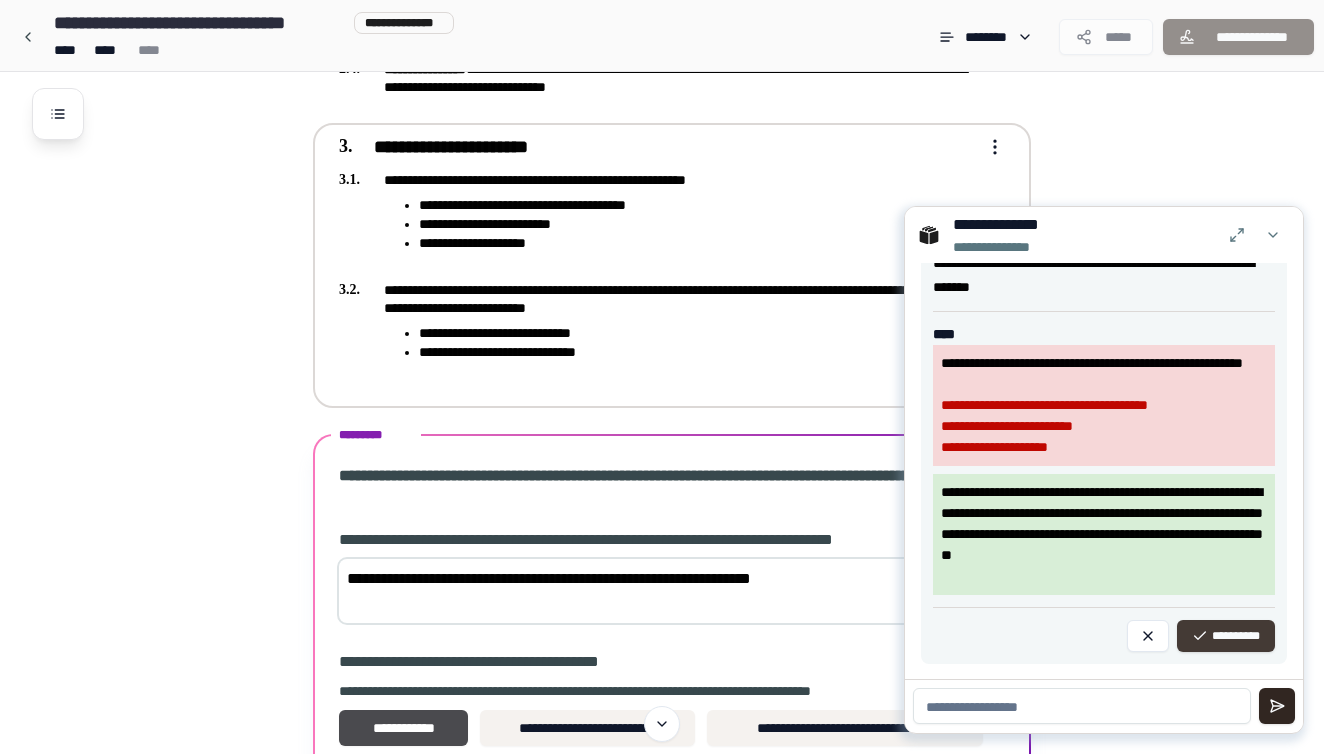 click on "**********" at bounding box center (1226, 636) 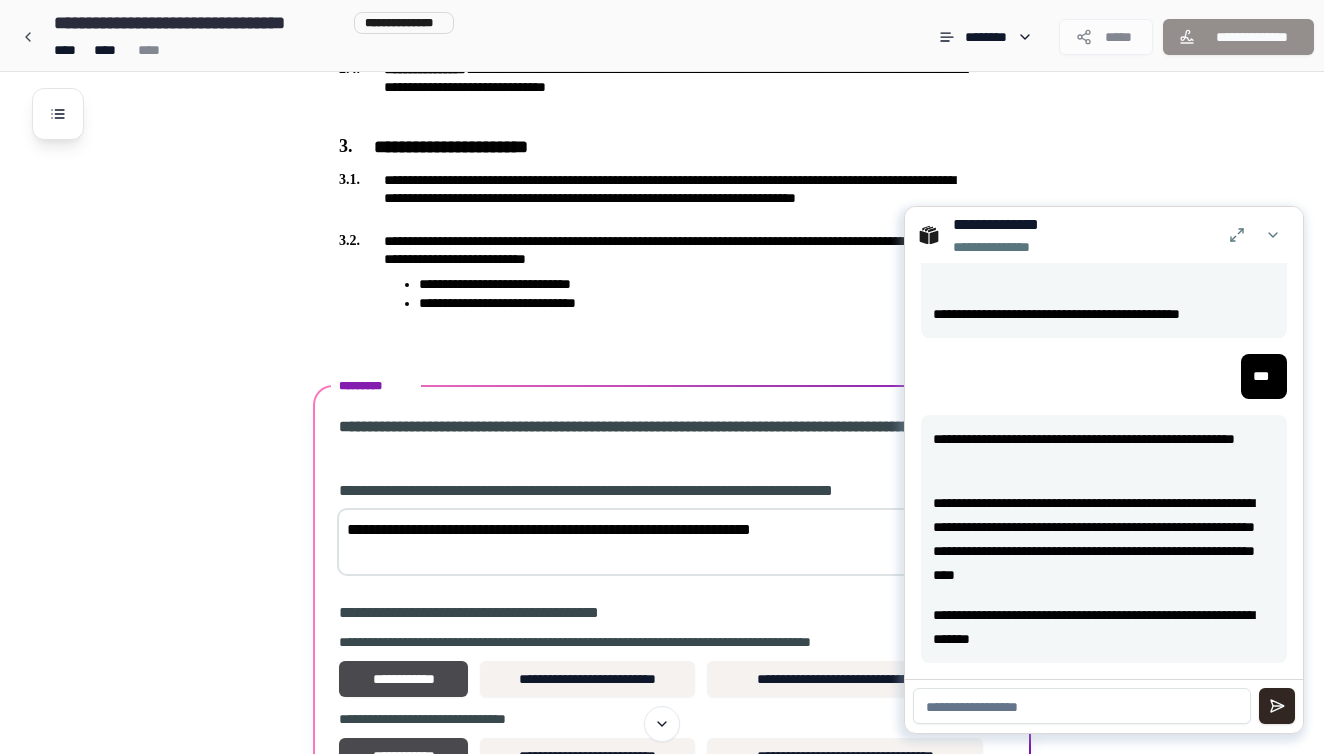 scroll, scrollTop: 390, scrollLeft: 0, axis: vertical 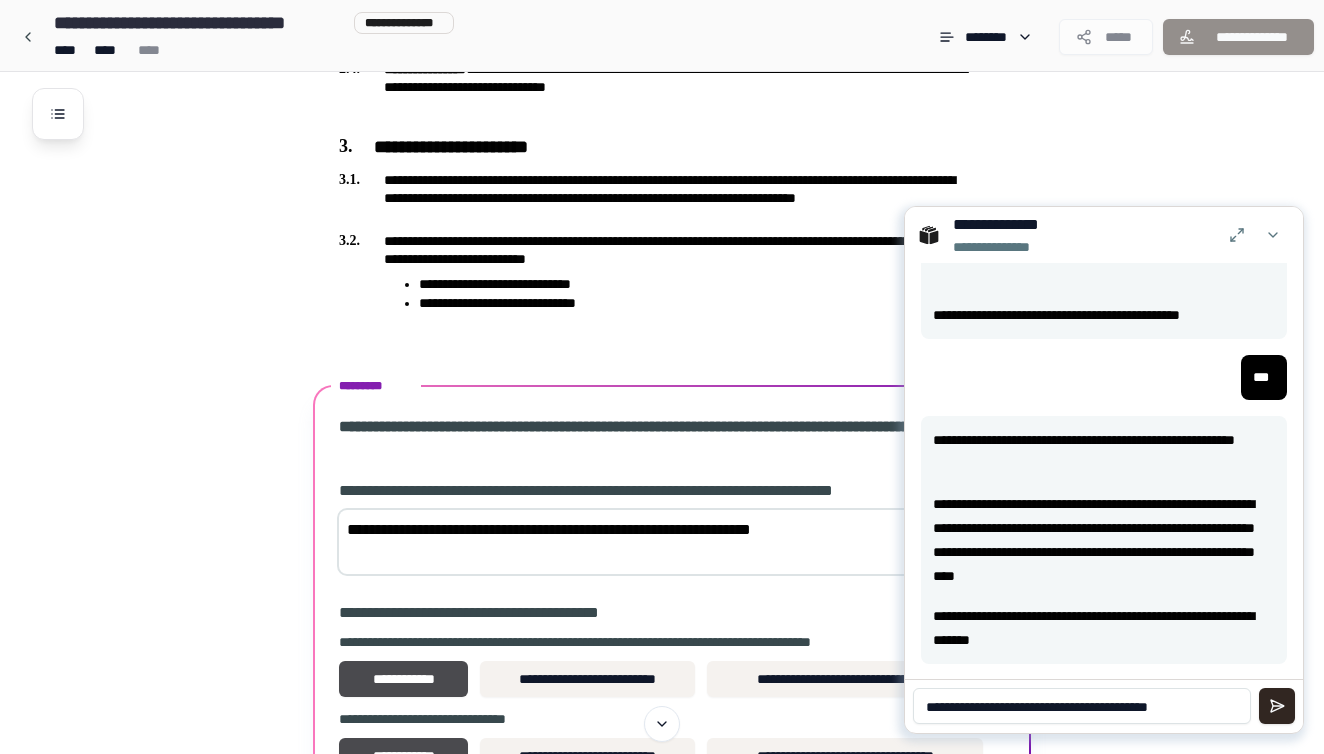 type on "**********" 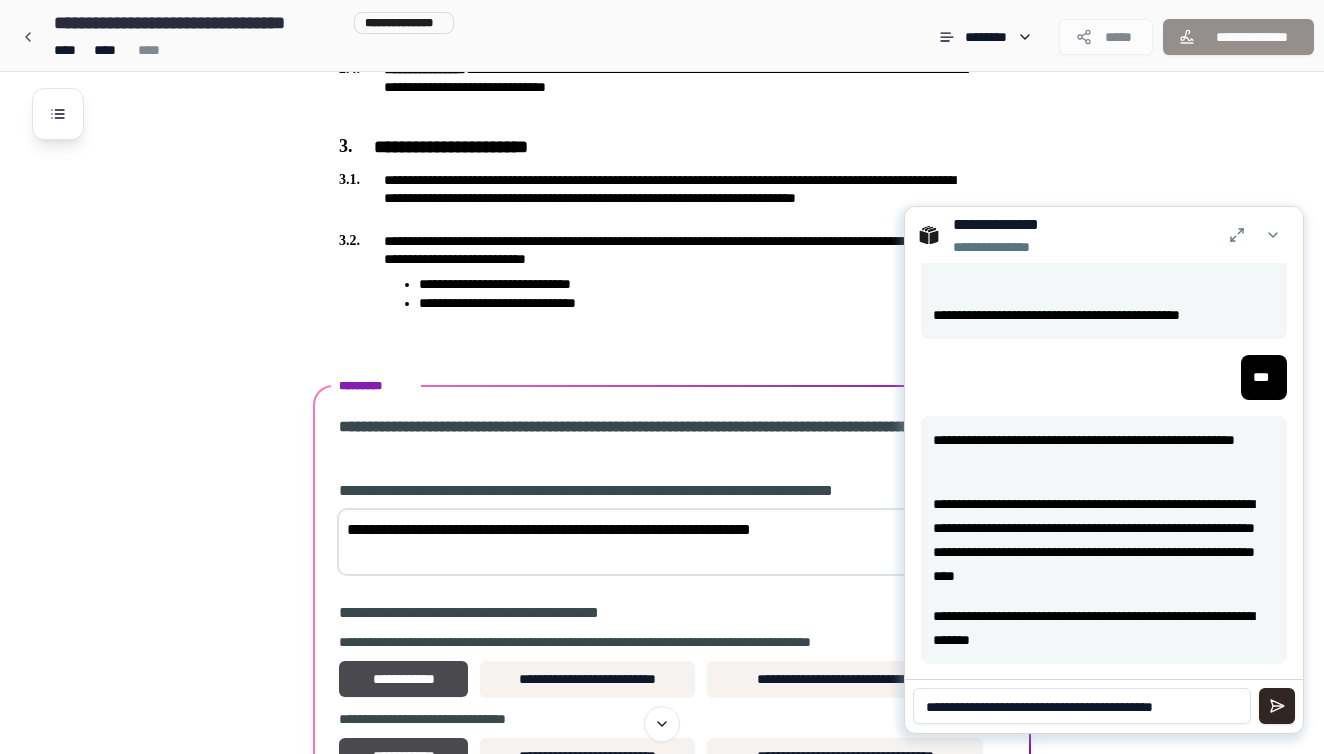 type 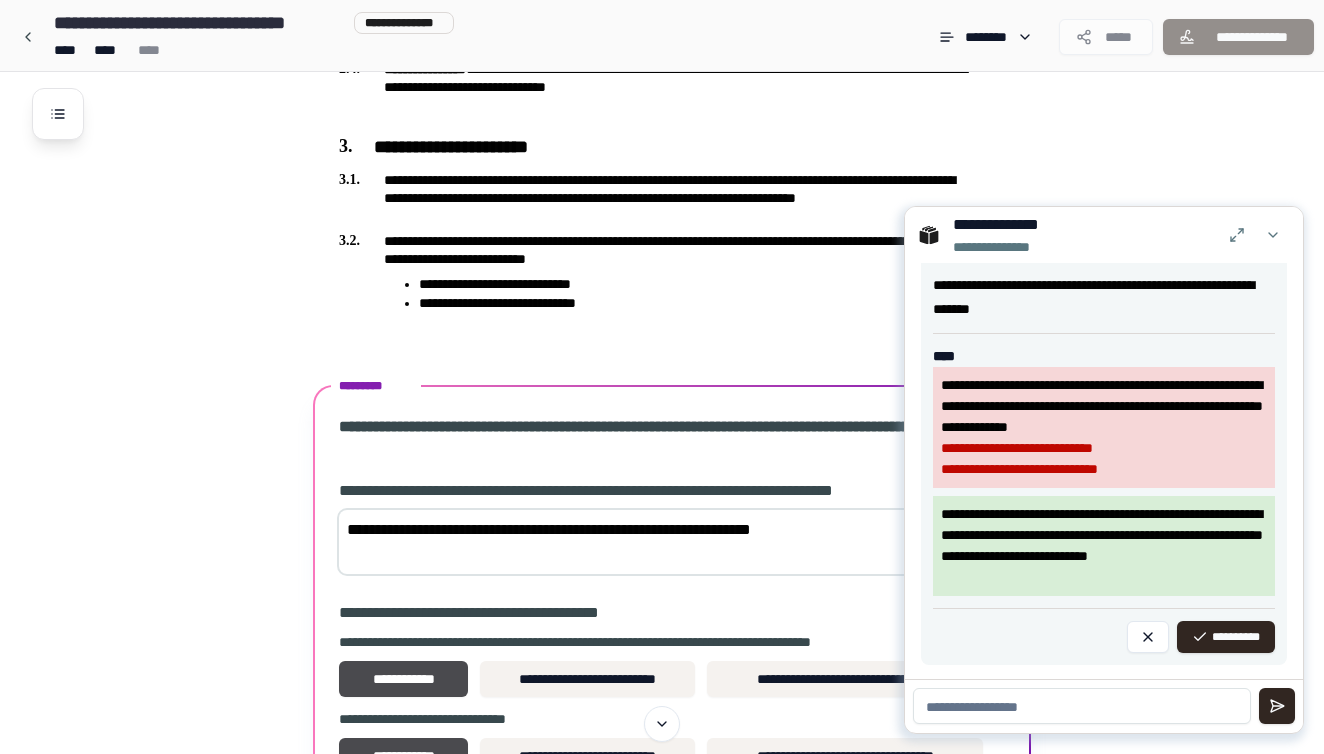 scroll, scrollTop: 1068, scrollLeft: 0, axis: vertical 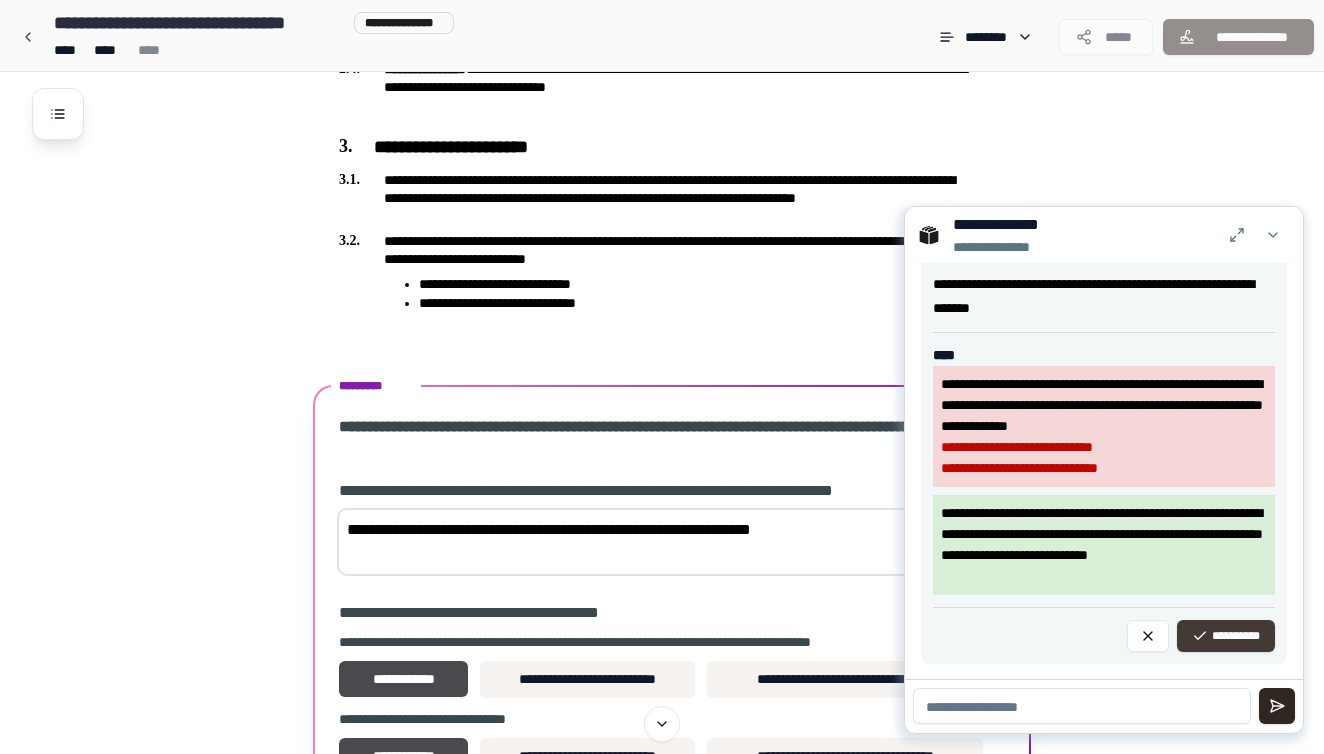 click on "**********" at bounding box center (1226, 636) 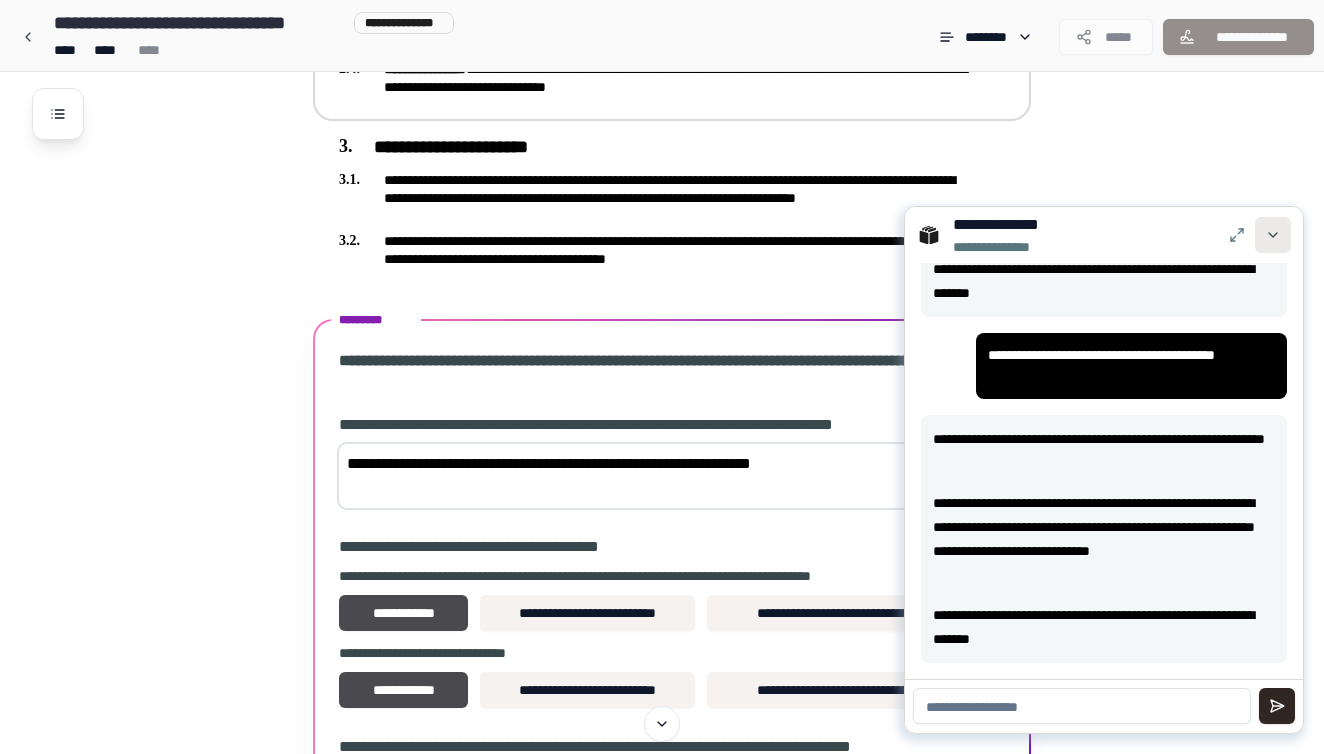 scroll, scrollTop: 736, scrollLeft: 0, axis: vertical 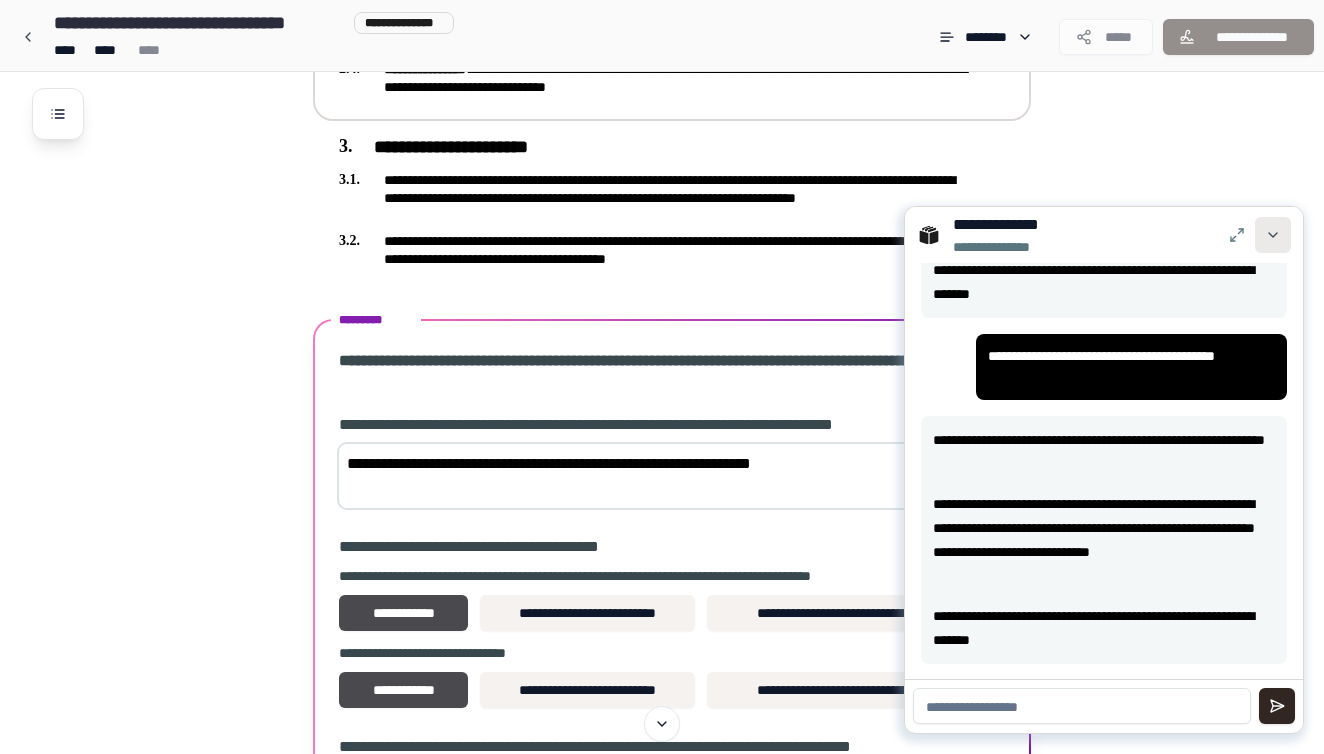 click at bounding box center [1273, 235] 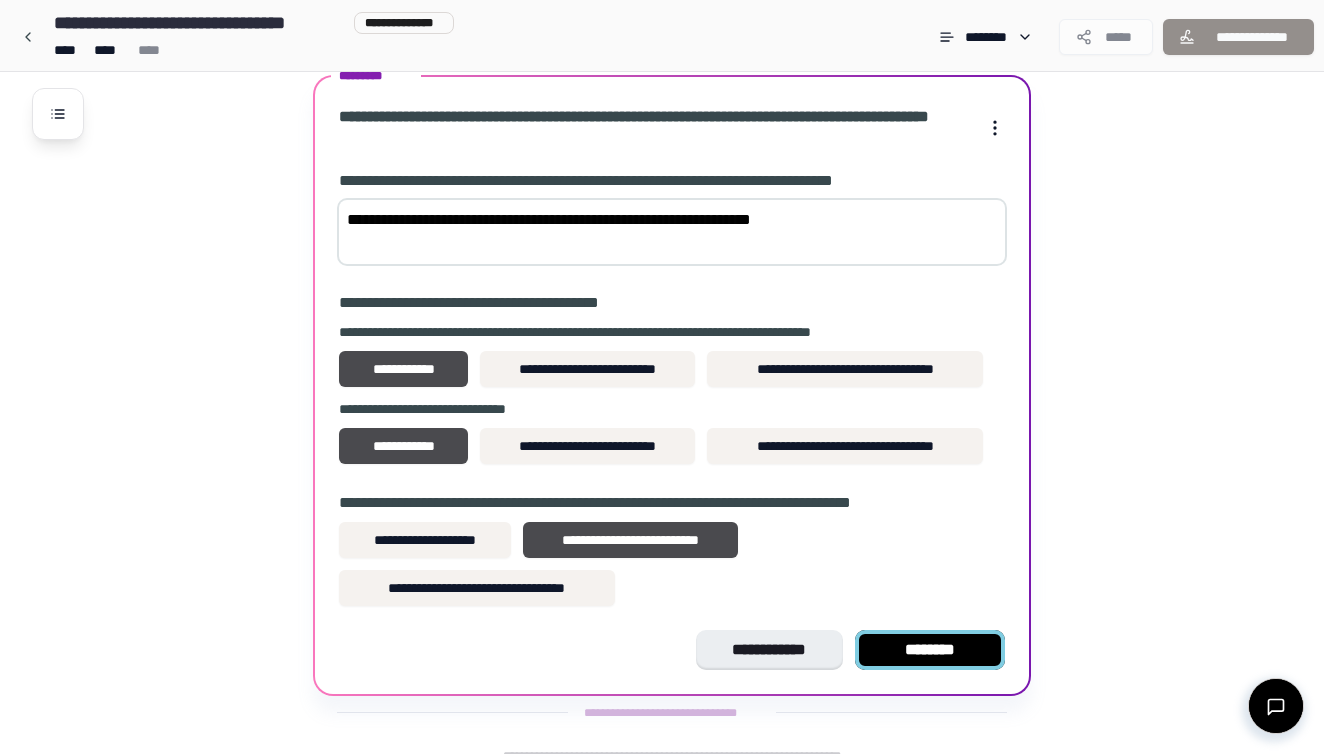 click on "********" at bounding box center (930, 650) 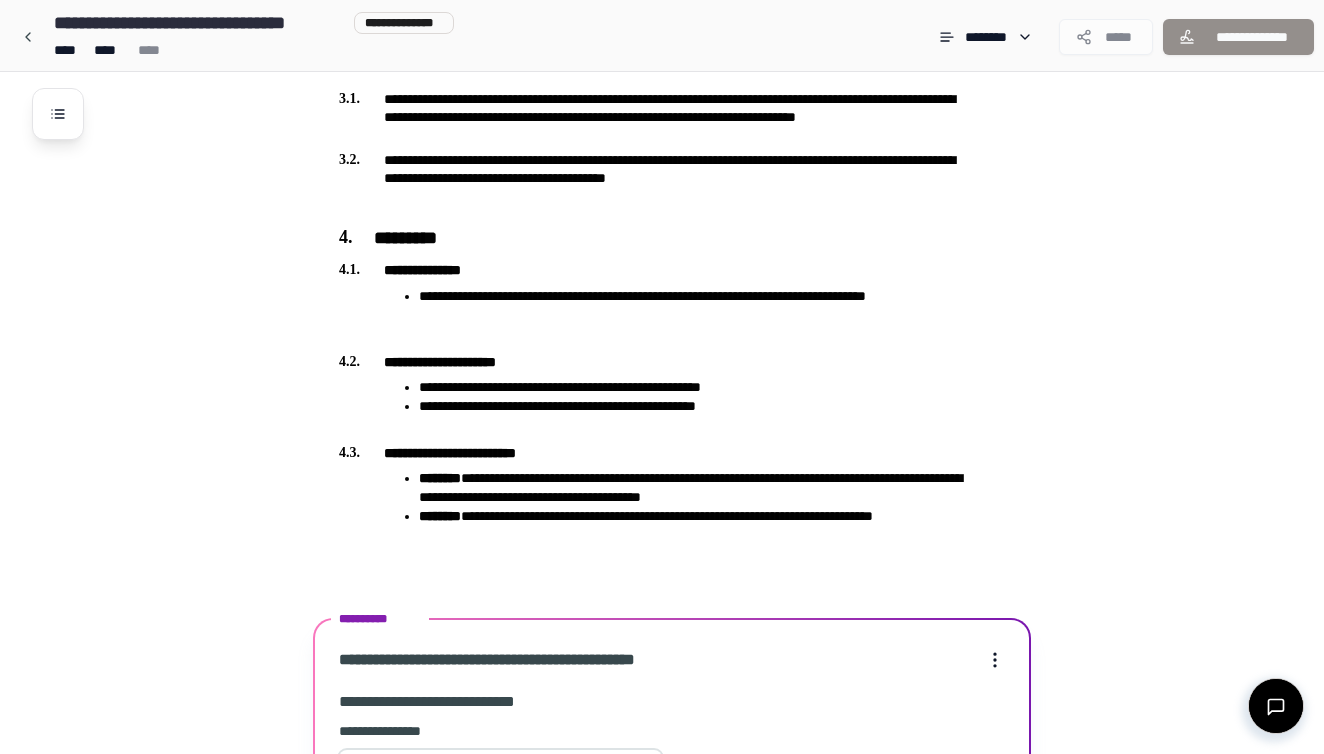 scroll, scrollTop: 1548, scrollLeft: 0, axis: vertical 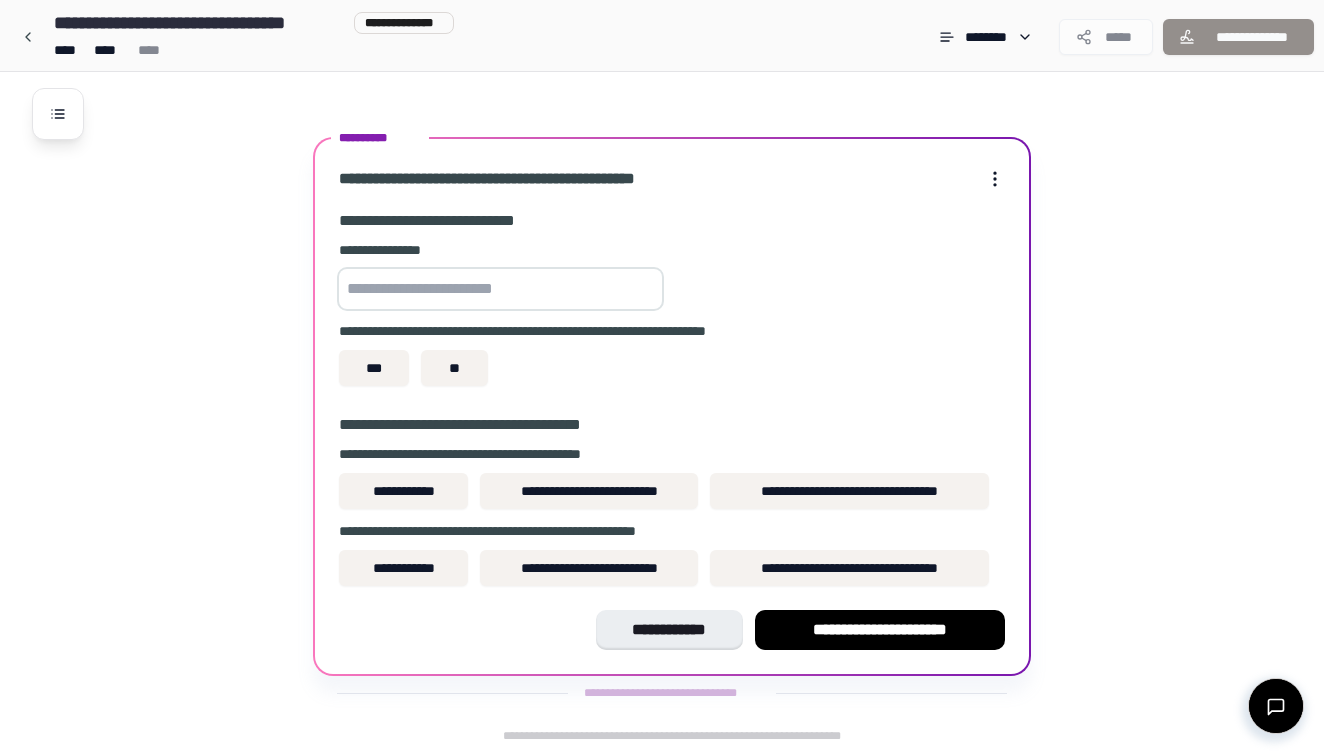 click at bounding box center [500, 289] 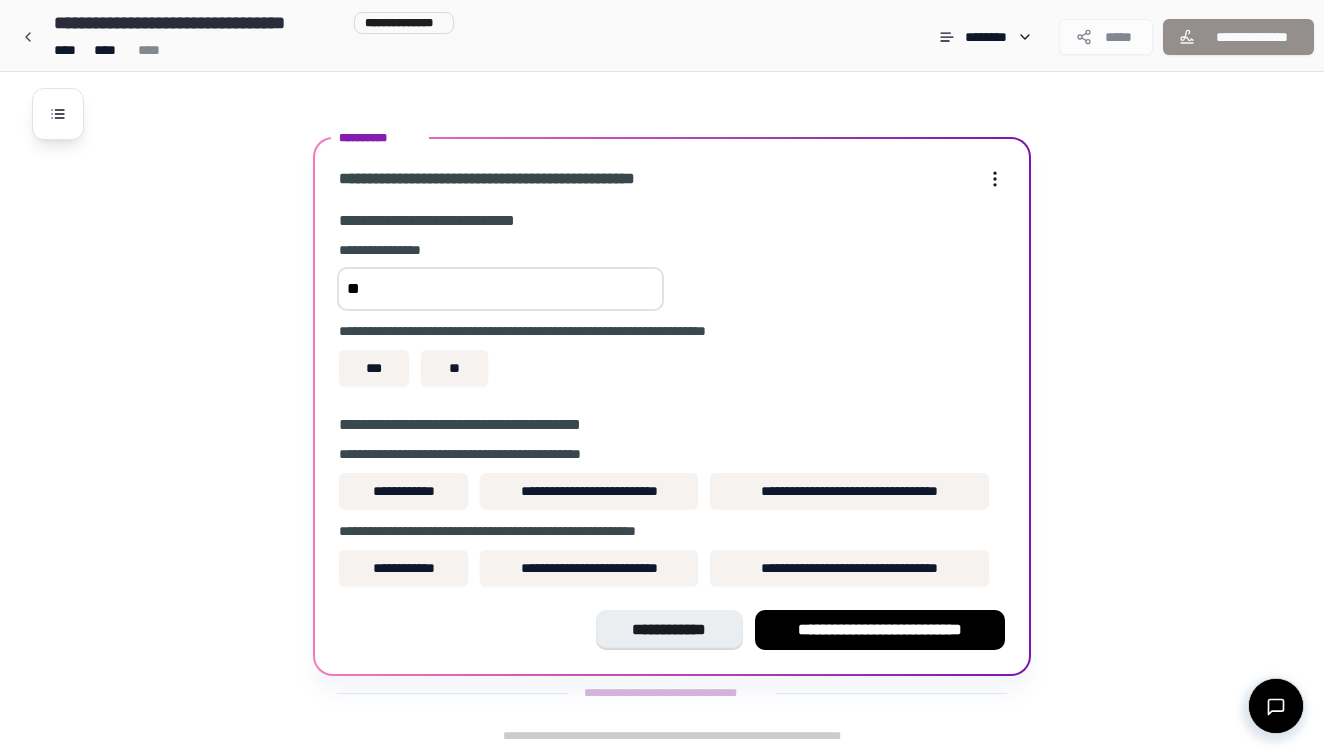type on "*" 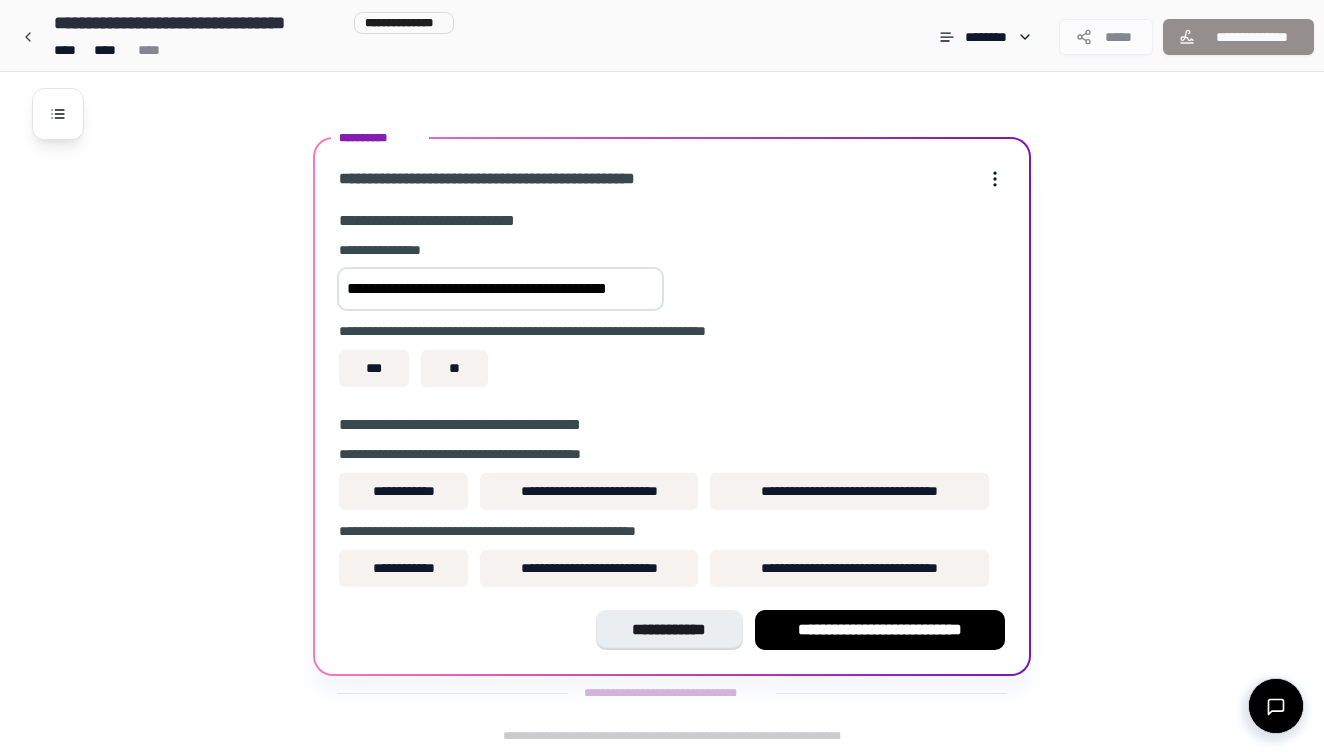 scroll, scrollTop: 1572, scrollLeft: 0, axis: vertical 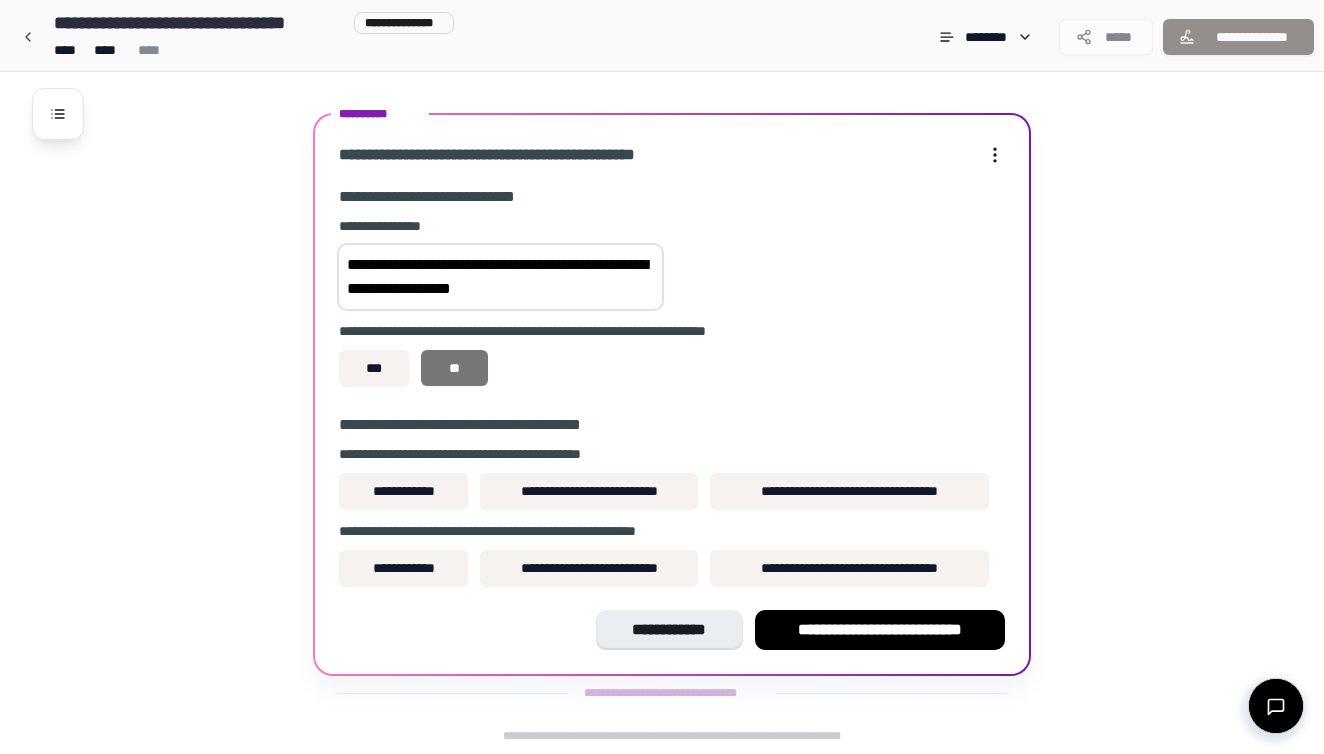type on "**********" 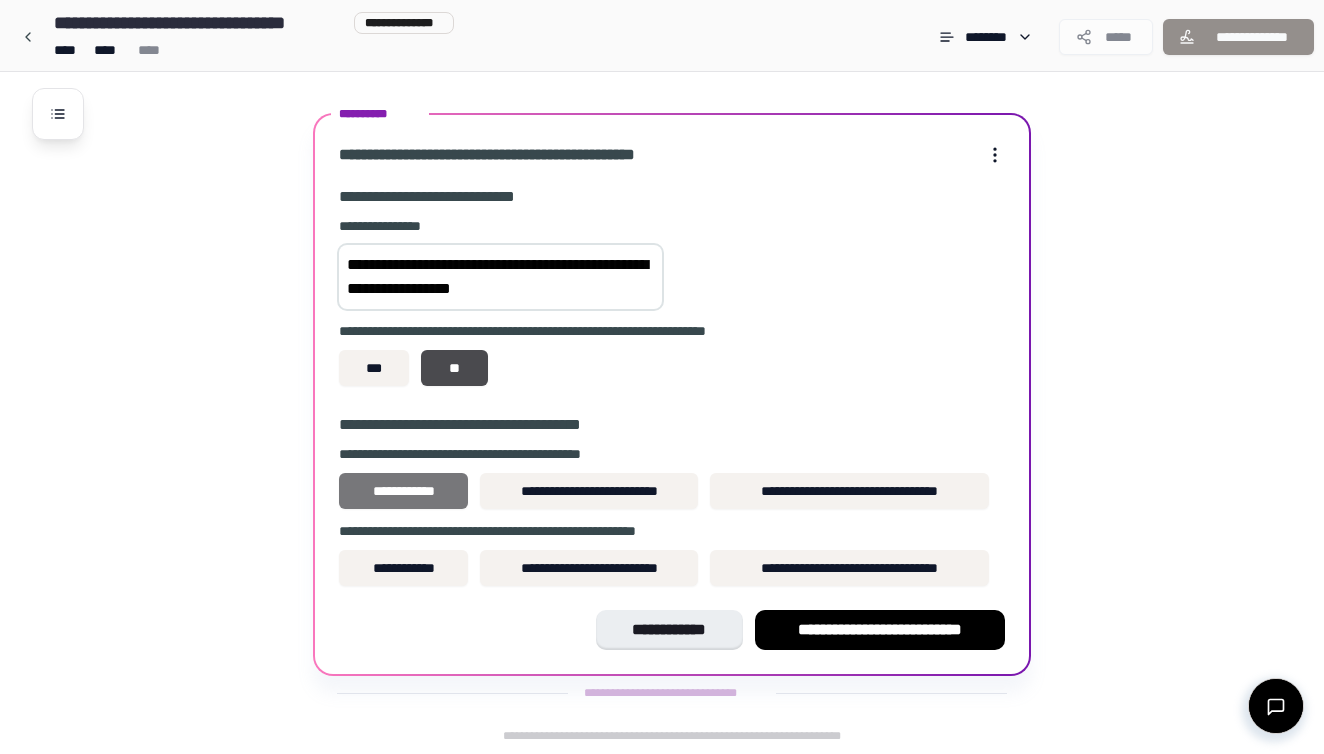 click on "**********" at bounding box center [403, 491] 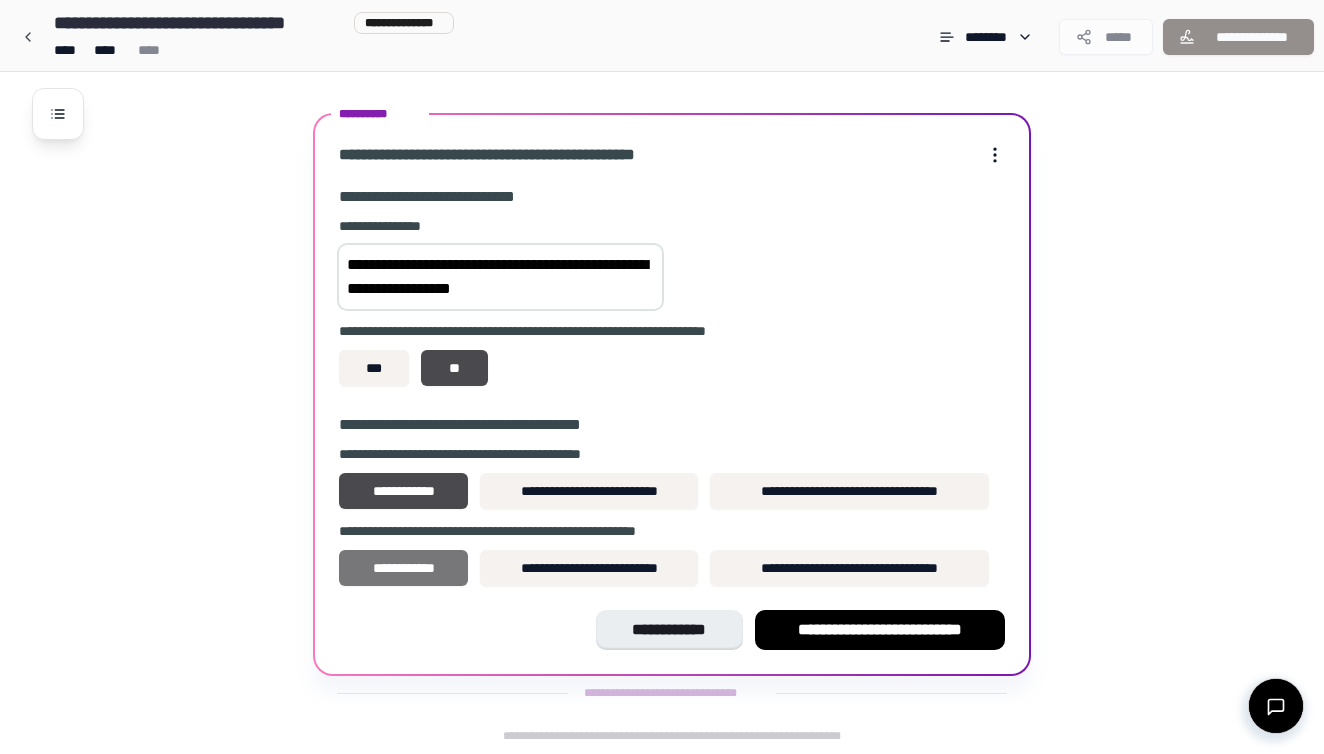 click on "**********" at bounding box center (403, 568) 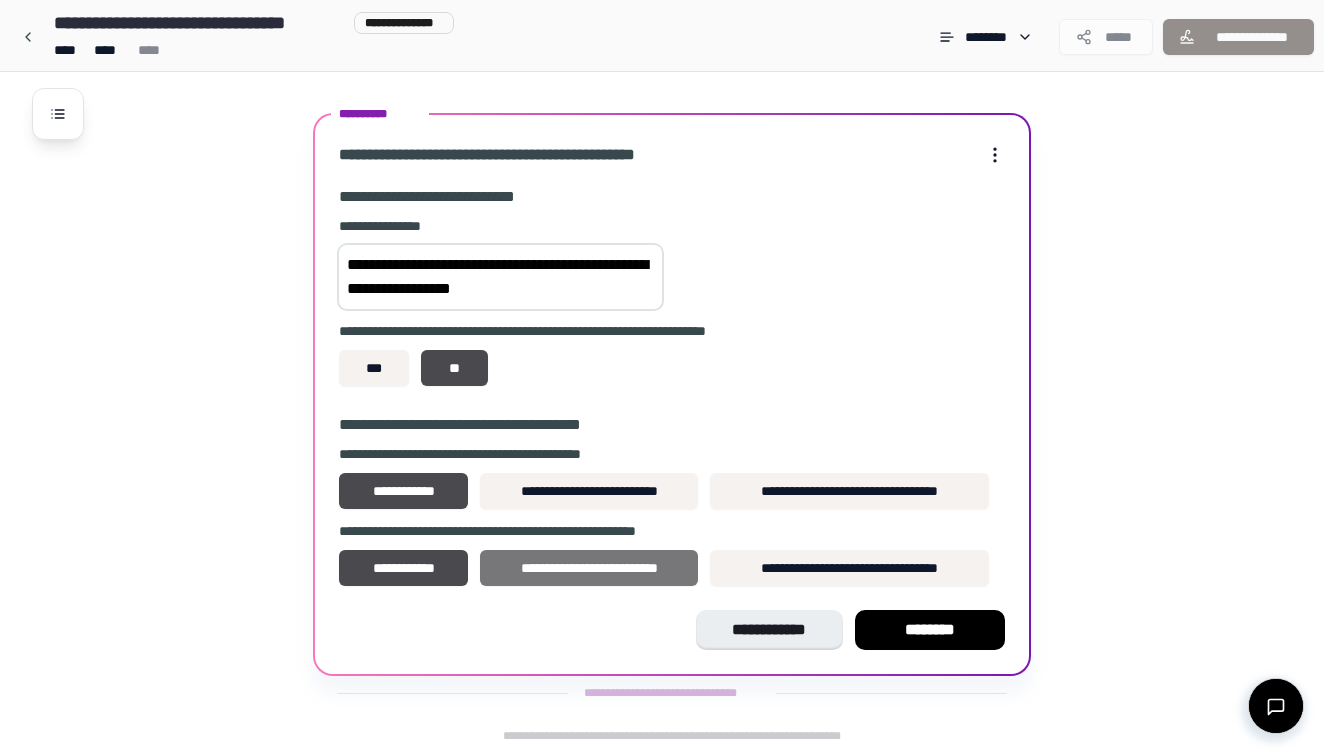 click on "**********" at bounding box center (589, 568) 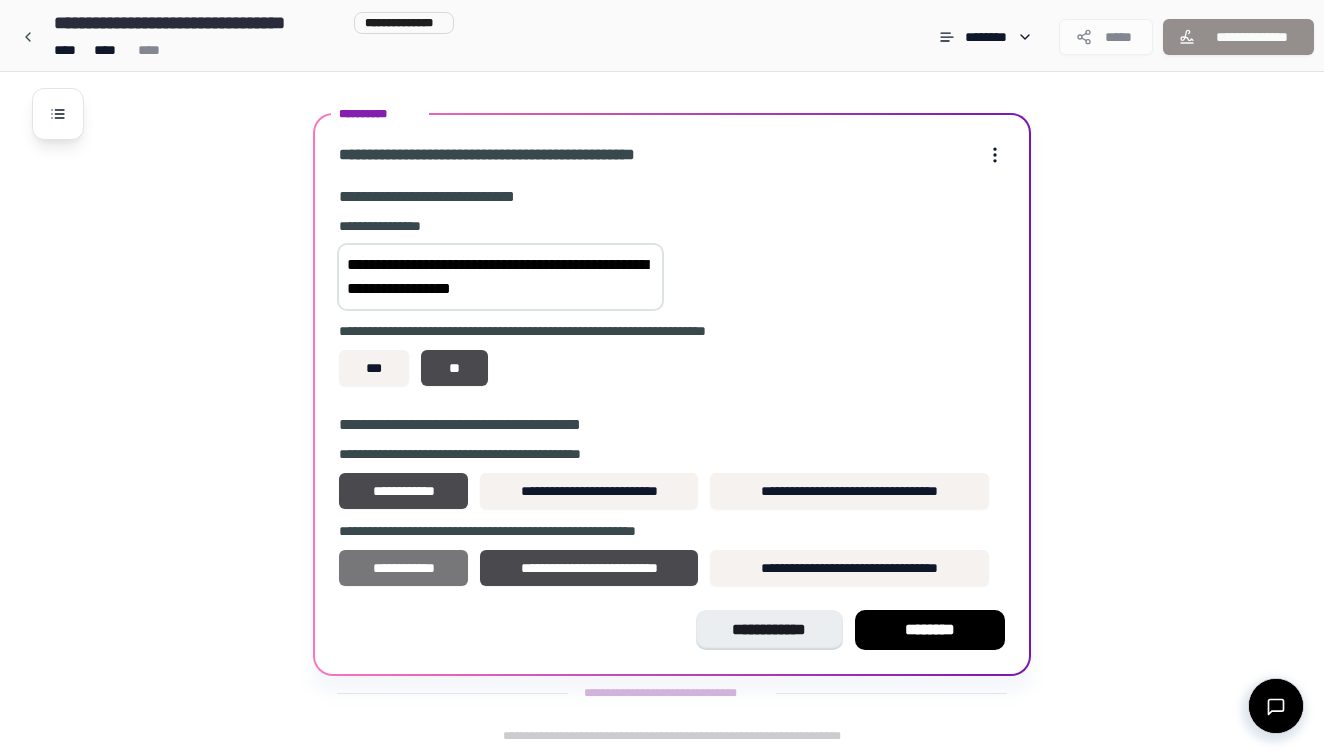 click on "**********" at bounding box center (403, 568) 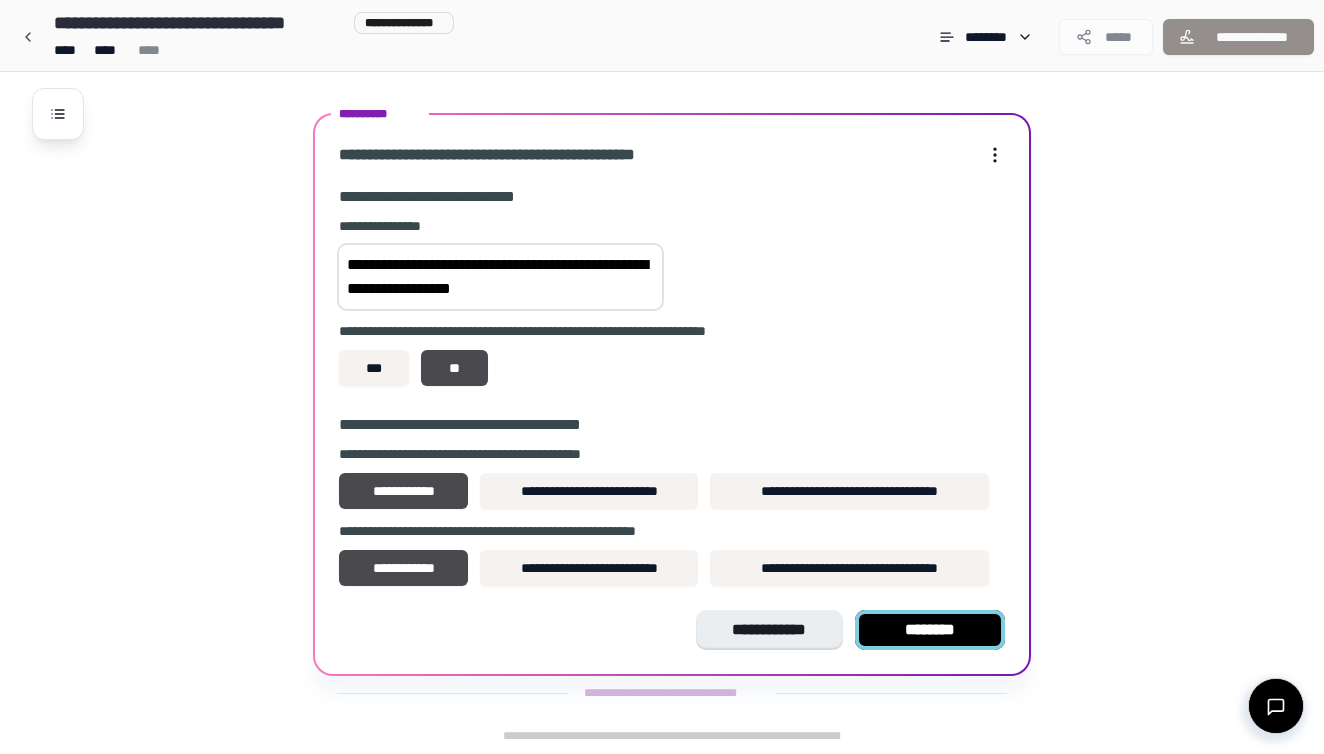 click on "********" at bounding box center (930, 630) 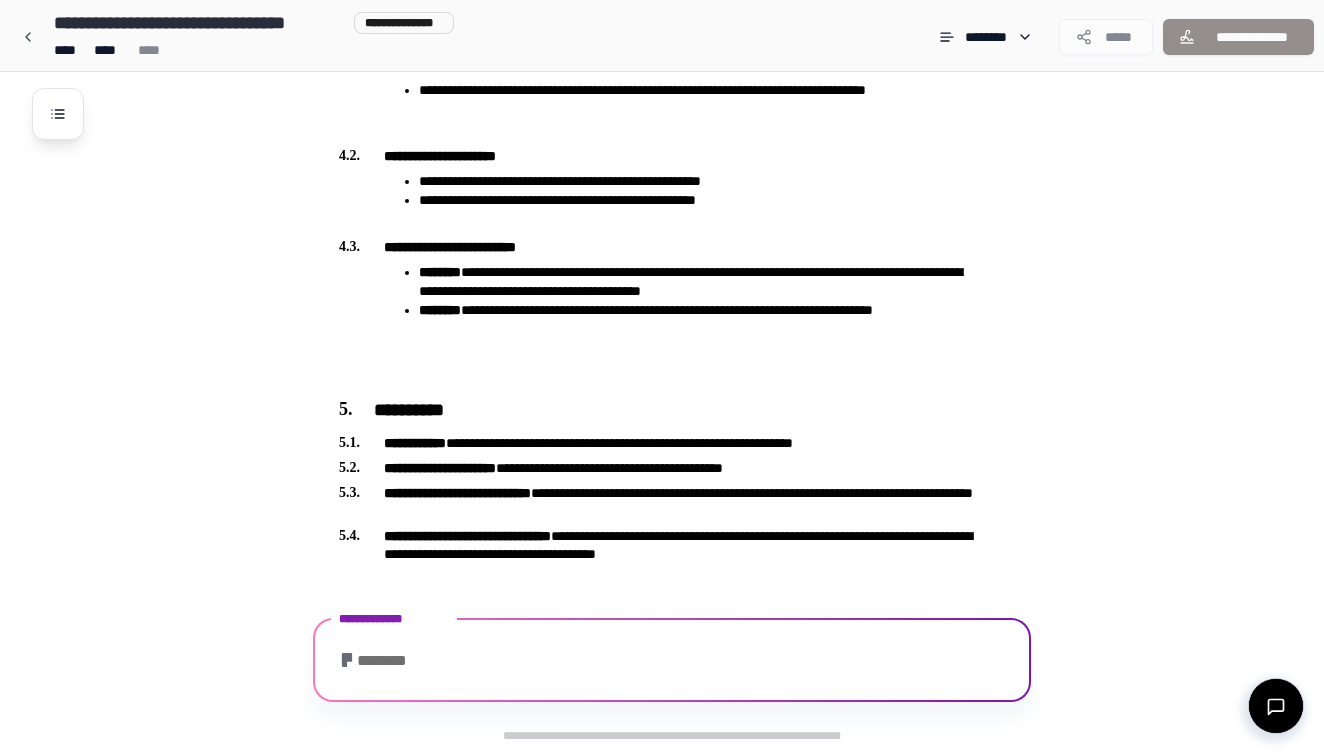 scroll, scrollTop: 1692, scrollLeft: 0, axis: vertical 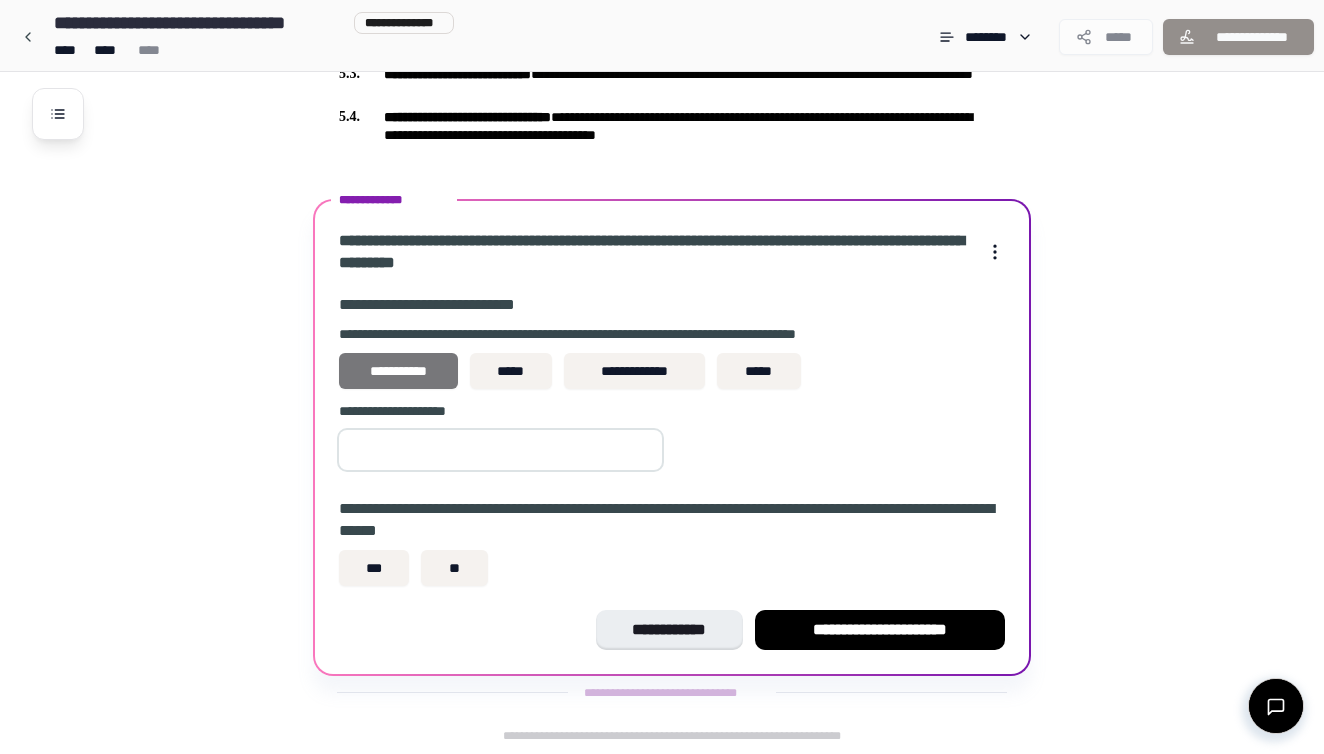 click on "**********" at bounding box center [398, 371] 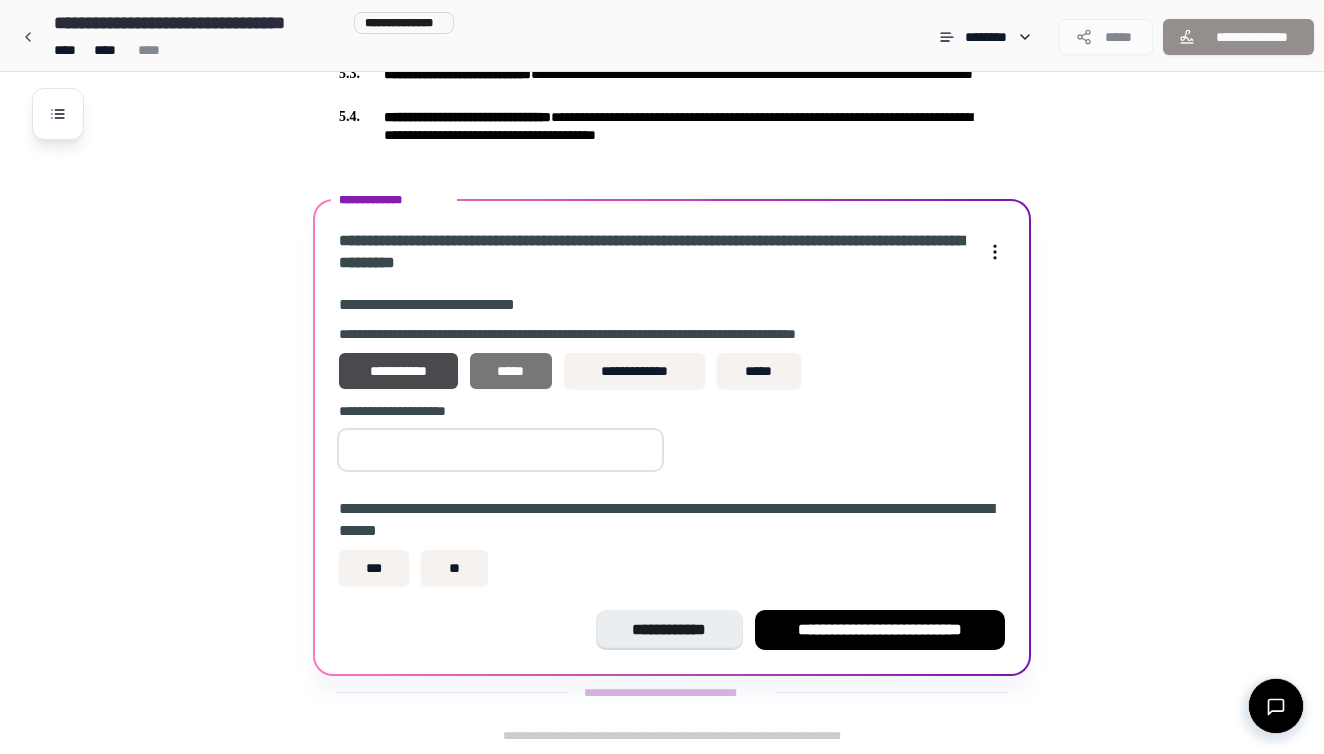 click on "*****" at bounding box center [511, 371] 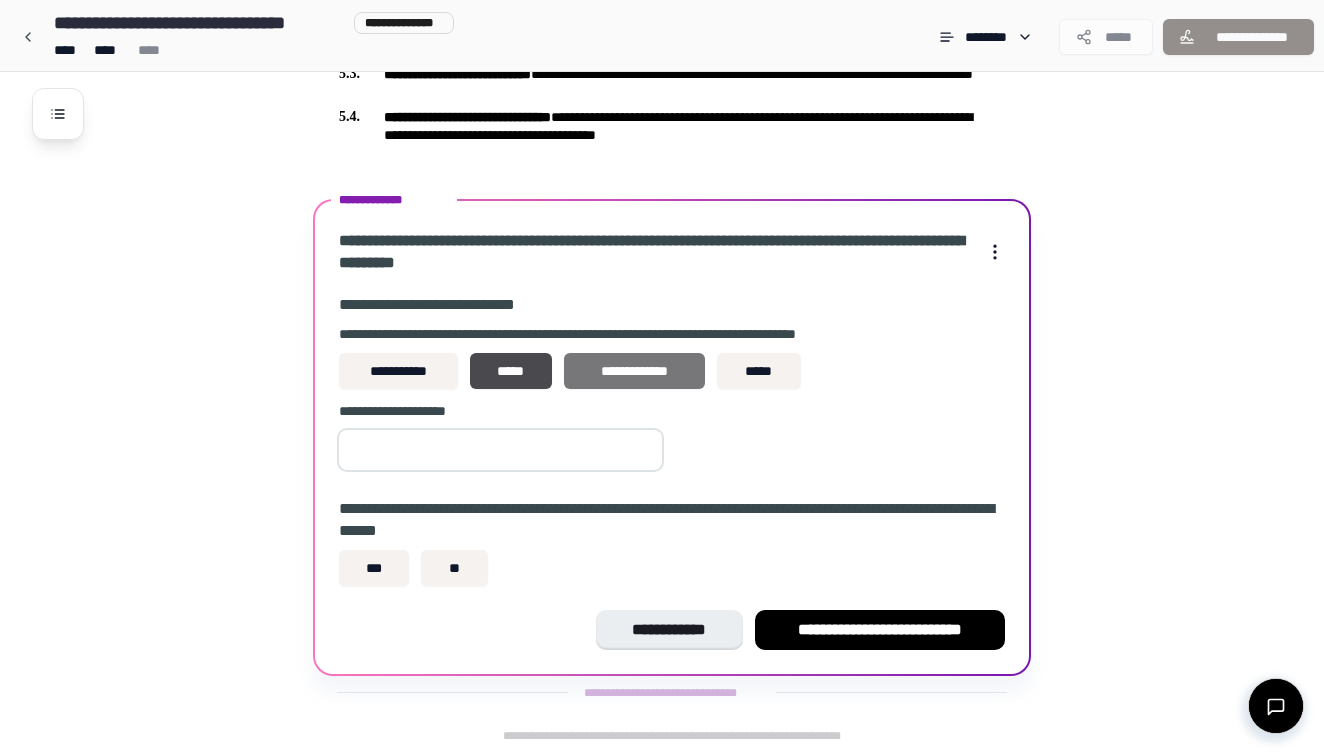 click on "**********" at bounding box center (634, 371) 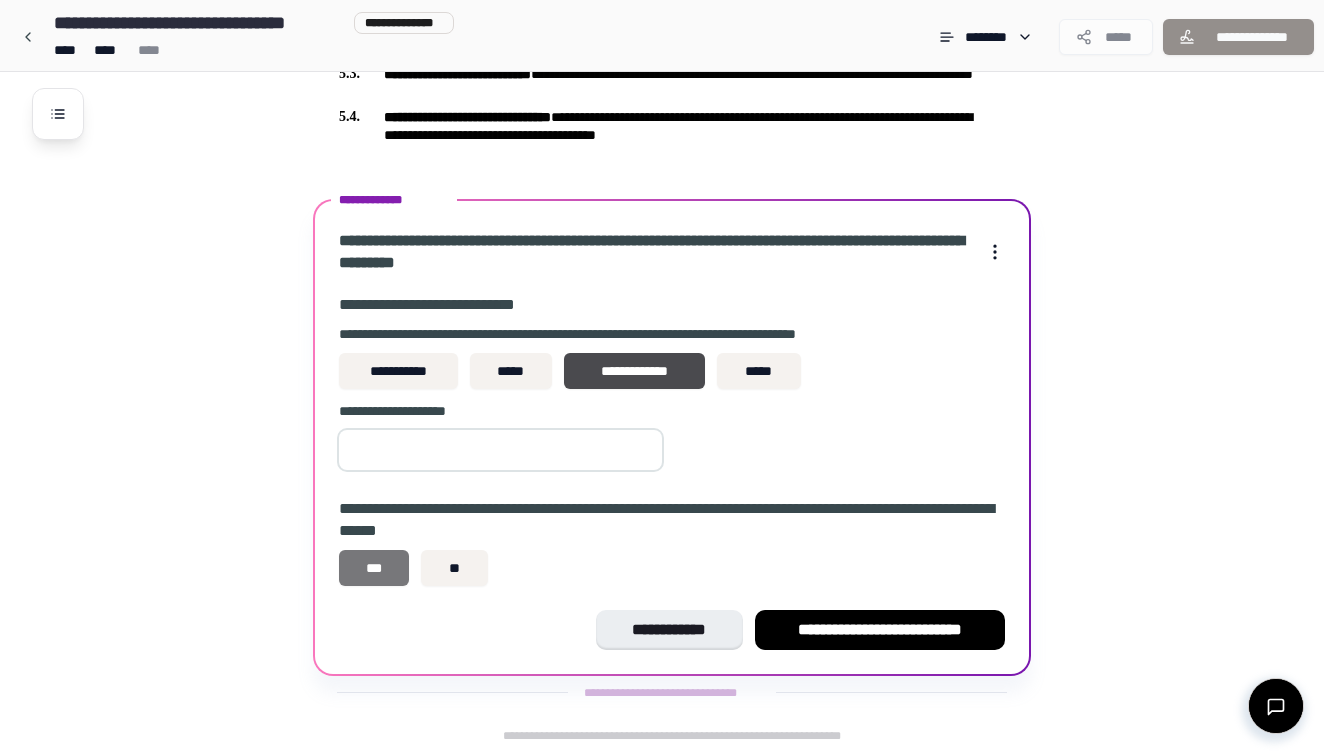 click on "***" at bounding box center [374, 568] 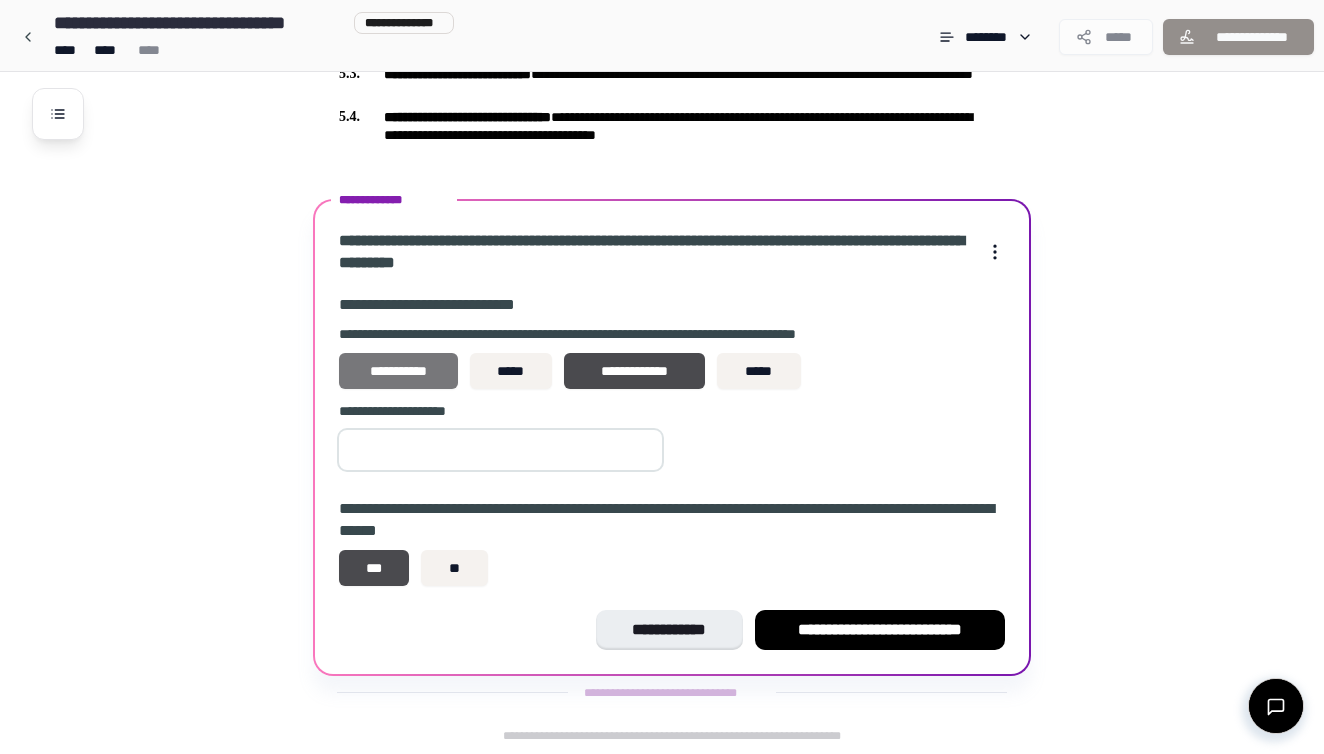 click on "**********" at bounding box center (398, 371) 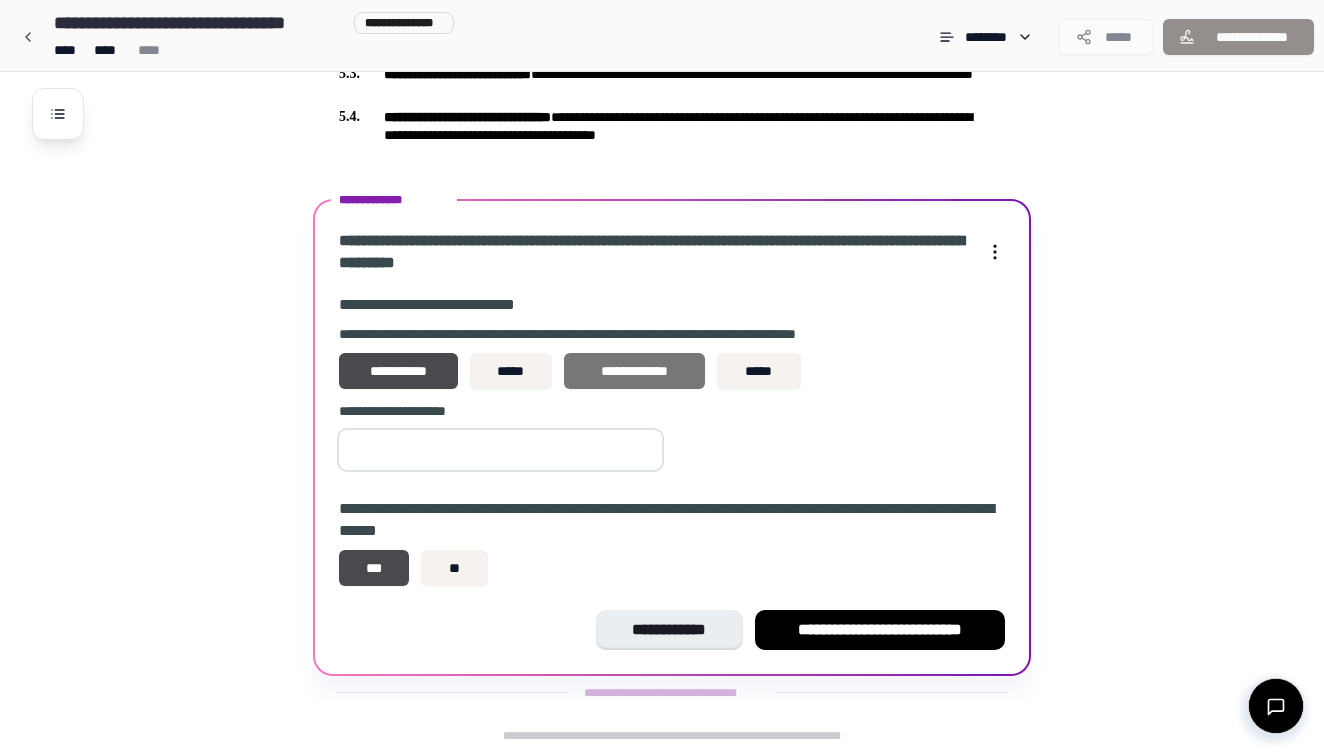 click on "**********" at bounding box center (634, 371) 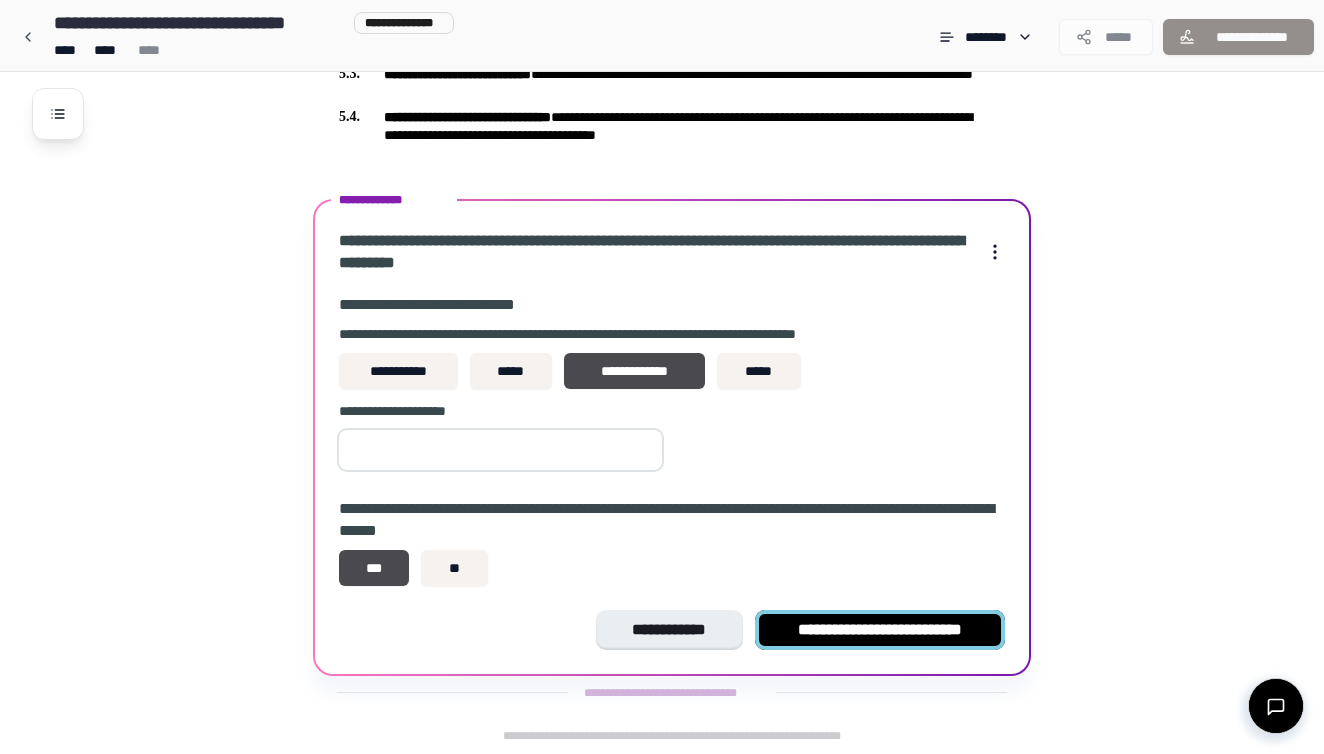 click on "**********" at bounding box center (880, 630) 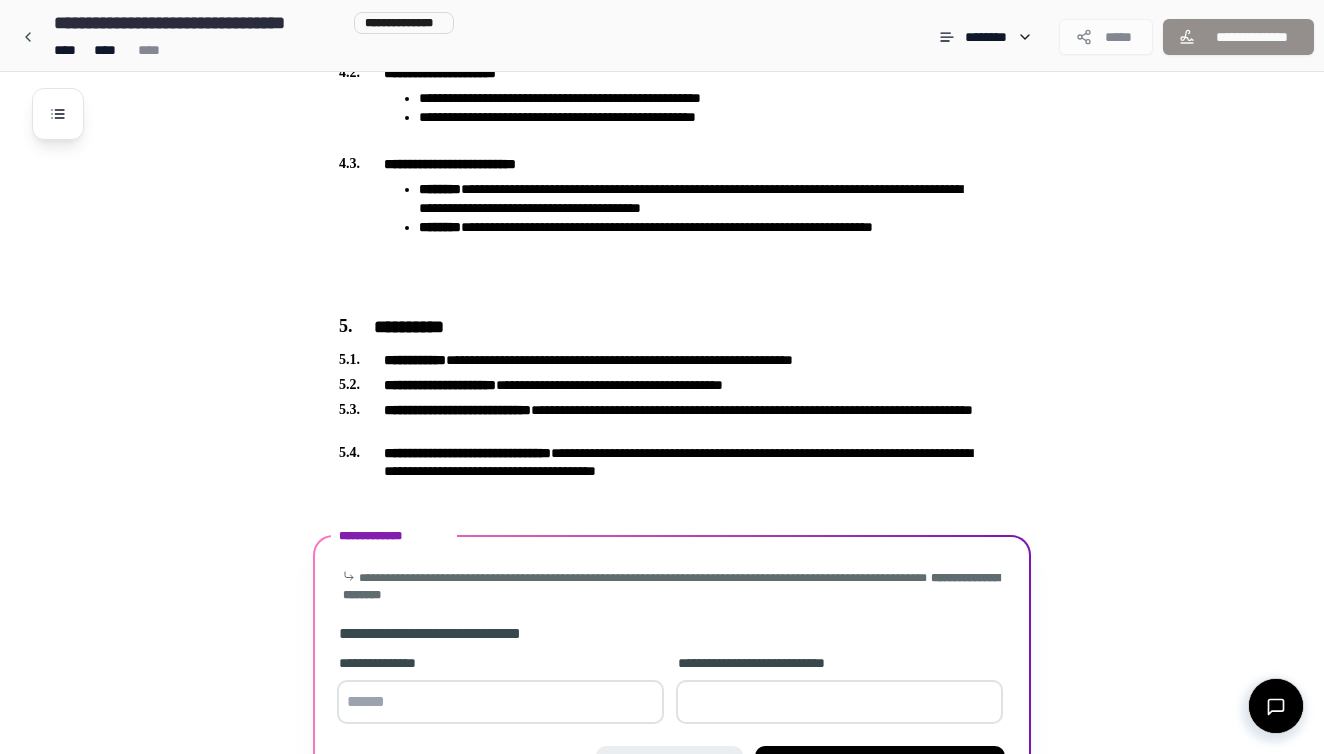 scroll, scrollTop: 1492, scrollLeft: 0, axis: vertical 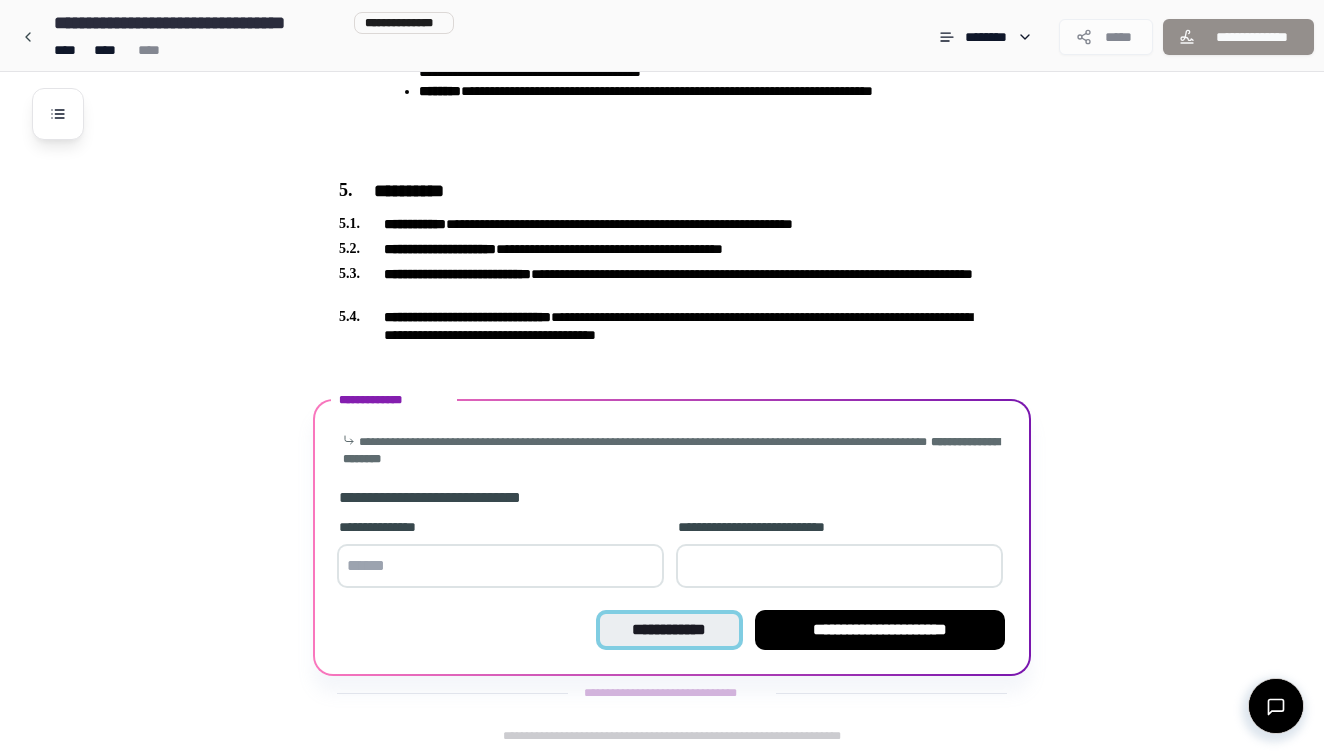 click on "**********" at bounding box center [669, 630] 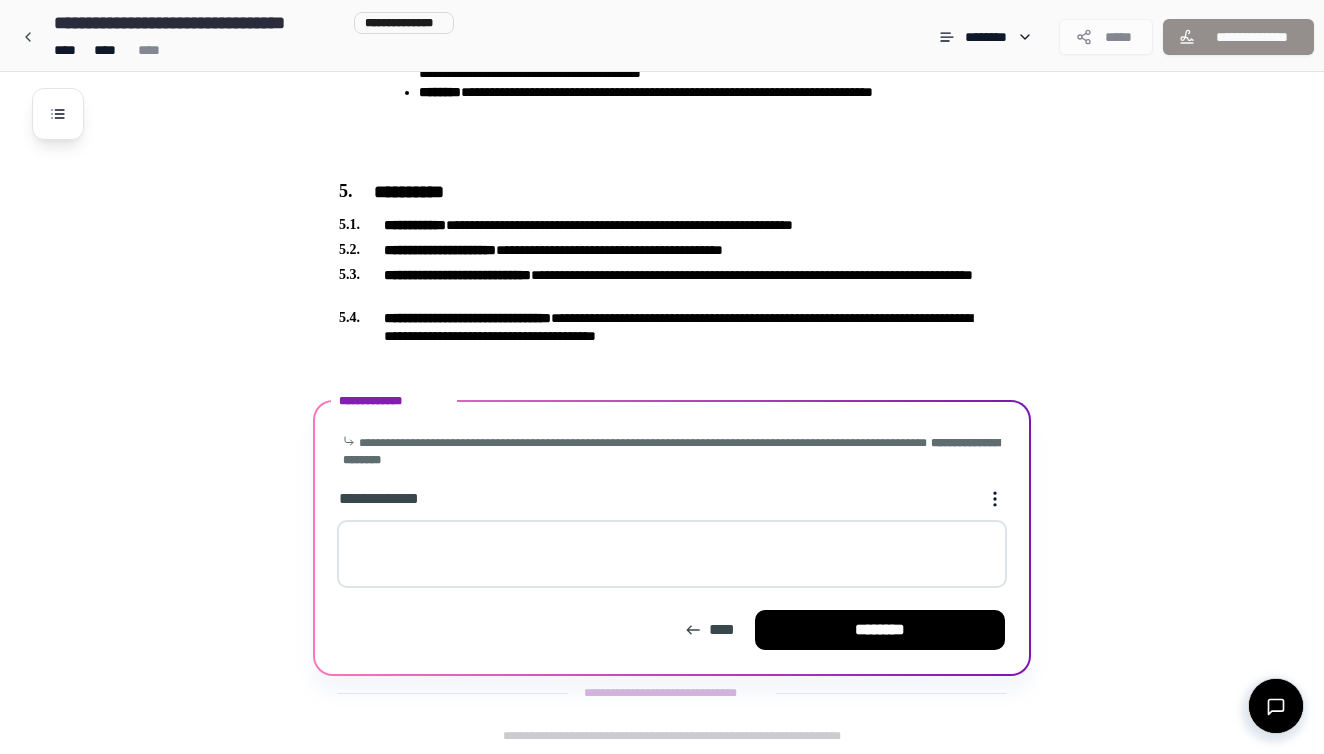 scroll, scrollTop: 1491, scrollLeft: 0, axis: vertical 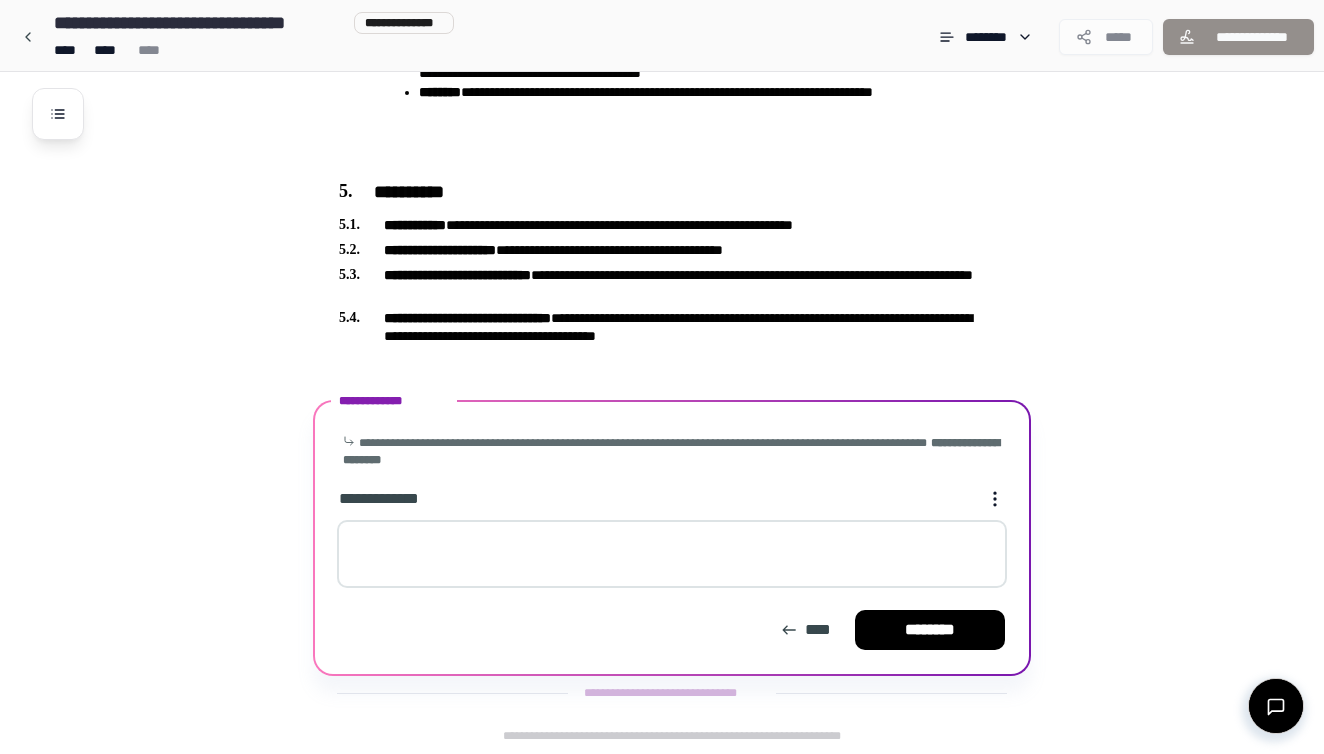 click at bounding box center [672, 554] 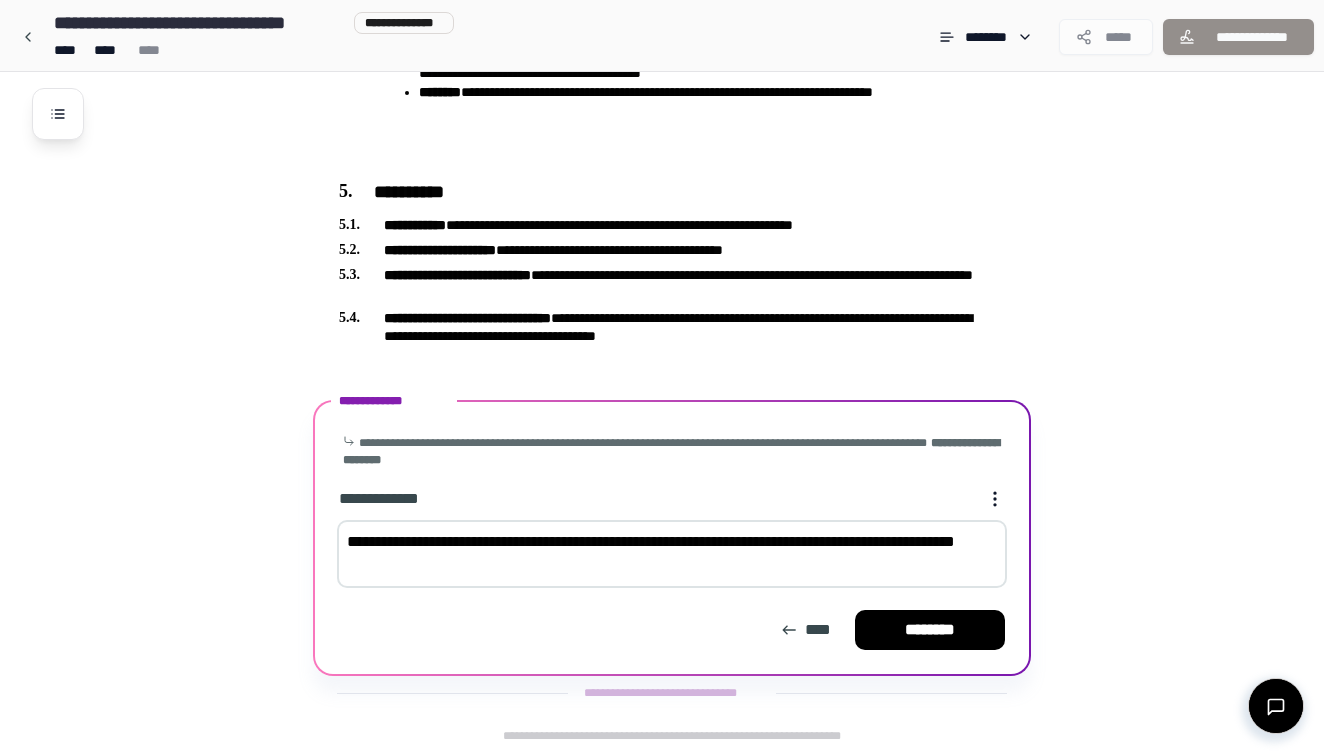 click on "**********" at bounding box center [672, 554] 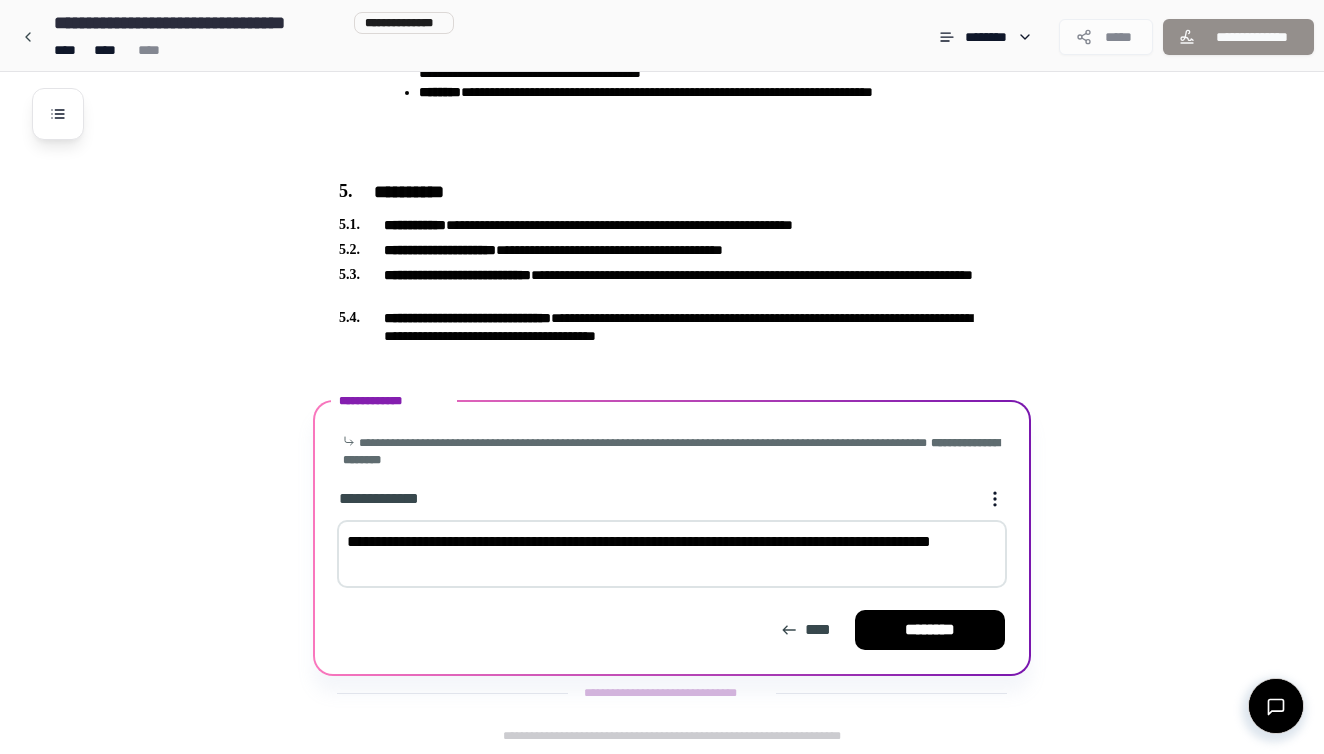 click on "**********" at bounding box center (672, 554) 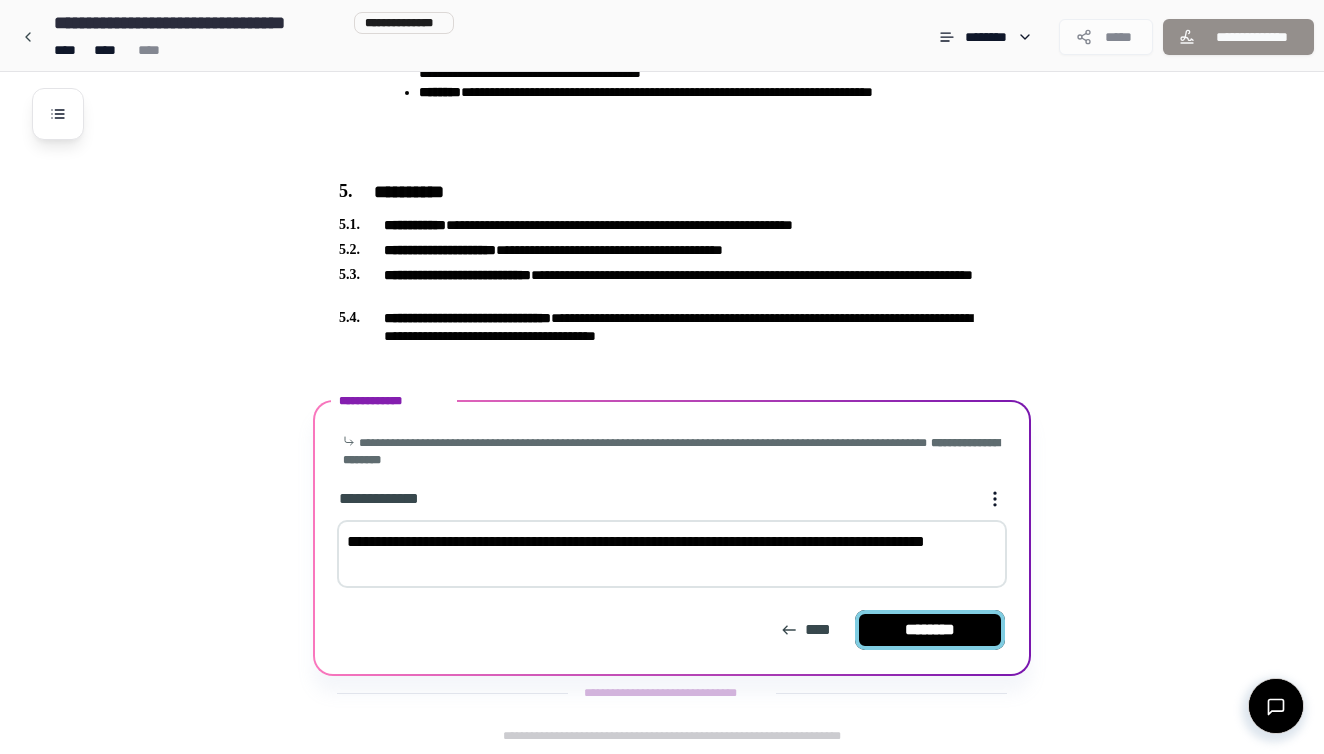 type on "**********" 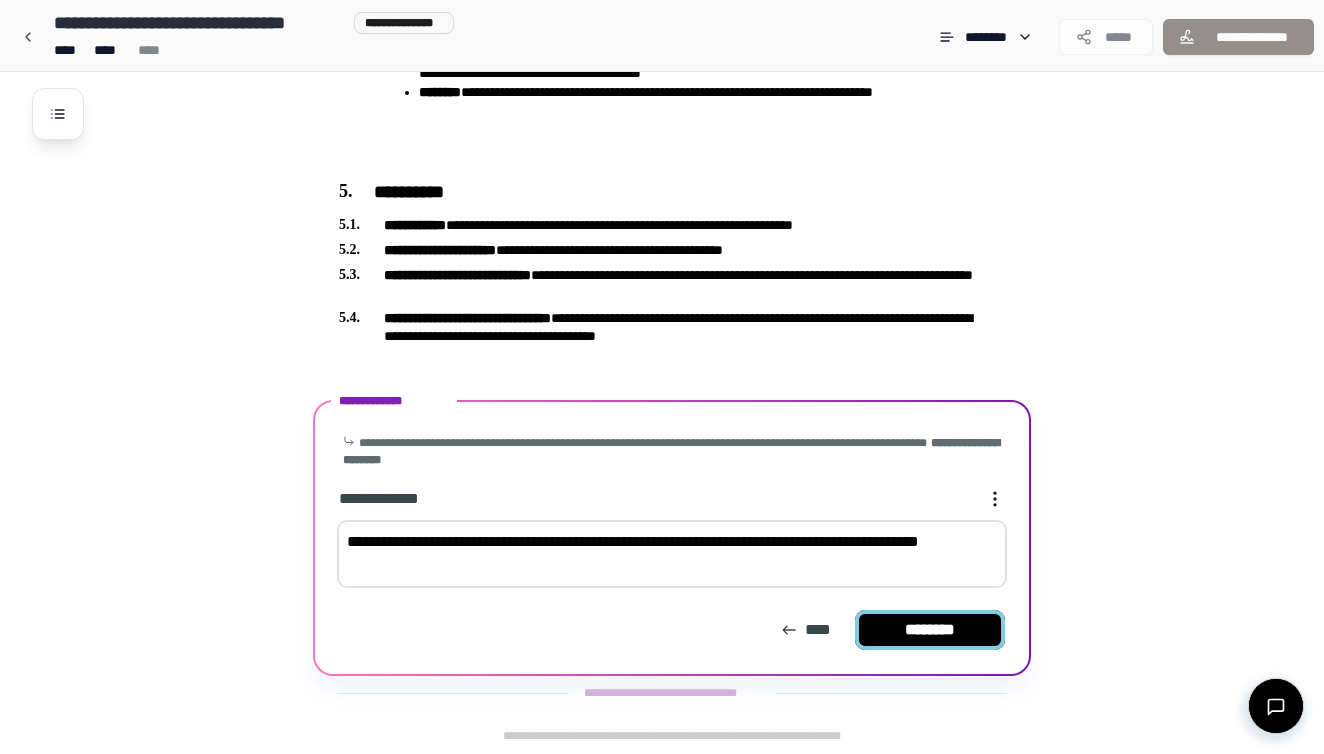 click on "********" at bounding box center [930, 630] 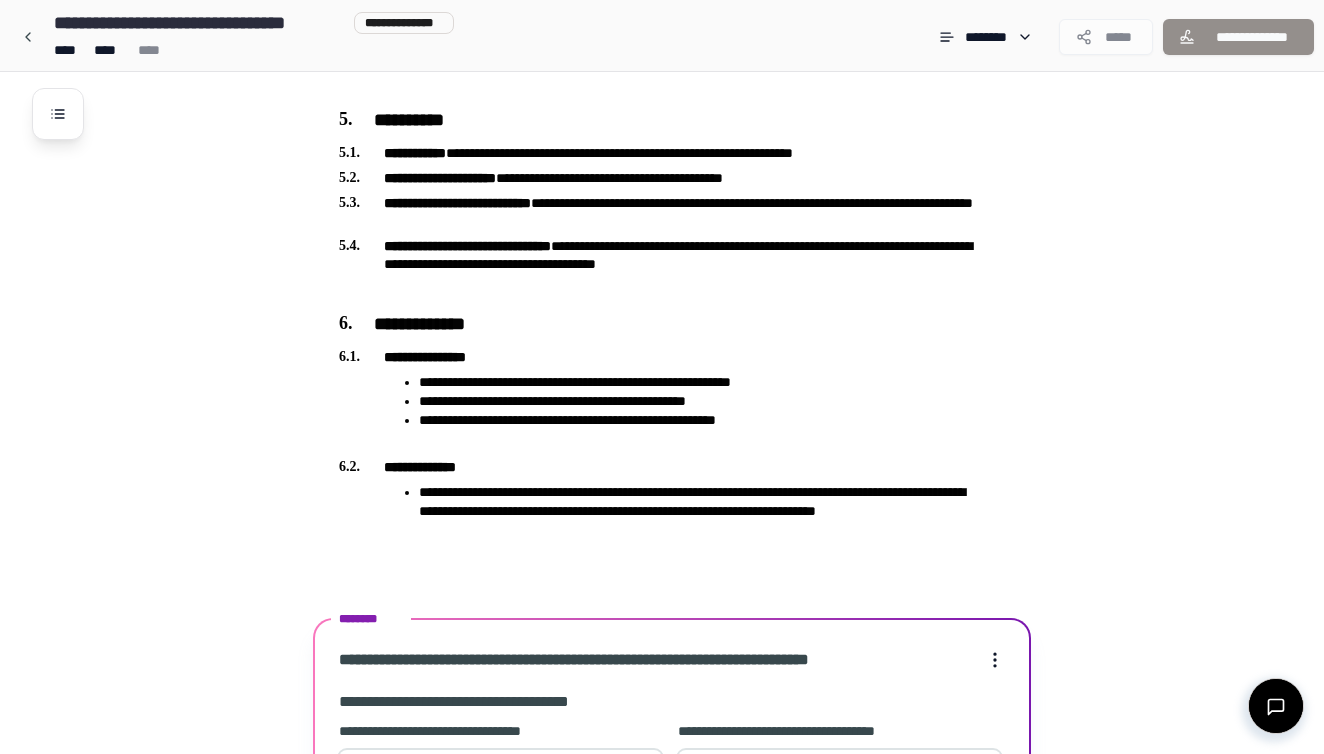 scroll, scrollTop: 2048, scrollLeft: 0, axis: vertical 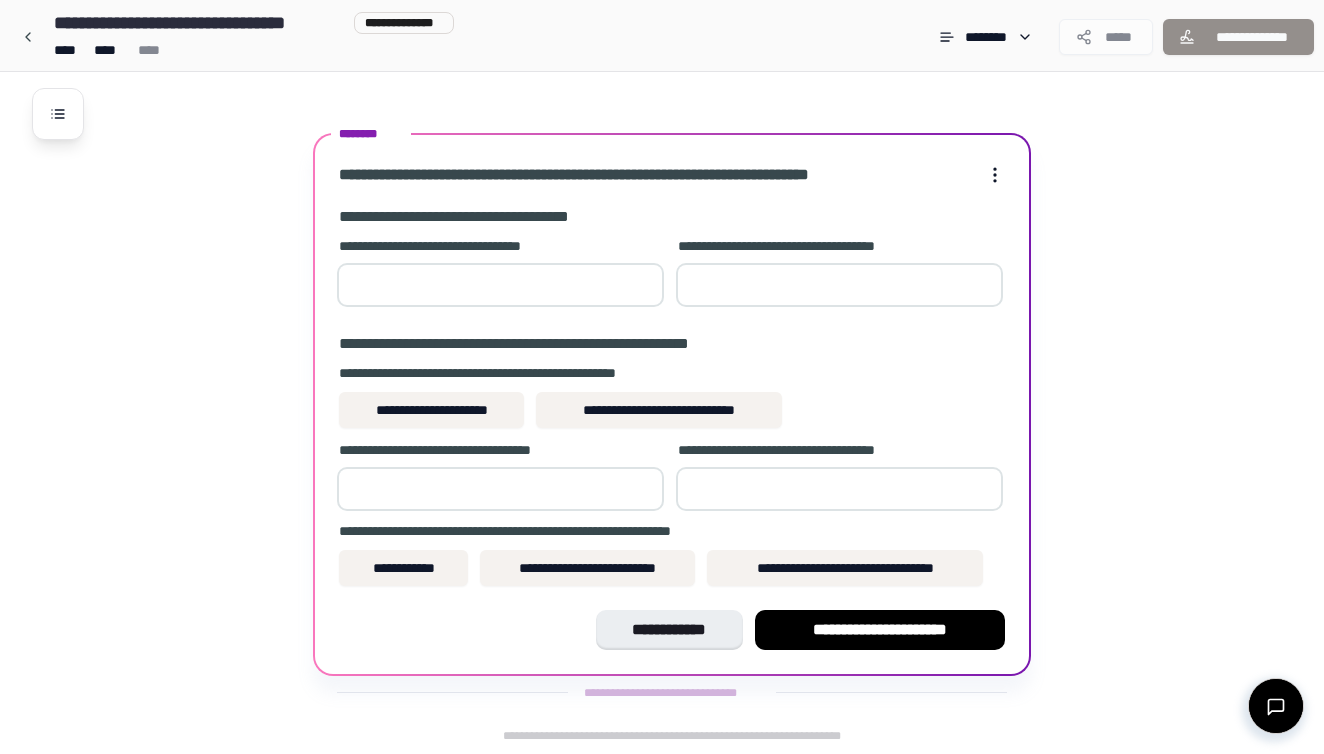 click on "**" at bounding box center (500, 285) 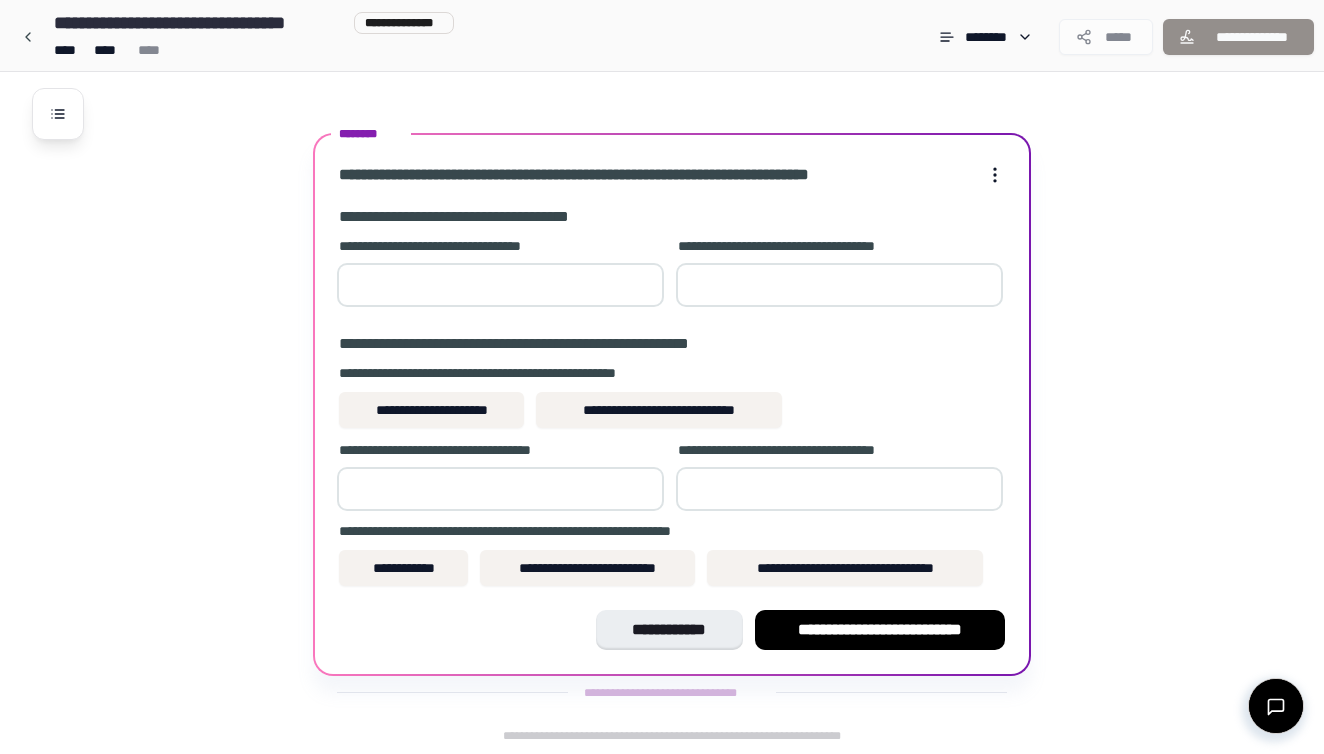 click on "*" at bounding box center (500, 285) 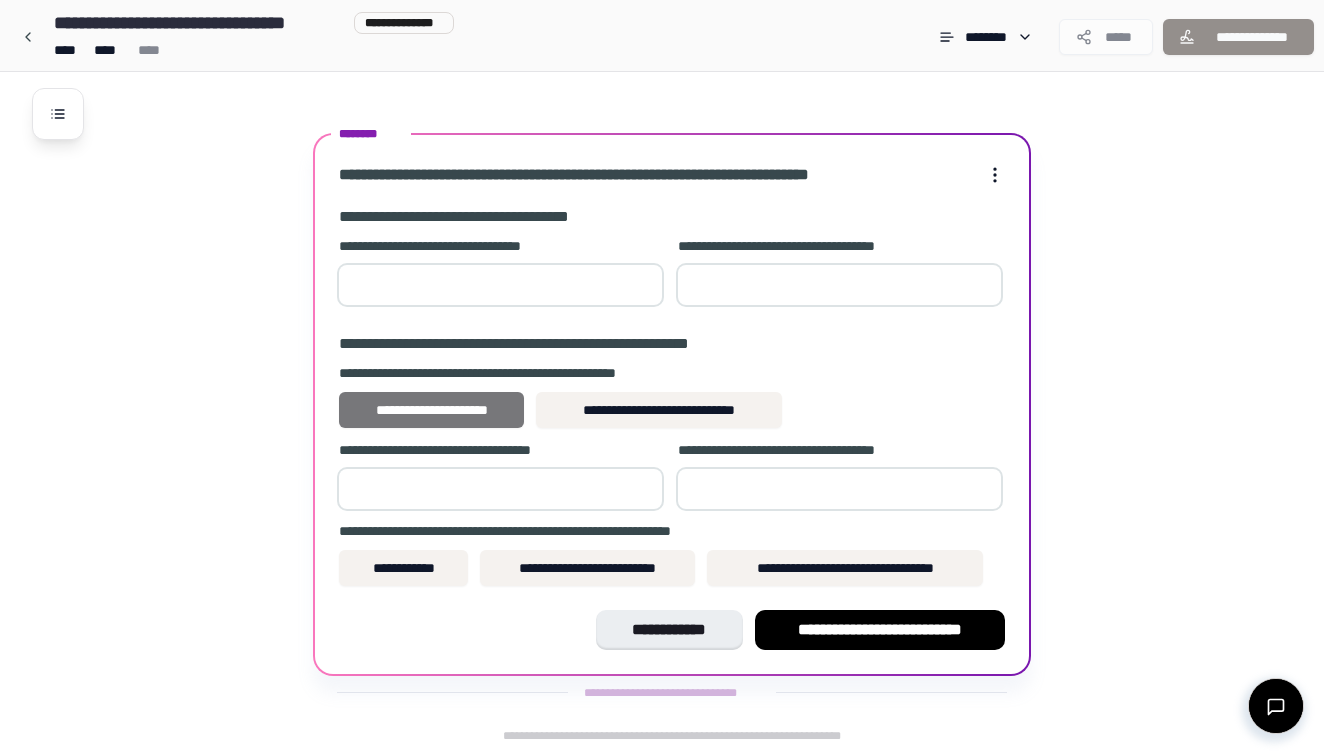 click on "**********" at bounding box center (431, 410) 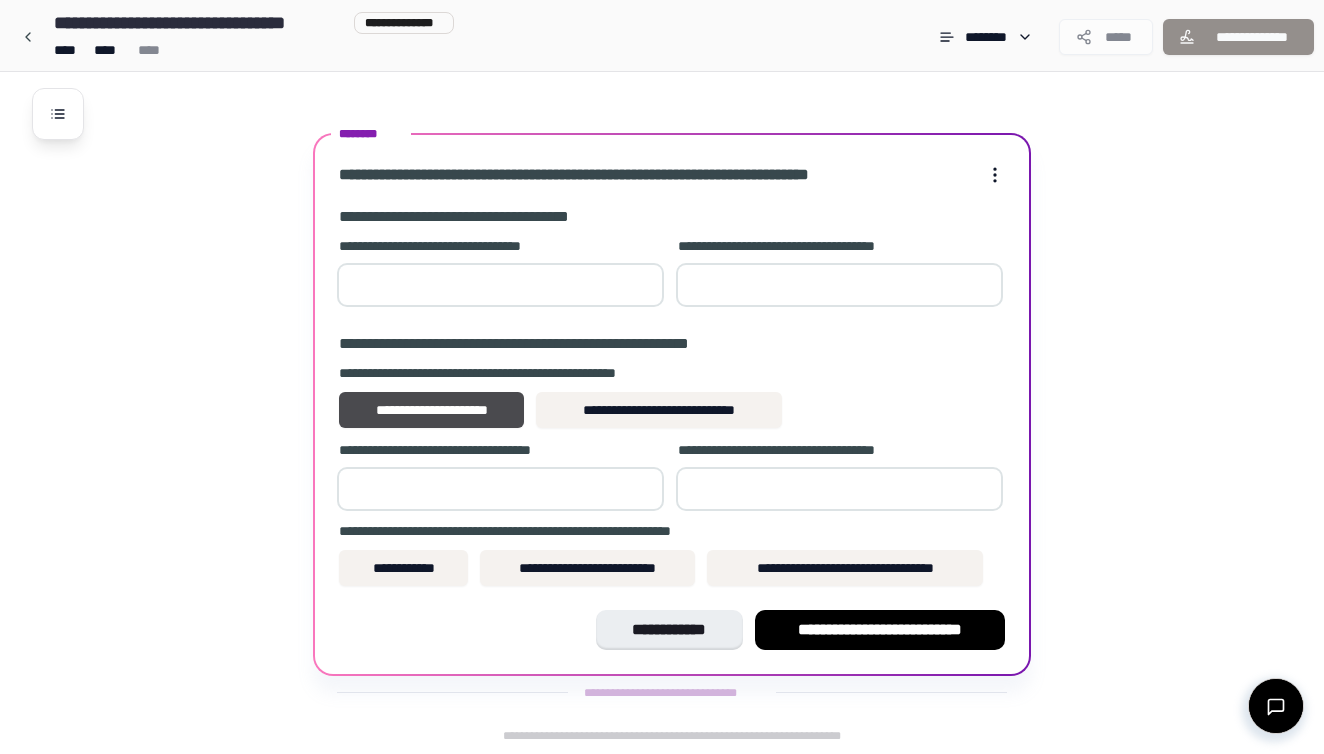 type on "*" 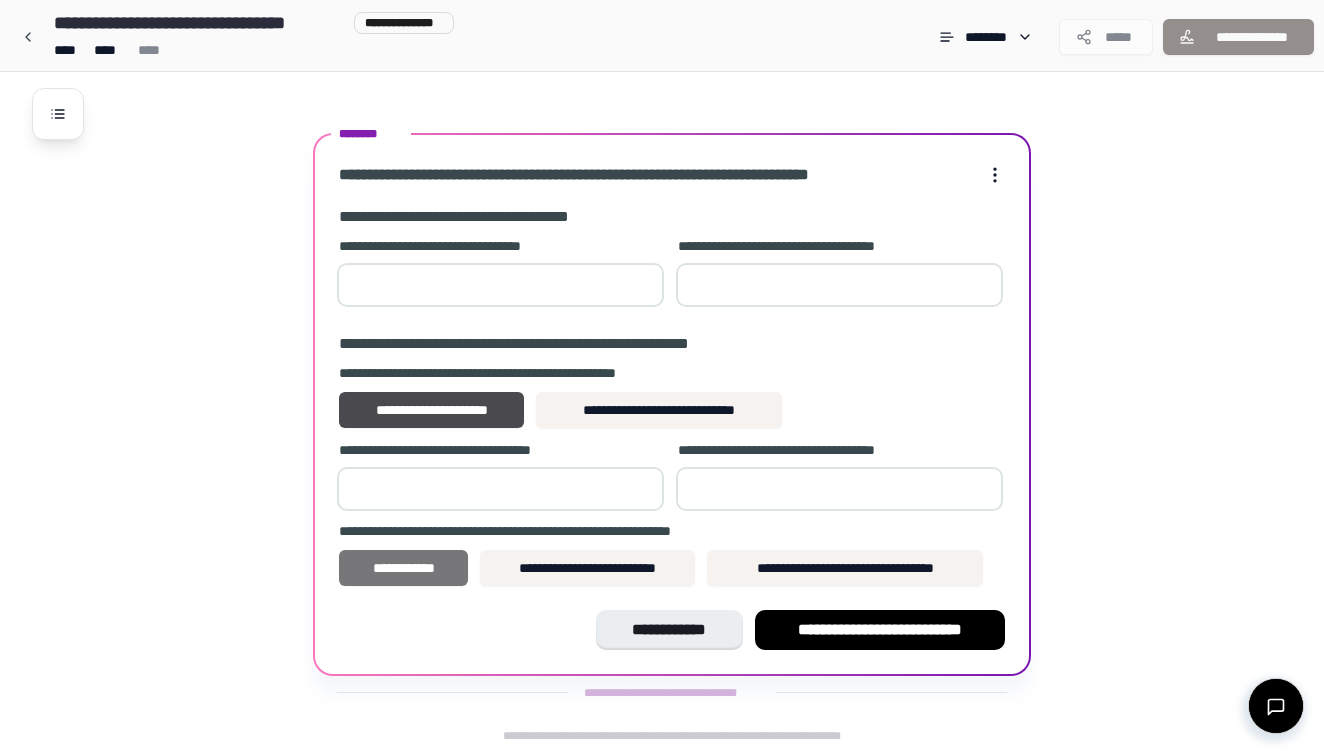 click on "**********" at bounding box center (403, 568) 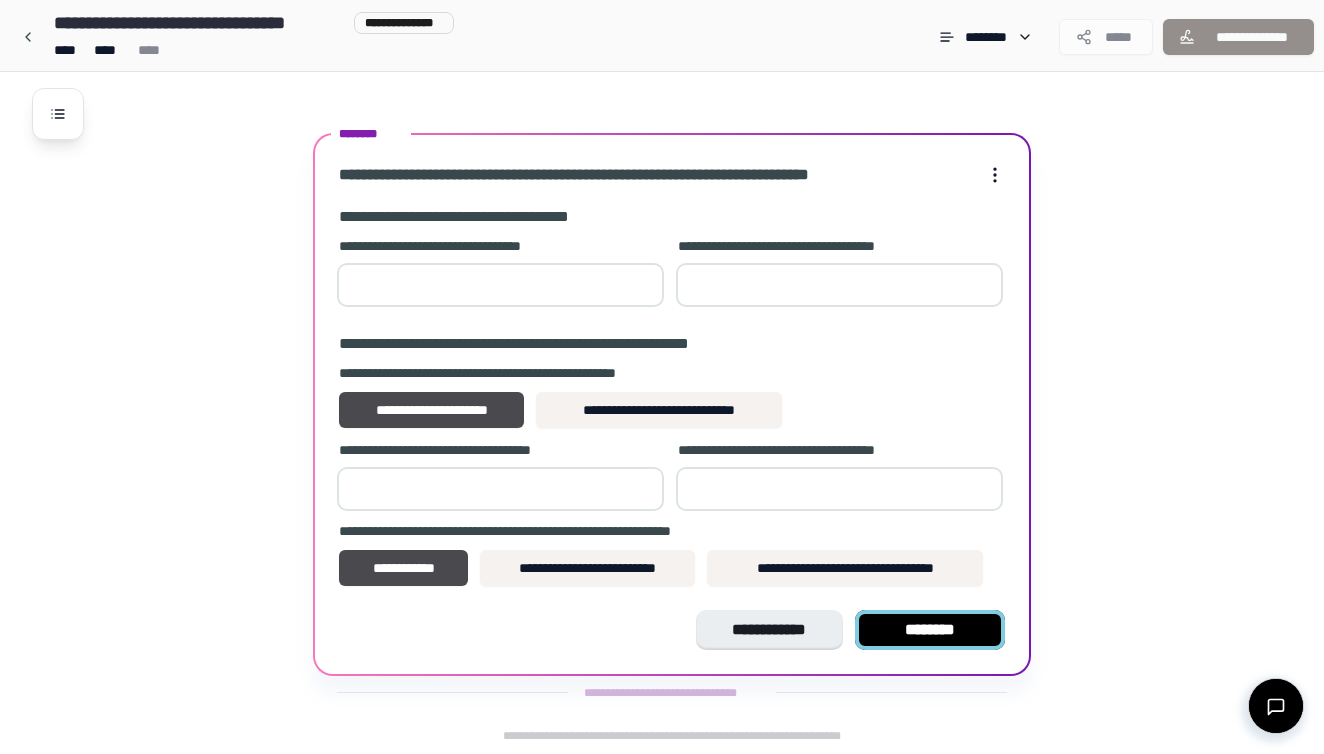 click on "********" at bounding box center (930, 630) 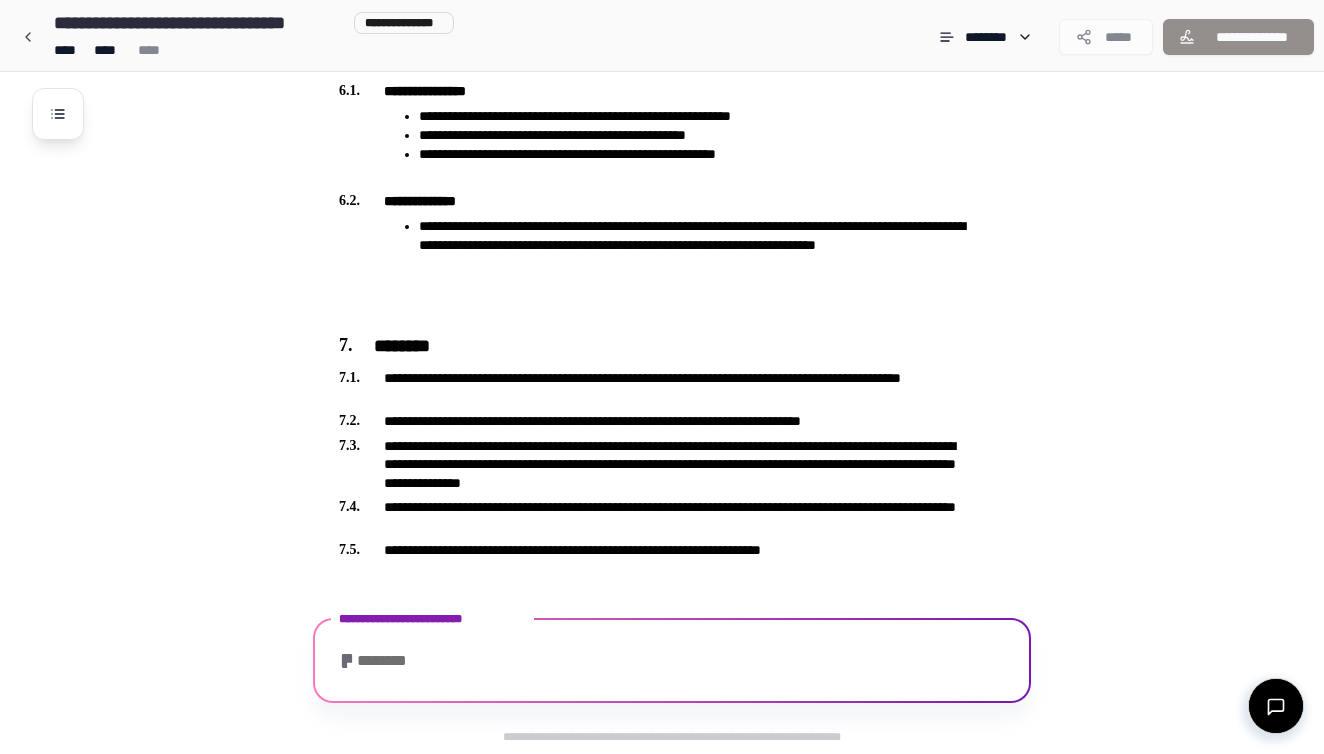 scroll, scrollTop: 1898, scrollLeft: 0, axis: vertical 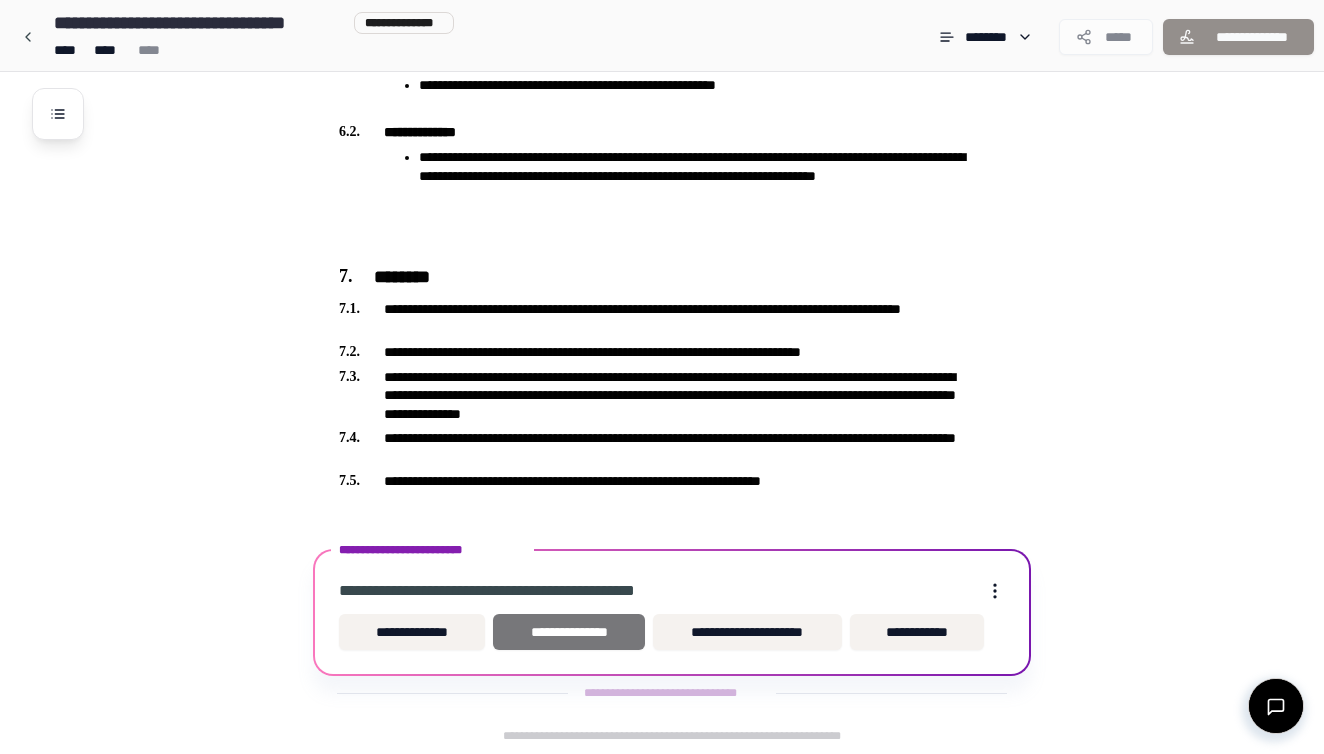 click on "**********" at bounding box center (569, 632) 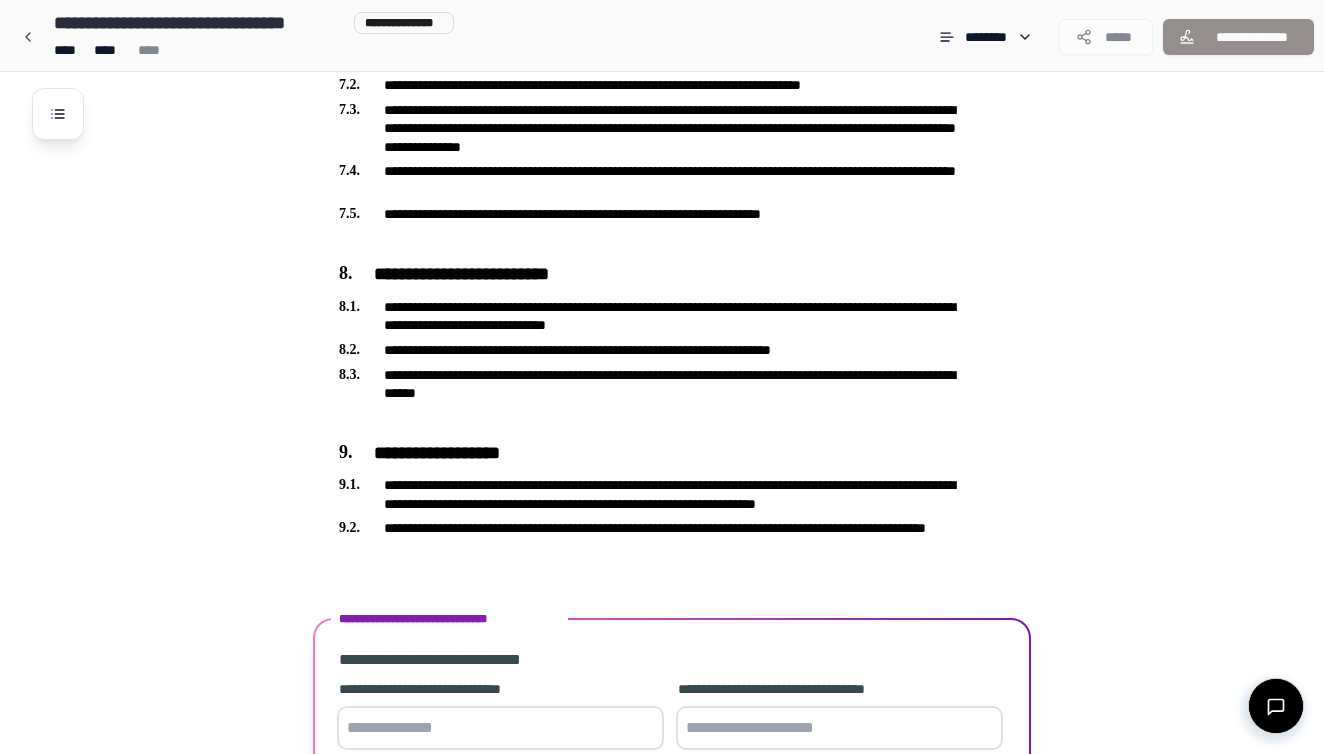 scroll, scrollTop: 2327, scrollLeft: 0, axis: vertical 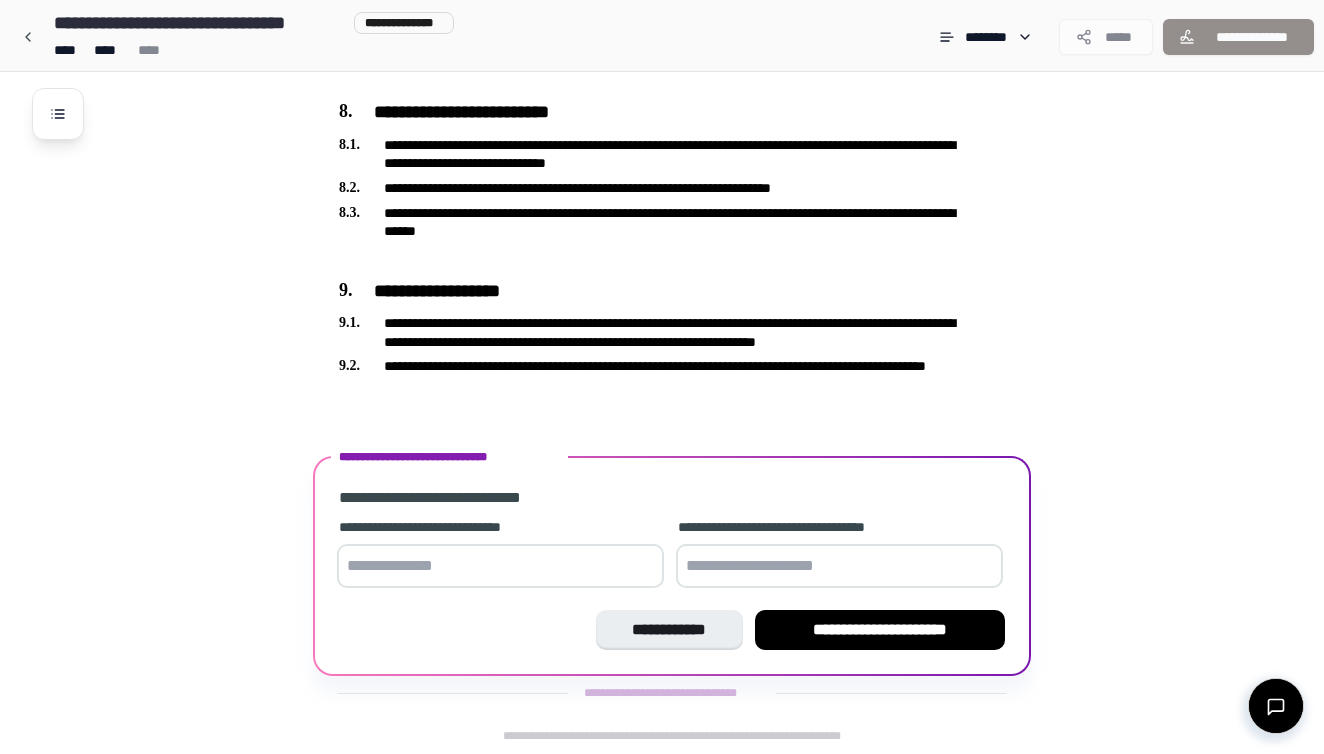 click at bounding box center (500, 566) 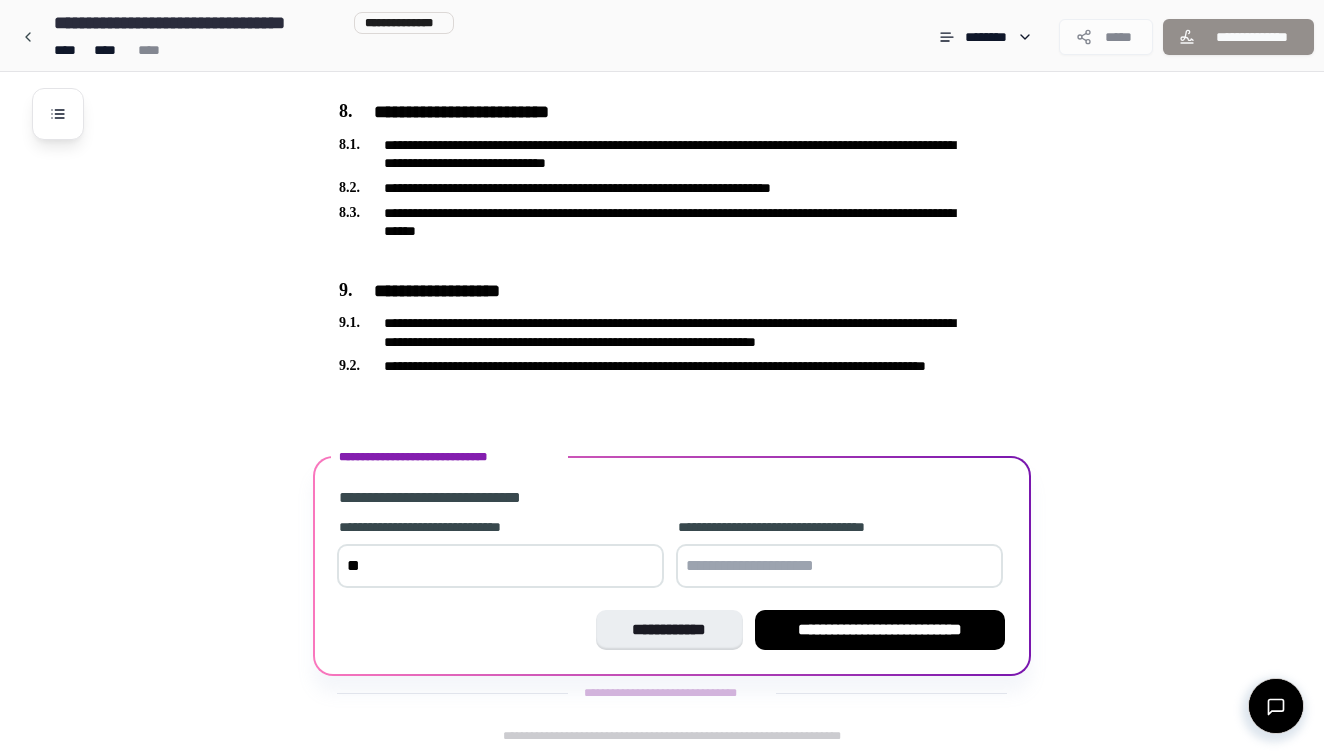 type on "*" 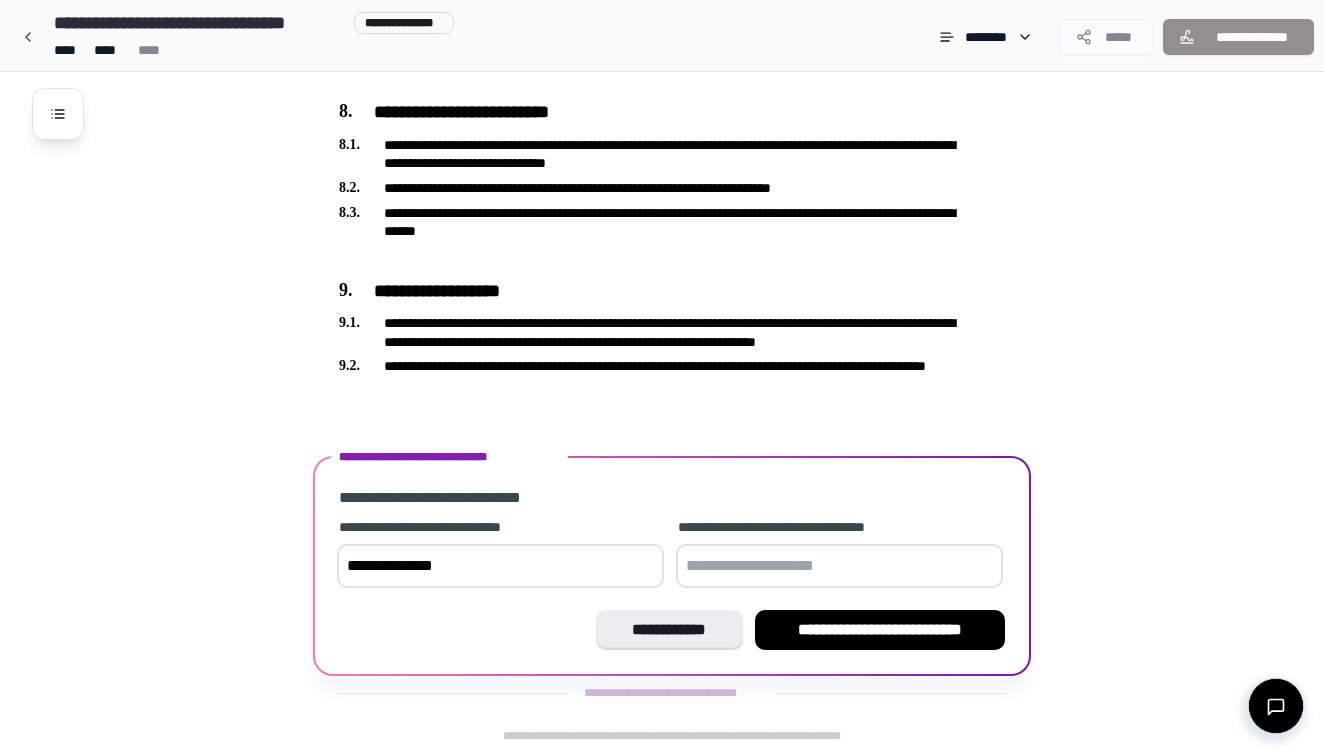 type on "**********" 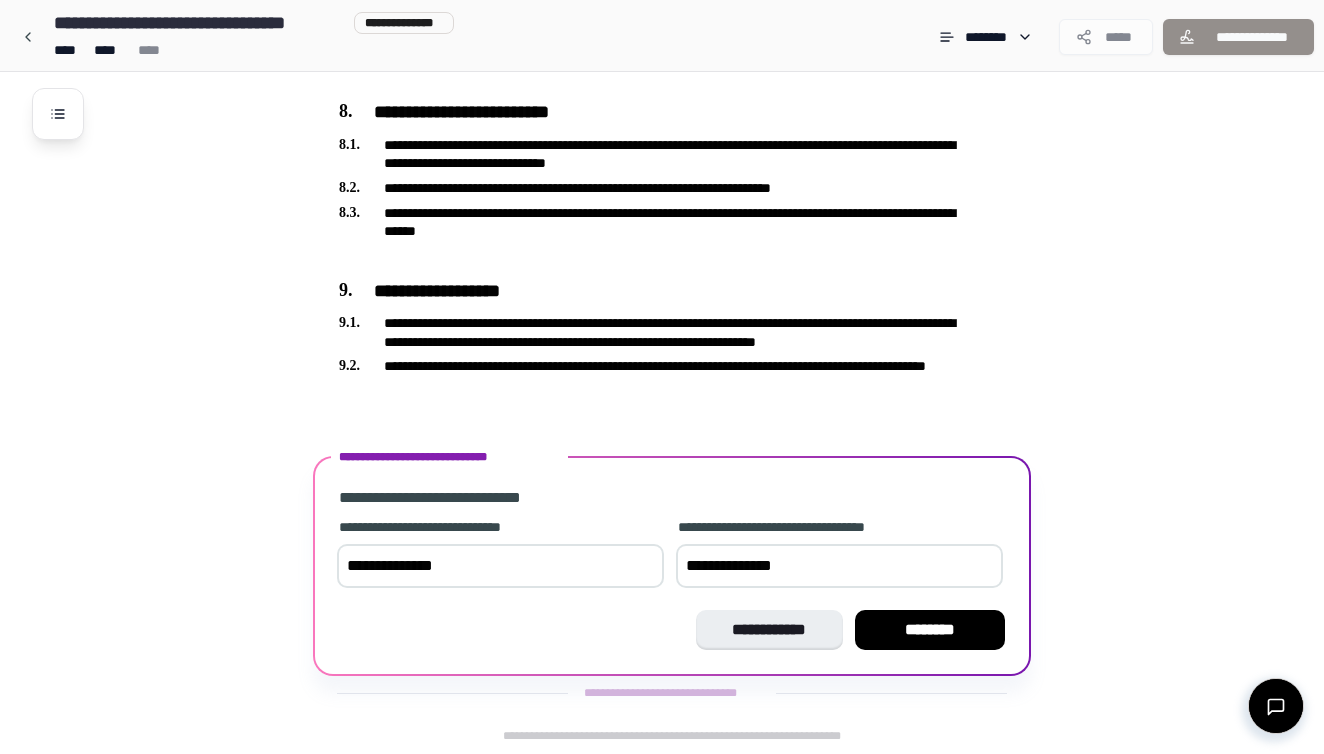 type on "**********" 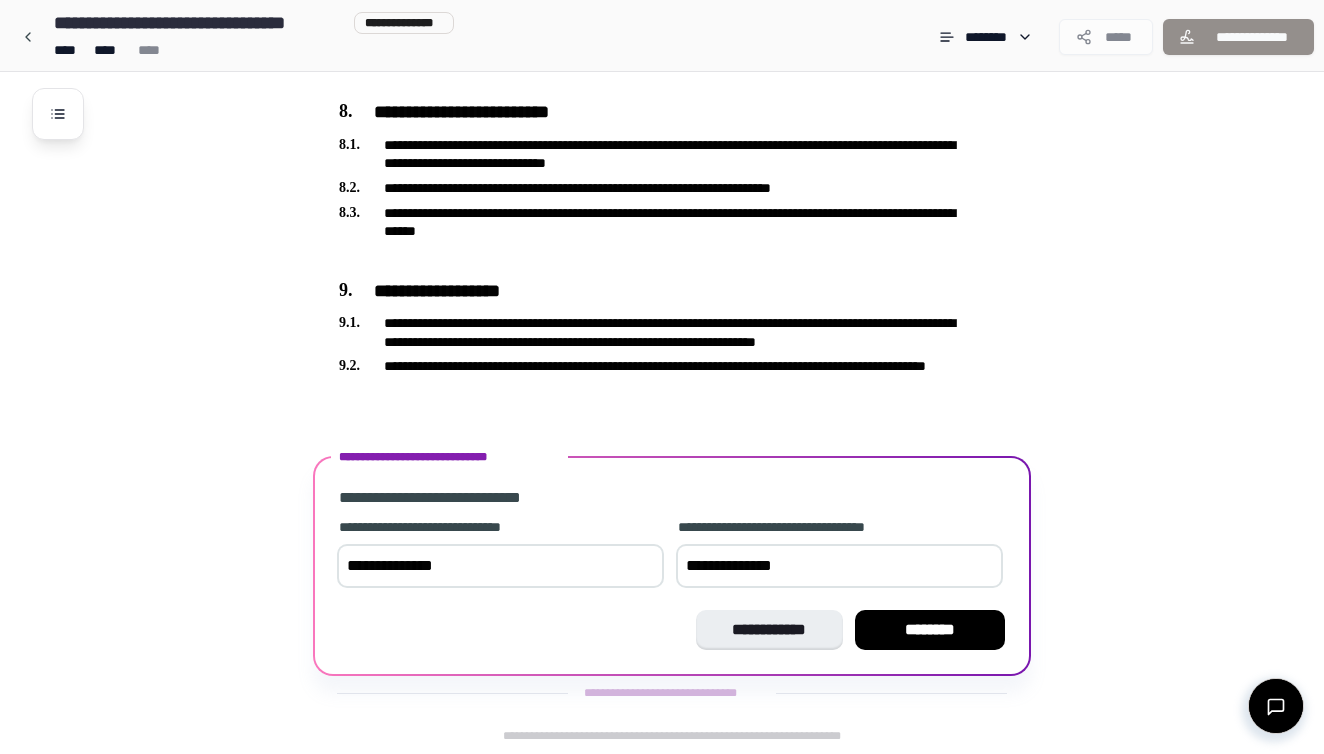 click on "**********" at bounding box center [672, 566] 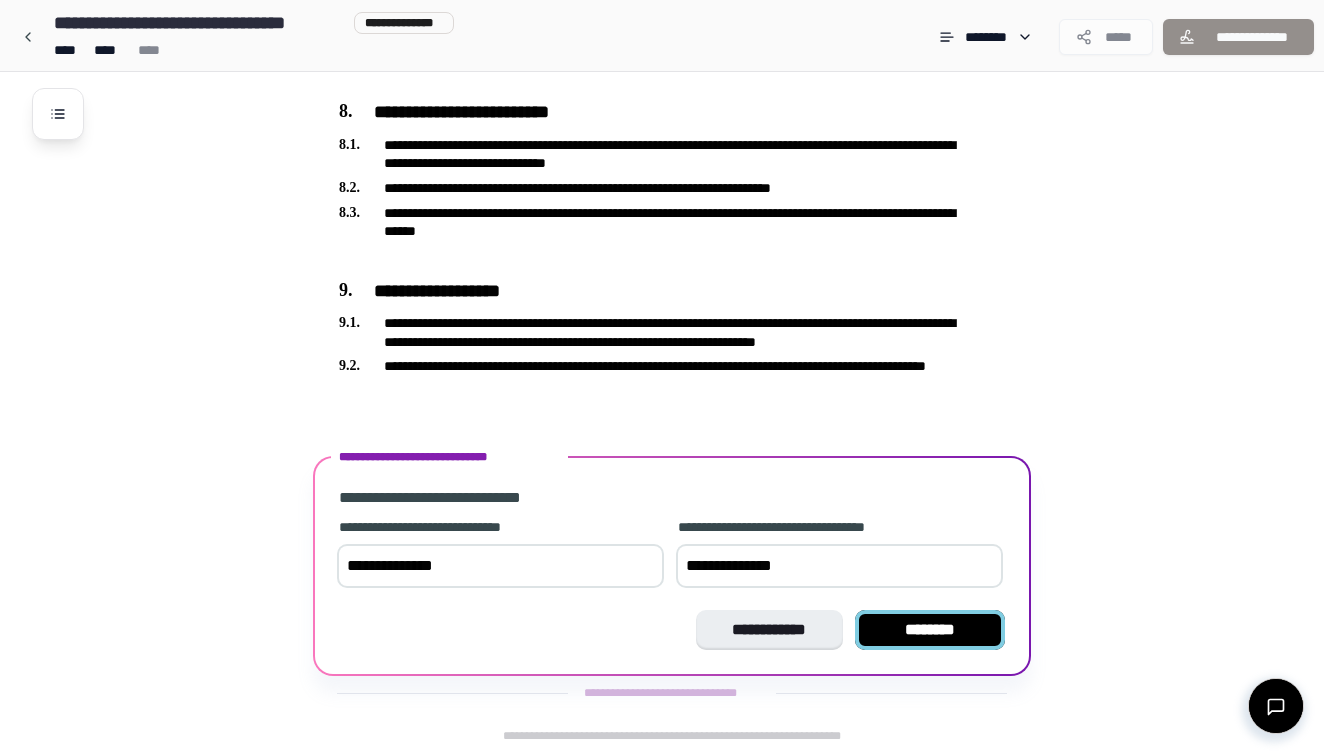 click on "********" at bounding box center (930, 630) 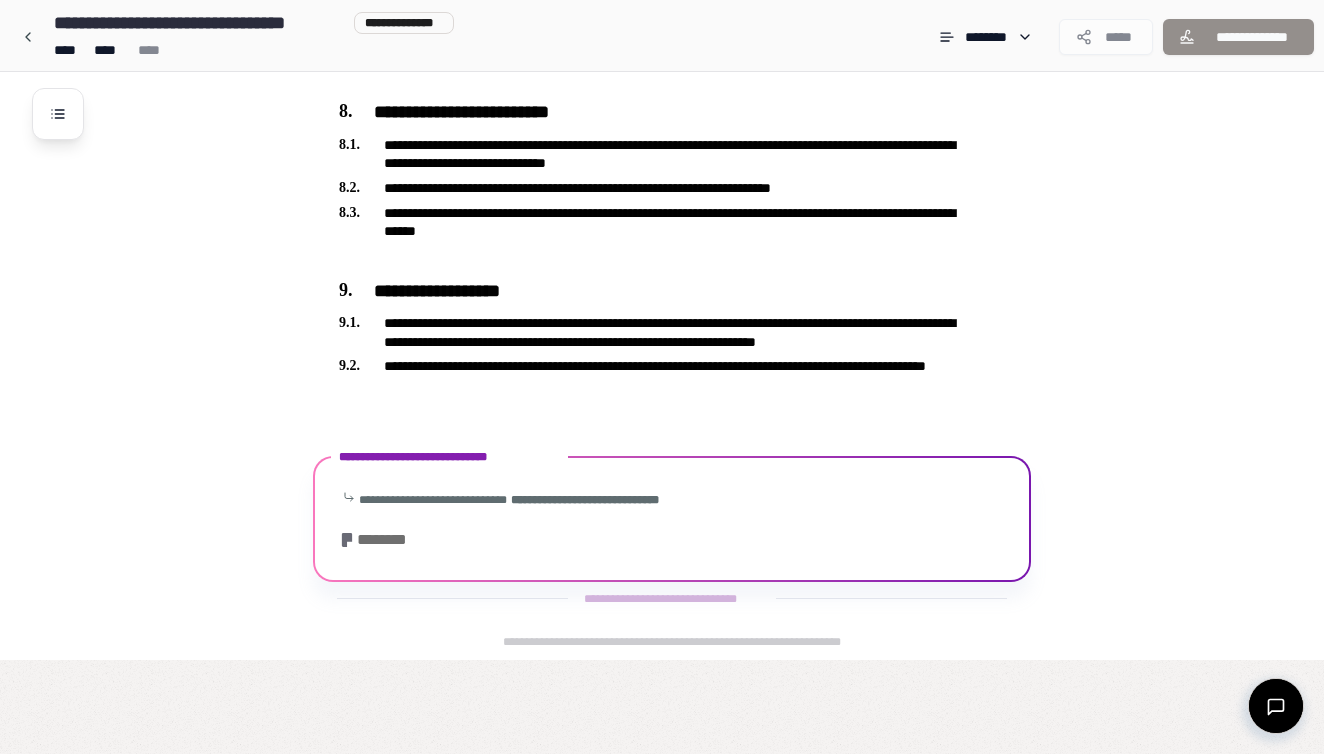 scroll, scrollTop: 2232, scrollLeft: 0, axis: vertical 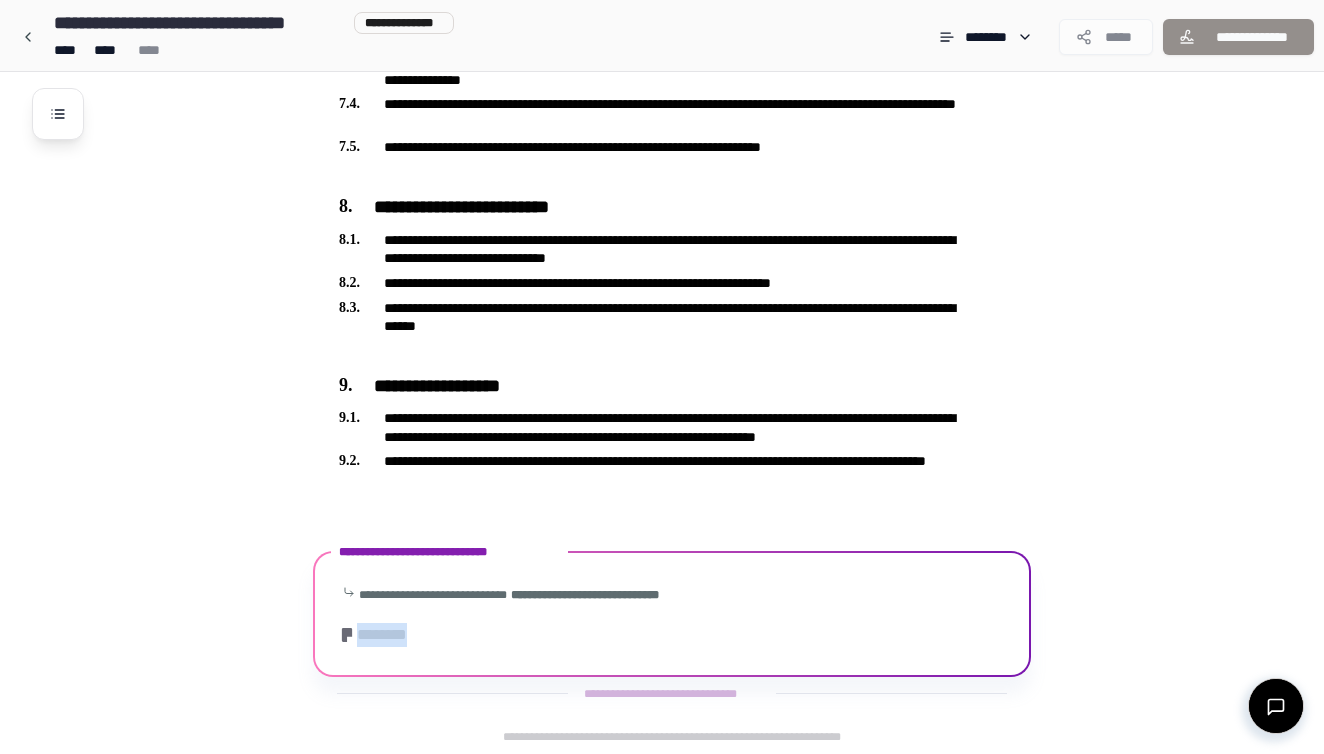 click on "**********" at bounding box center (672, 616) 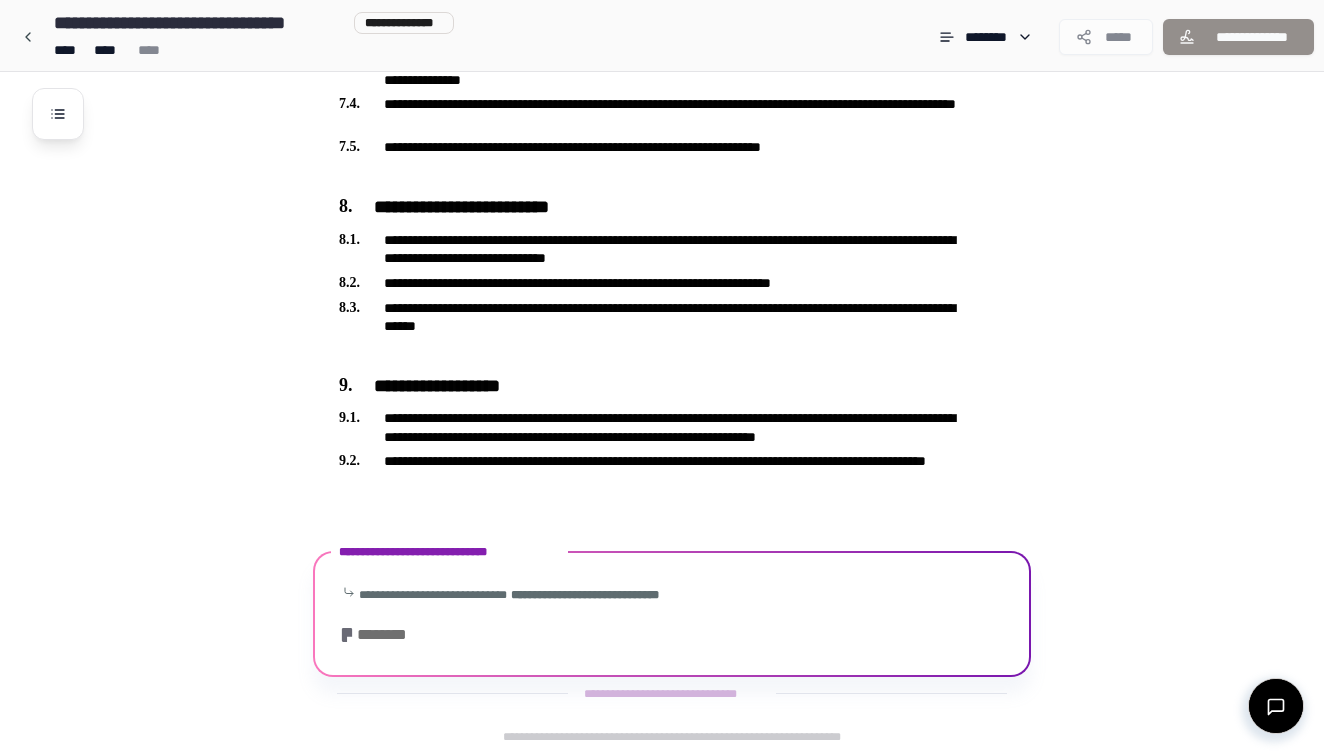 click on "**********" at bounding box center (688, -703) 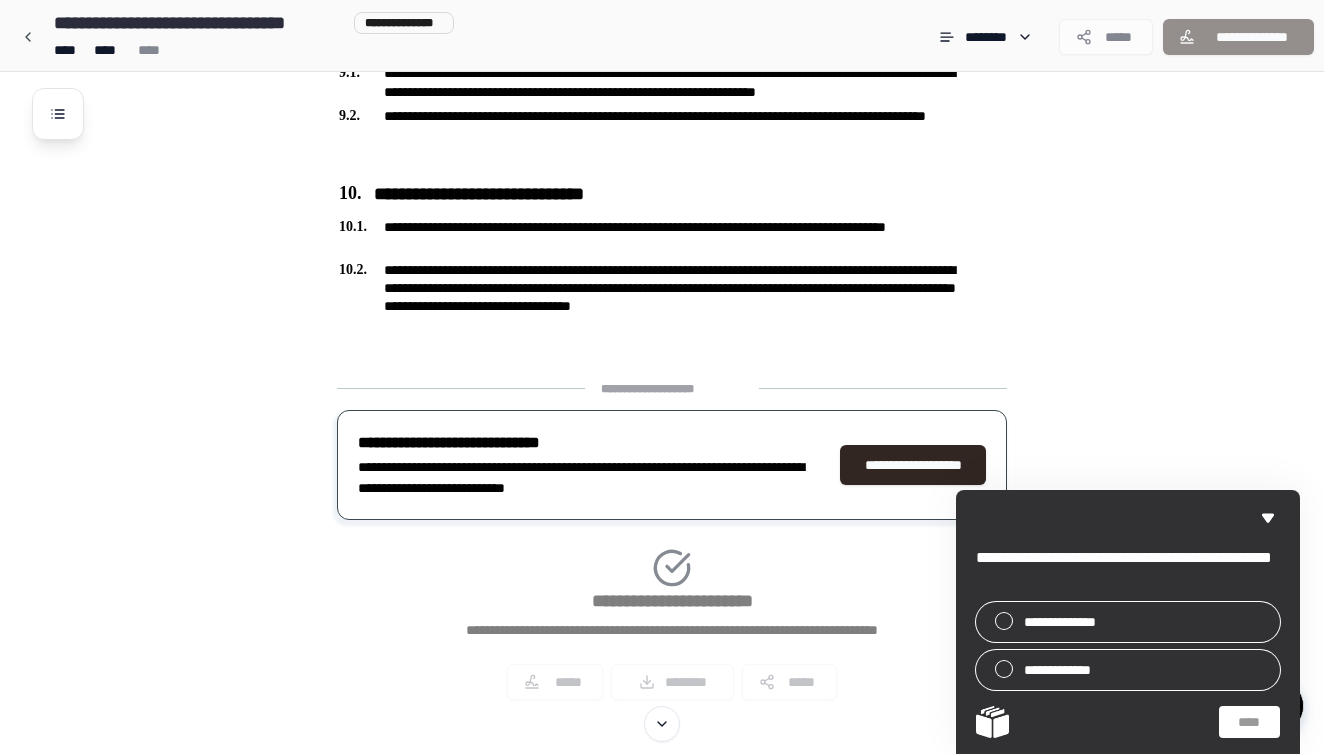 scroll, scrollTop: 2577, scrollLeft: 0, axis: vertical 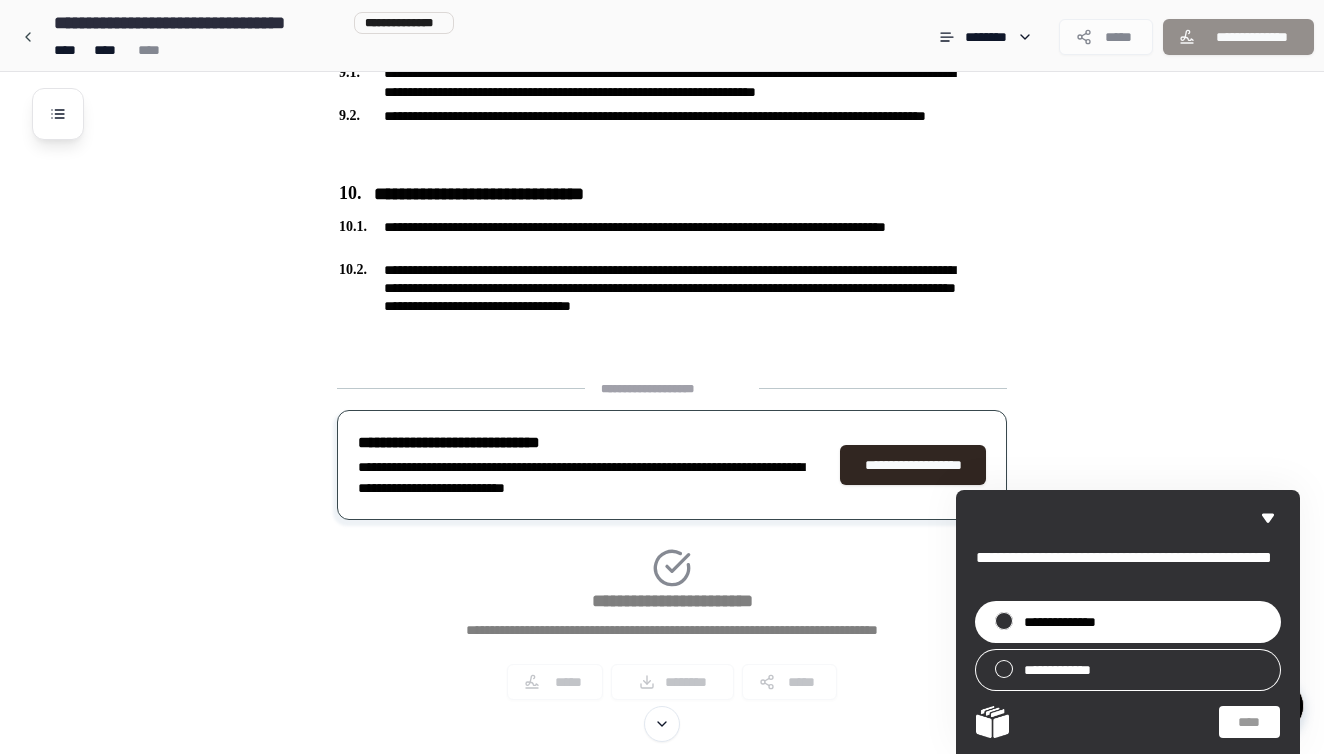click on "**********" at bounding box center (1070, 622) 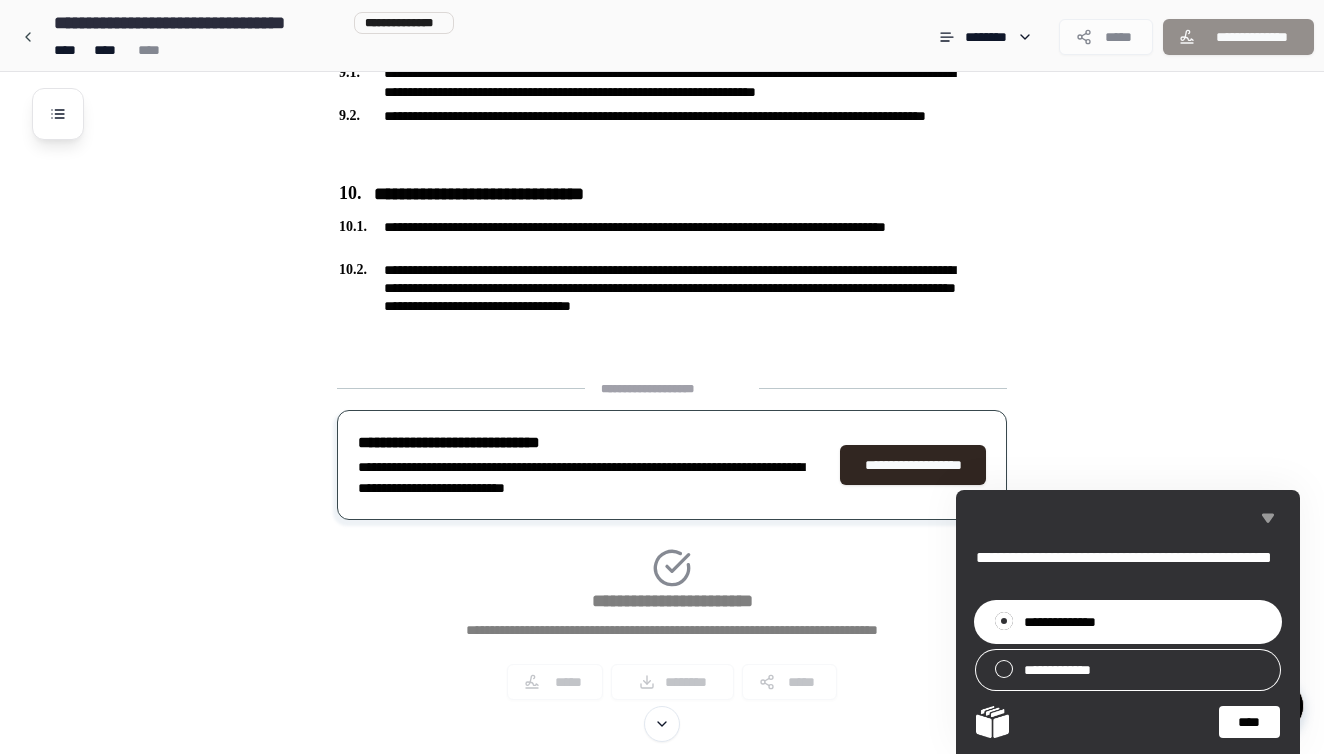 click 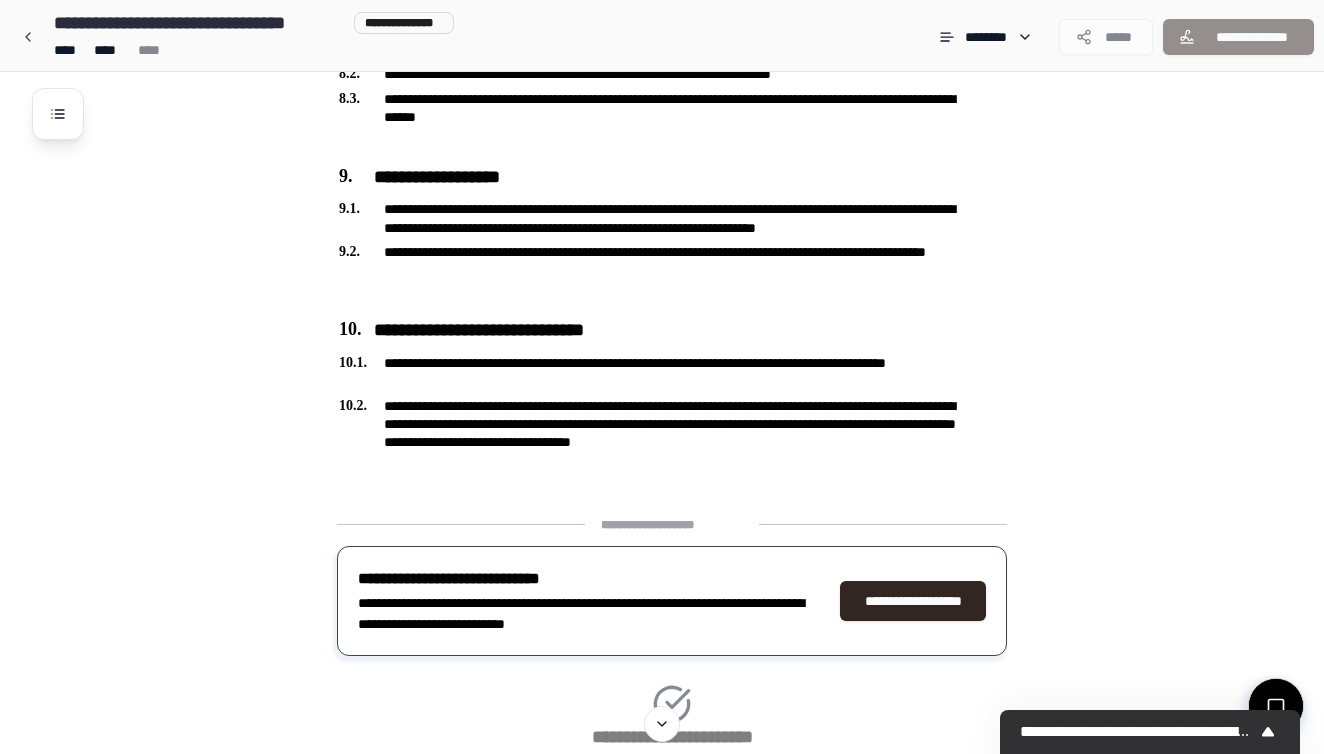 scroll, scrollTop: 2441, scrollLeft: 0, axis: vertical 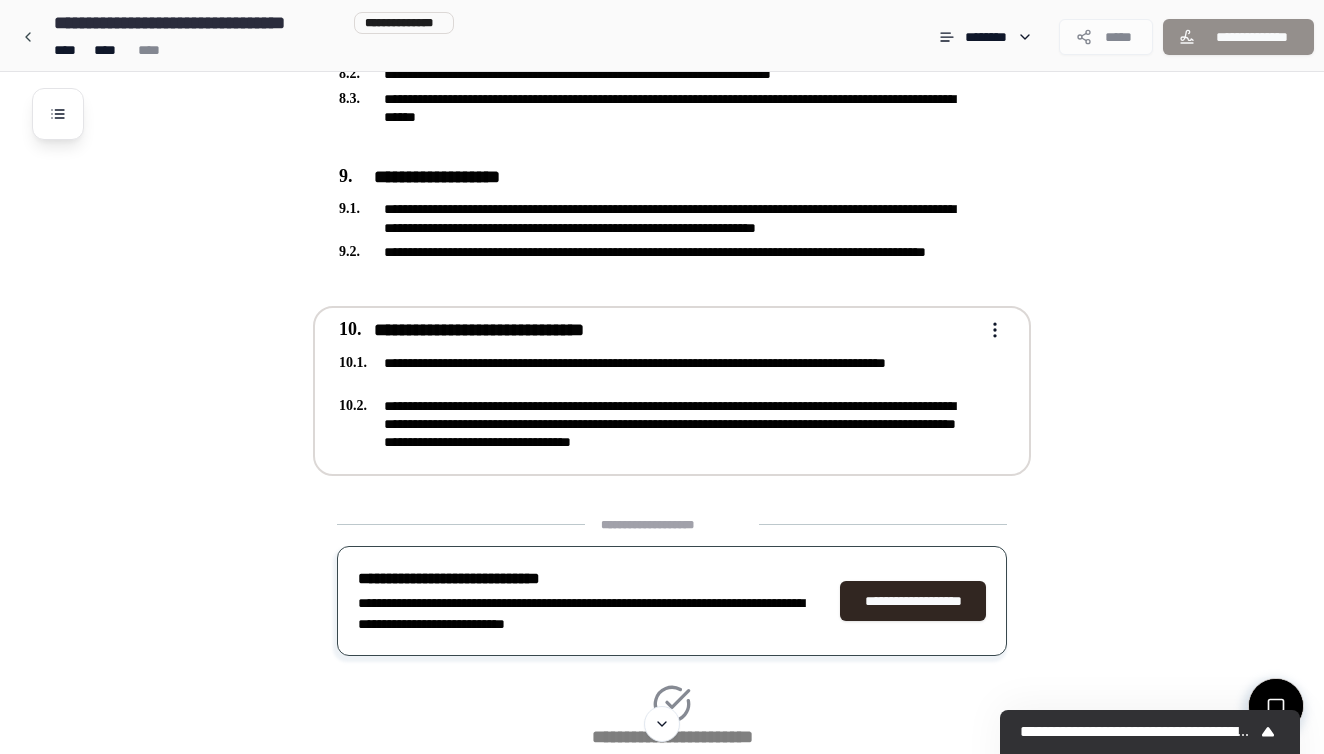 drag, startPoint x: 893, startPoint y: 441, endPoint x: 366, endPoint y: 456, distance: 527.21344 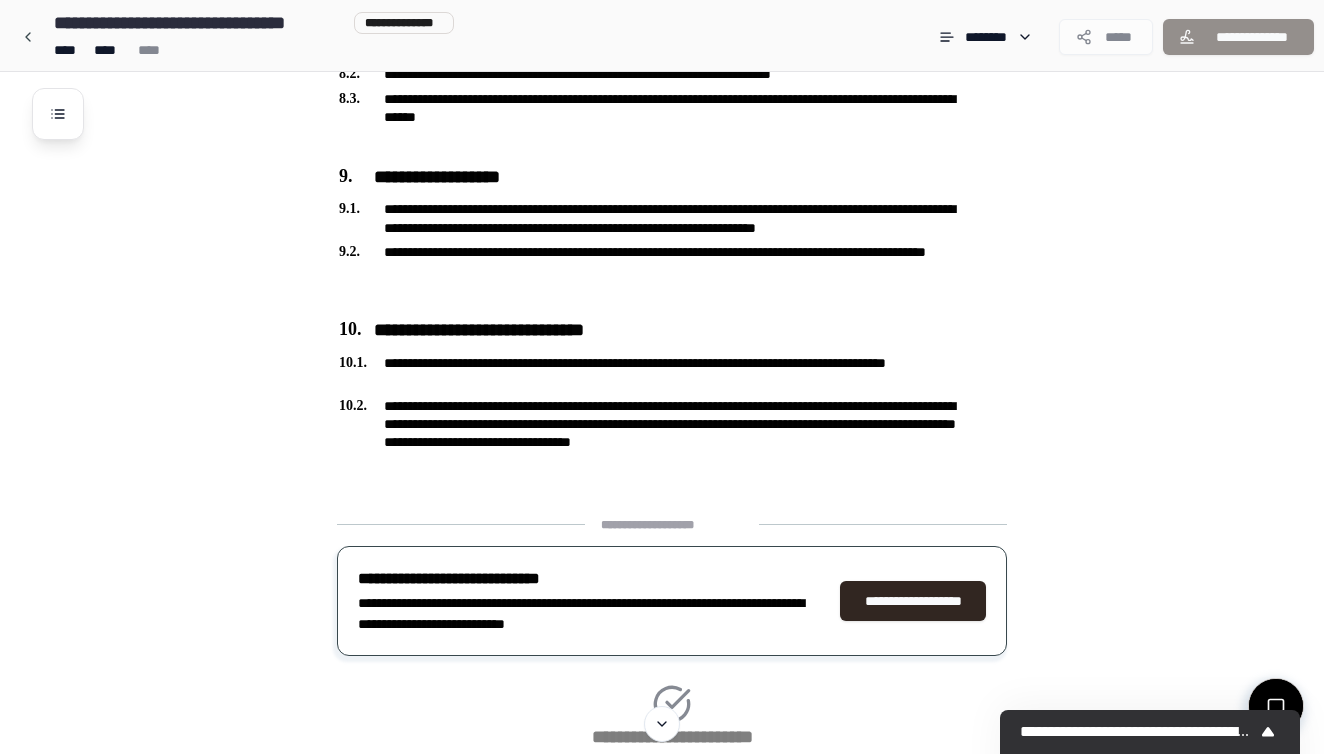 click on "**********" at bounding box center [688, -725] 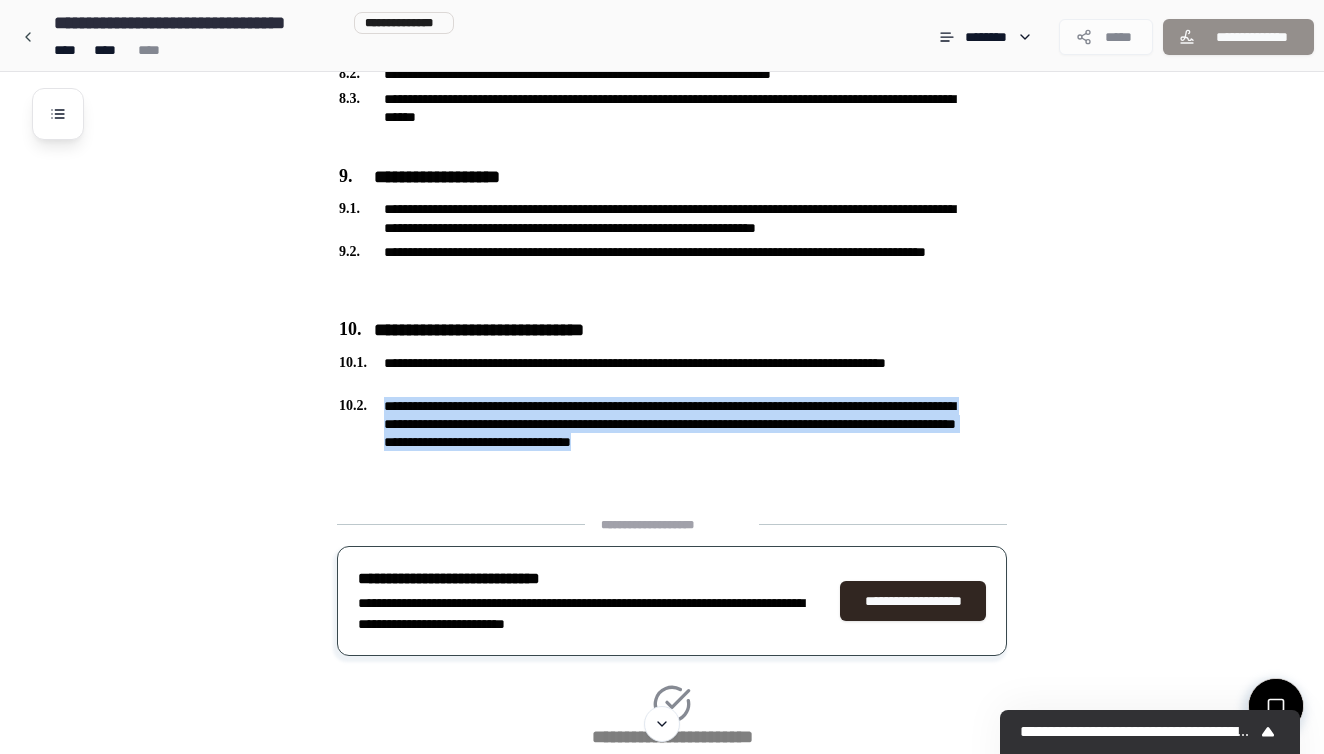 drag, startPoint x: 896, startPoint y: 434, endPoint x: 1155, endPoint y: 395, distance: 261.91983 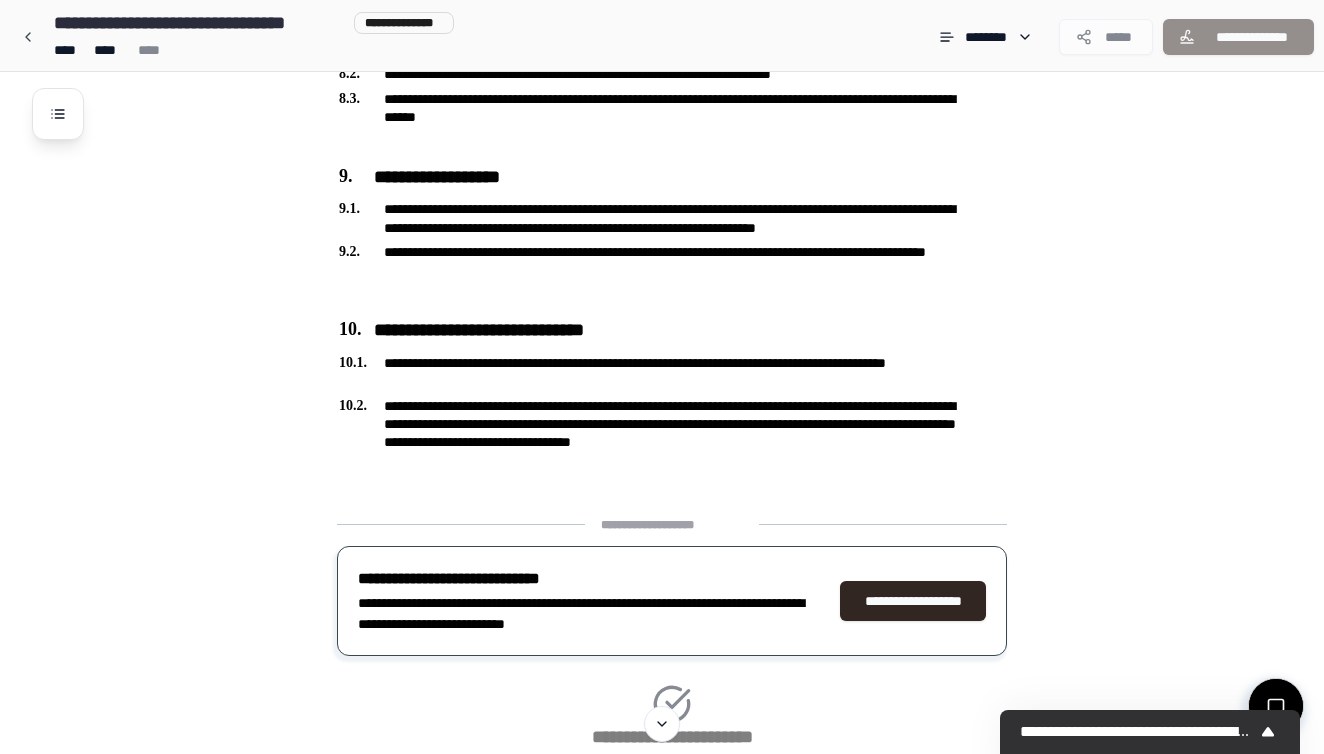 click on "**********" at bounding box center (688, -725) 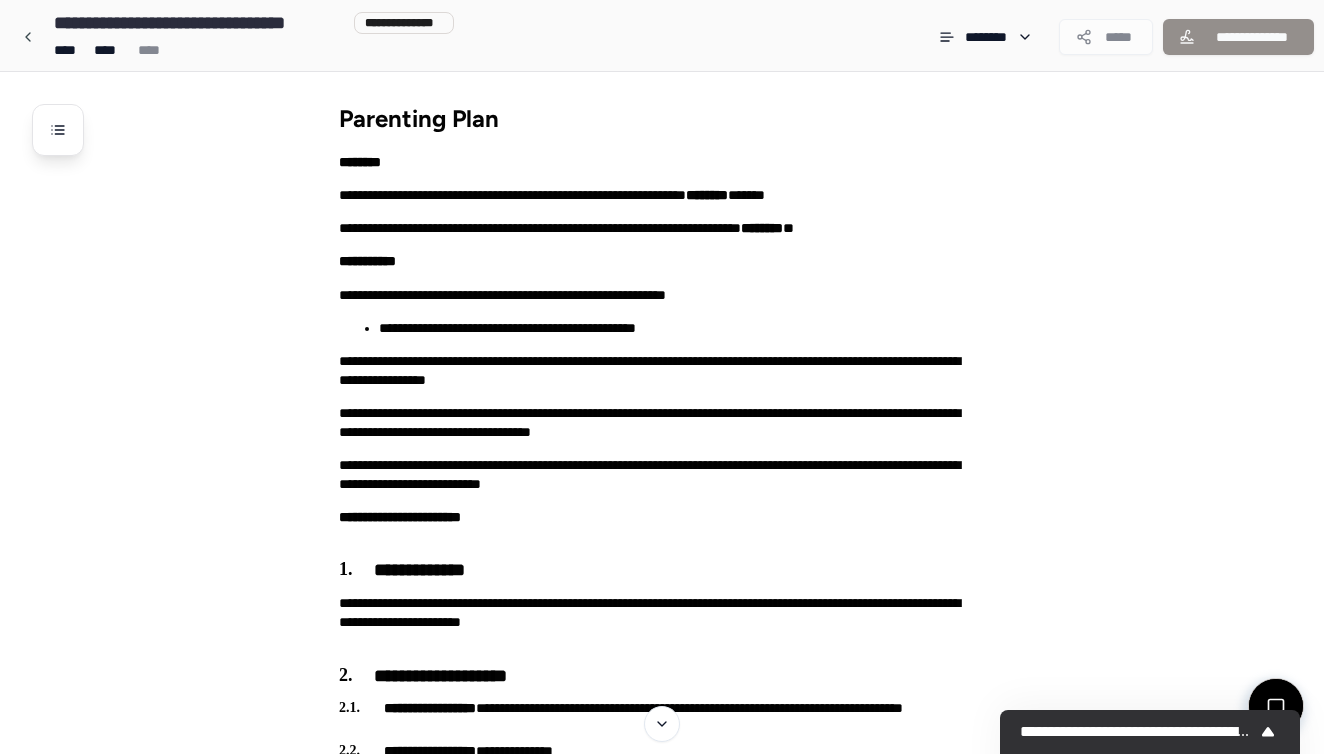 scroll, scrollTop: 0, scrollLeft: 0, axis: both 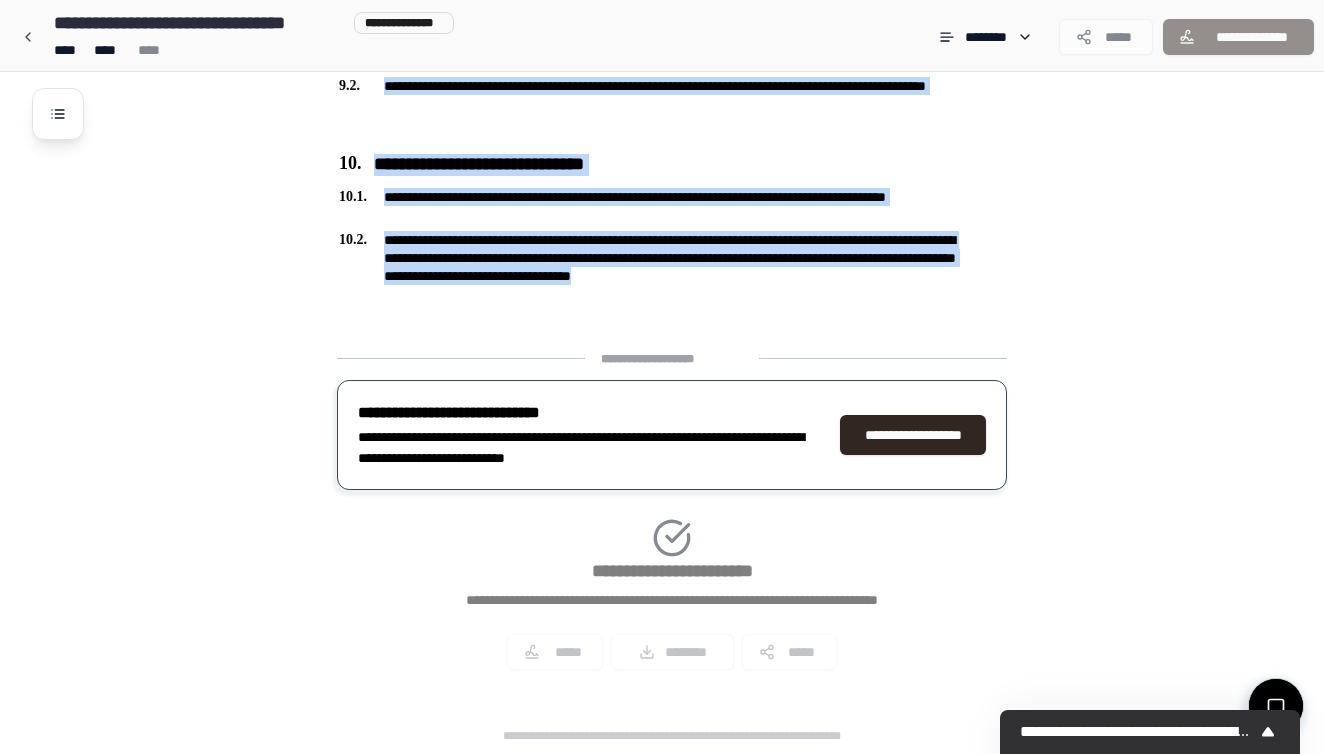 drag, startPoint x: 340, startPoint y: 115, endPoint x: 555, endPoint y: 367, distance: 331.2537 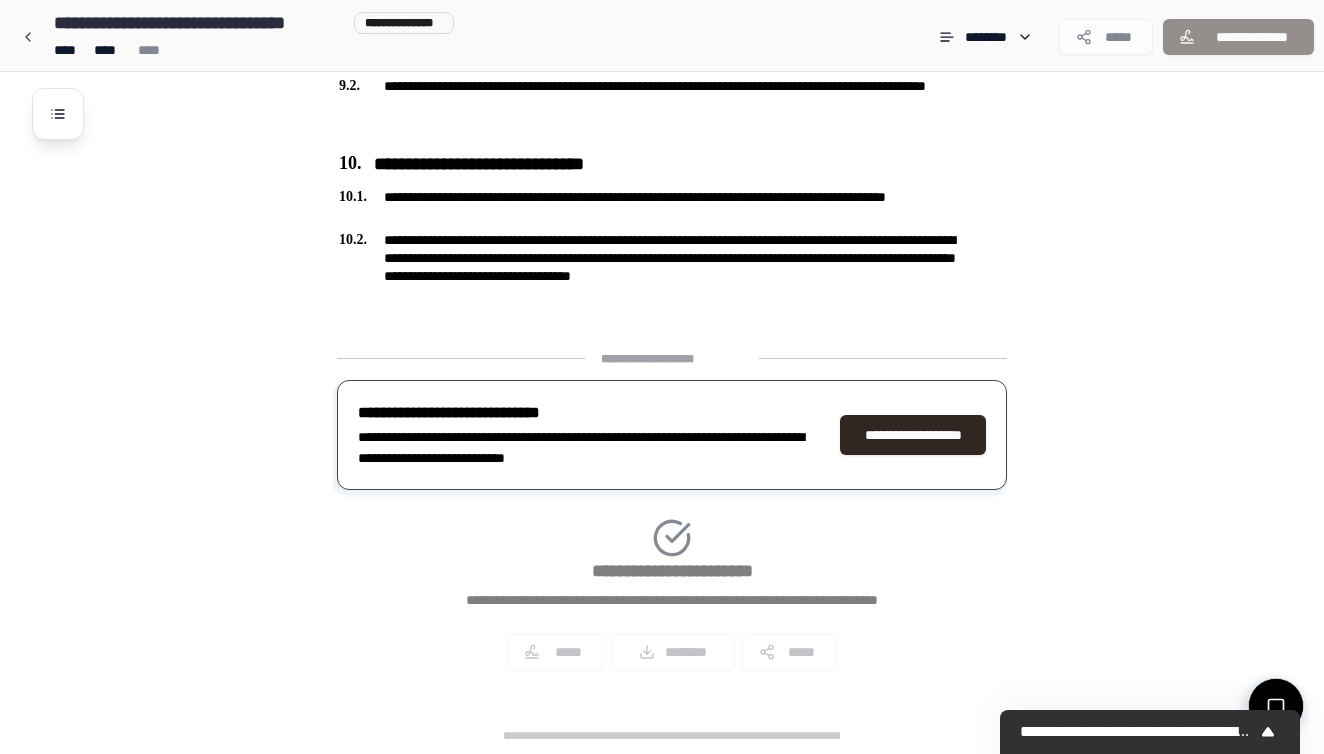 click on "**********" at bounding box center [688, -891] 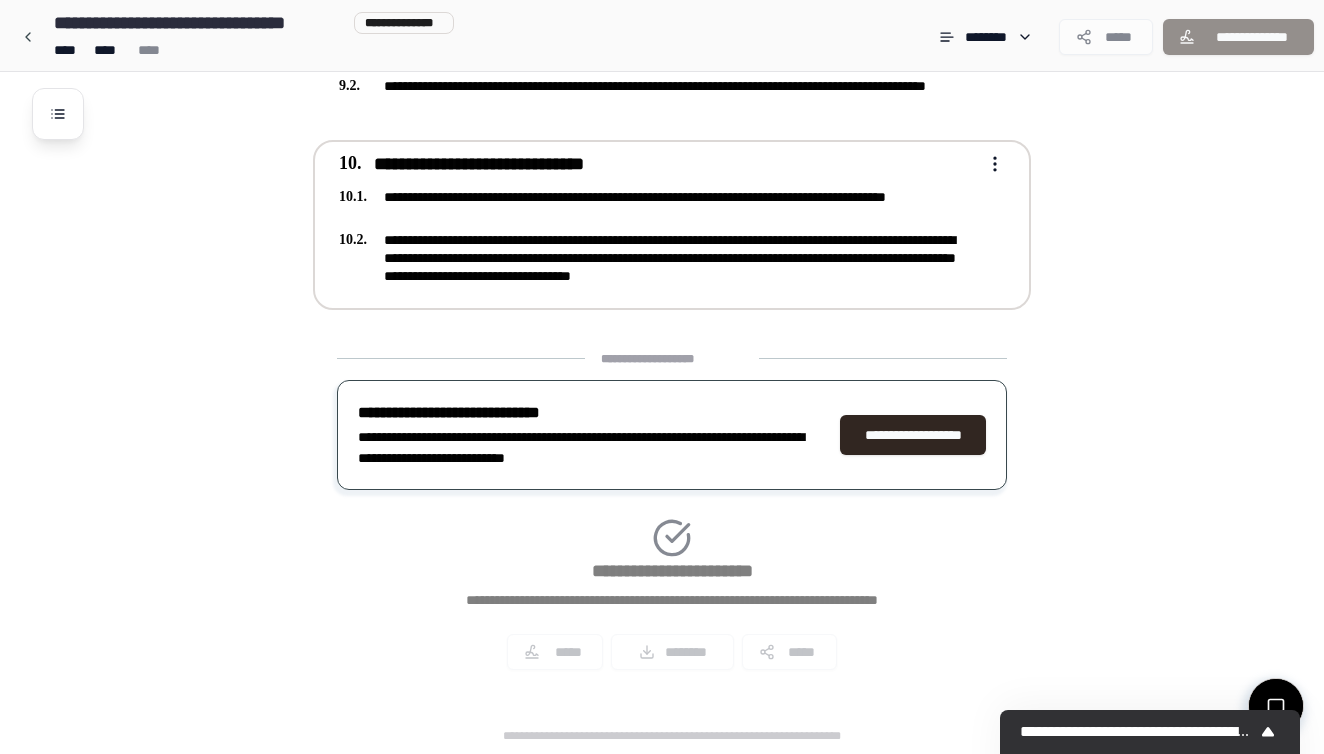 click on "**********" at bounding box center (672, 225) 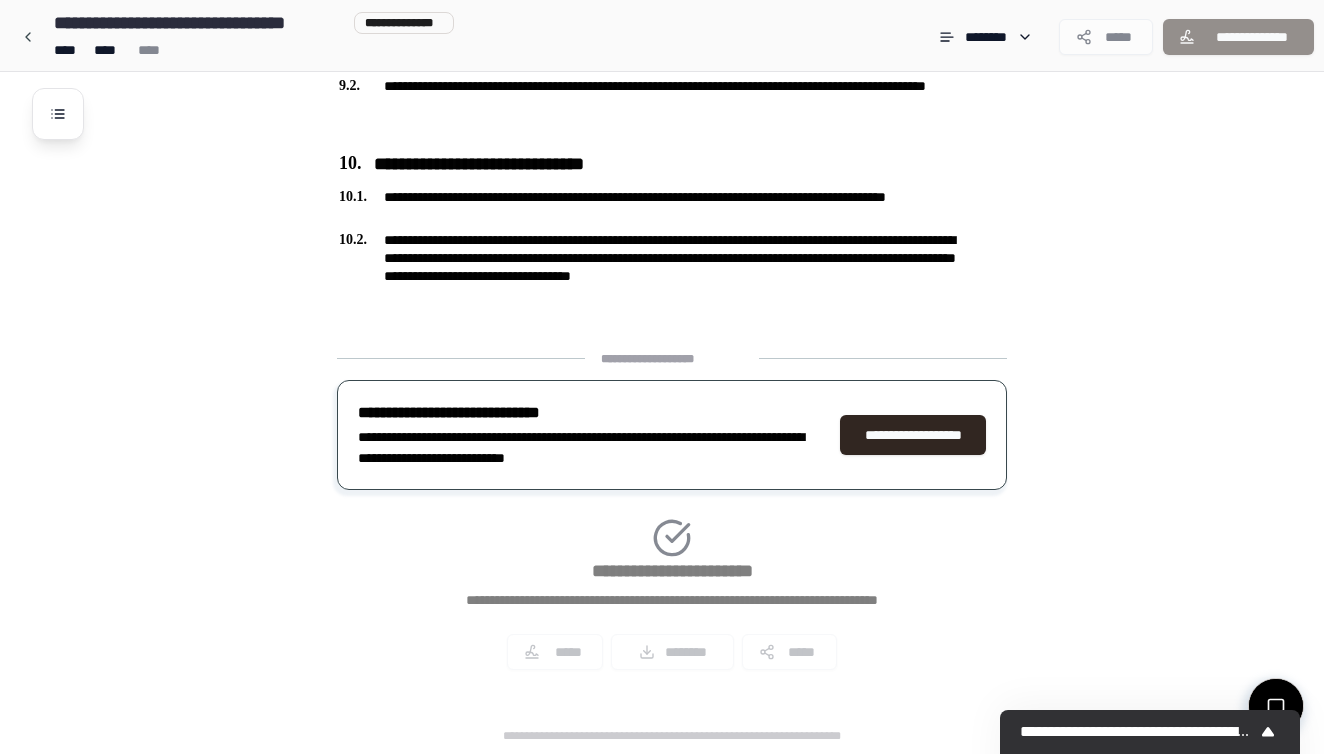 click on "**********" at bounding box center [688, -891] 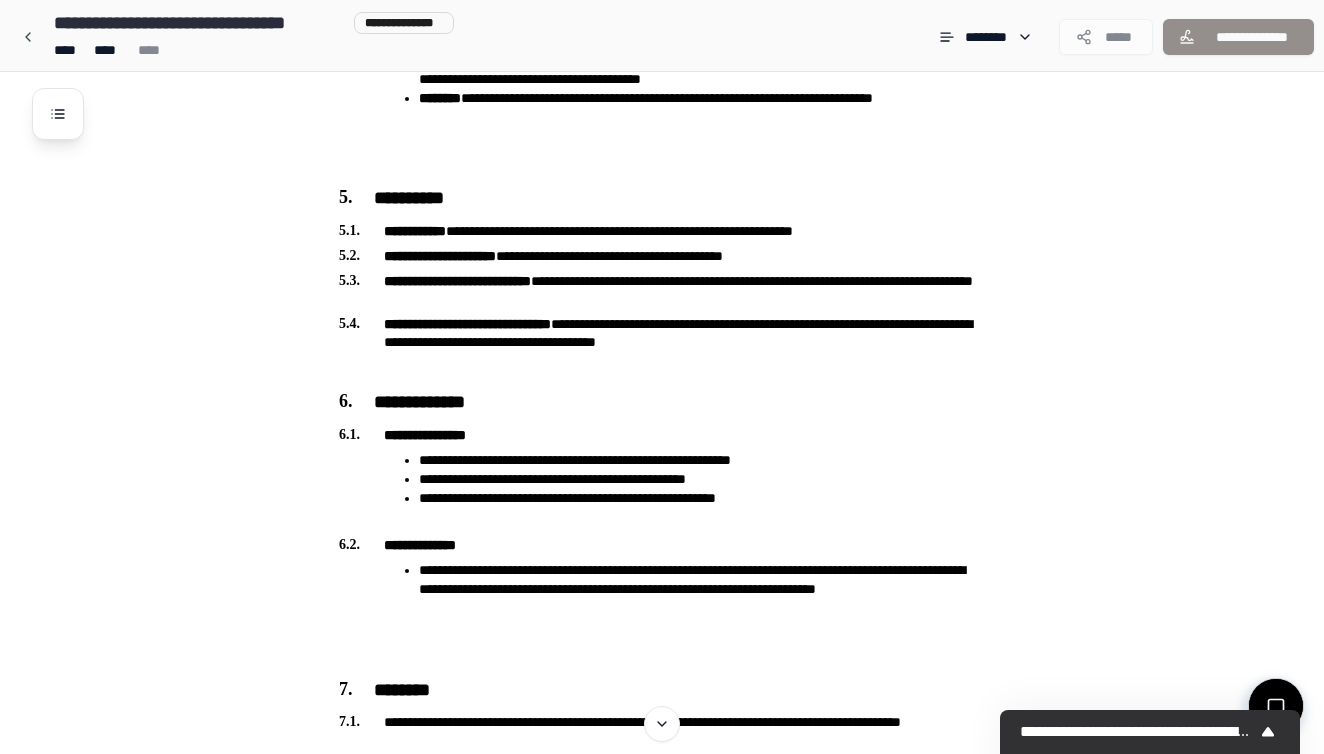 click on "**********" at bounding box center [688, 231] 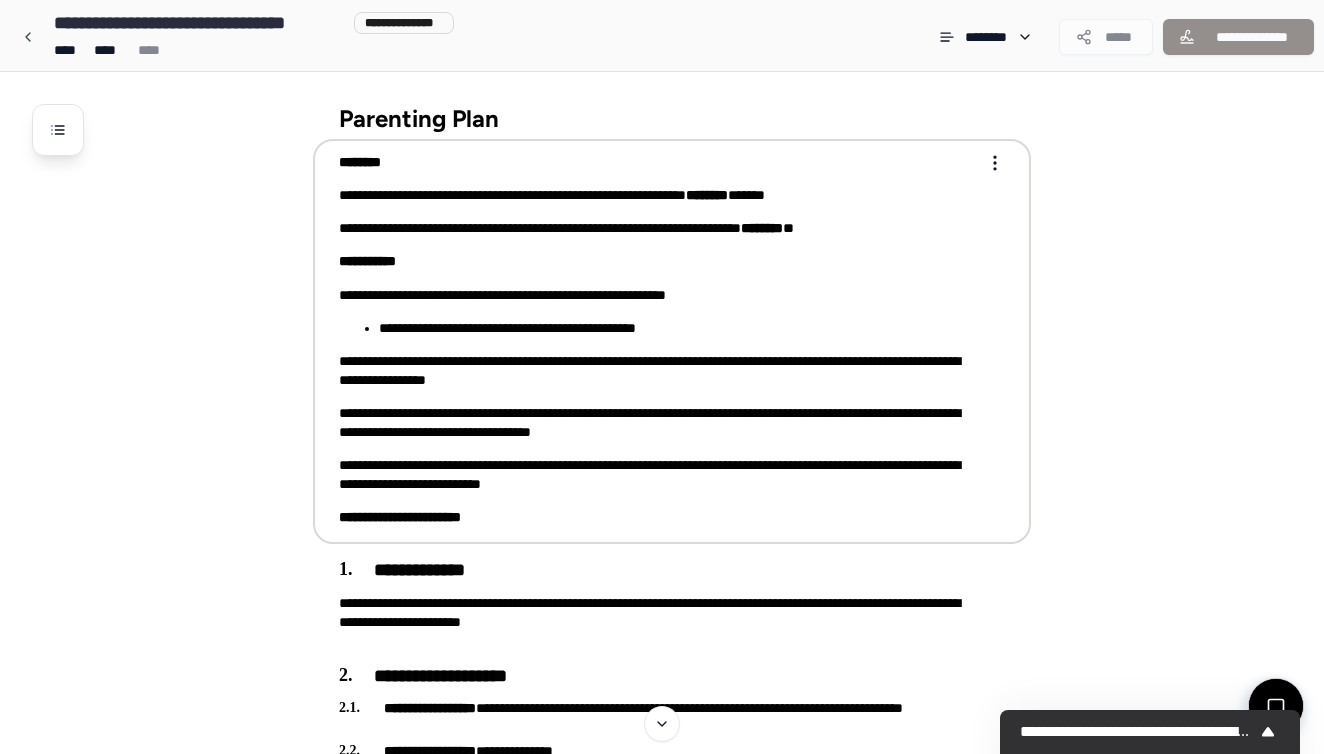 scroll, scrollTop: 0, scrollLeft: 0, axis: both 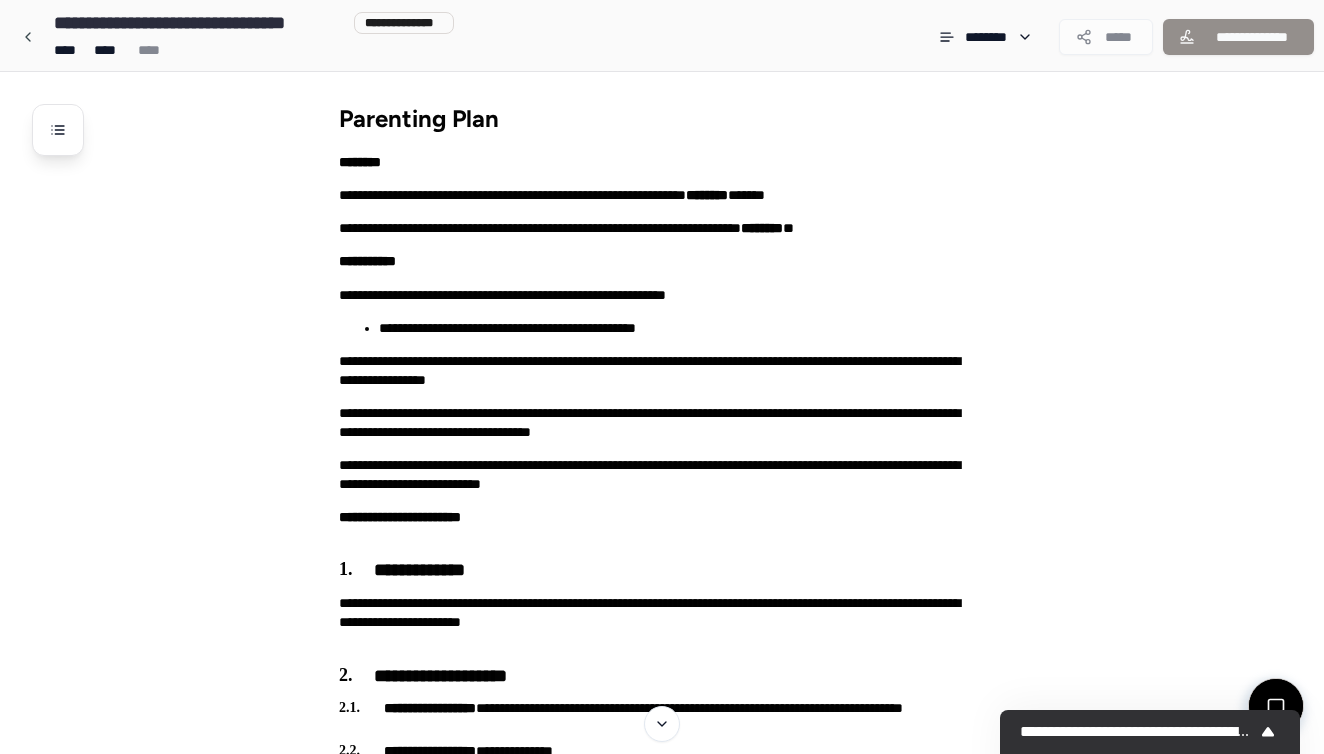click on "Parenting Plan" at bounding box center [672, 112] 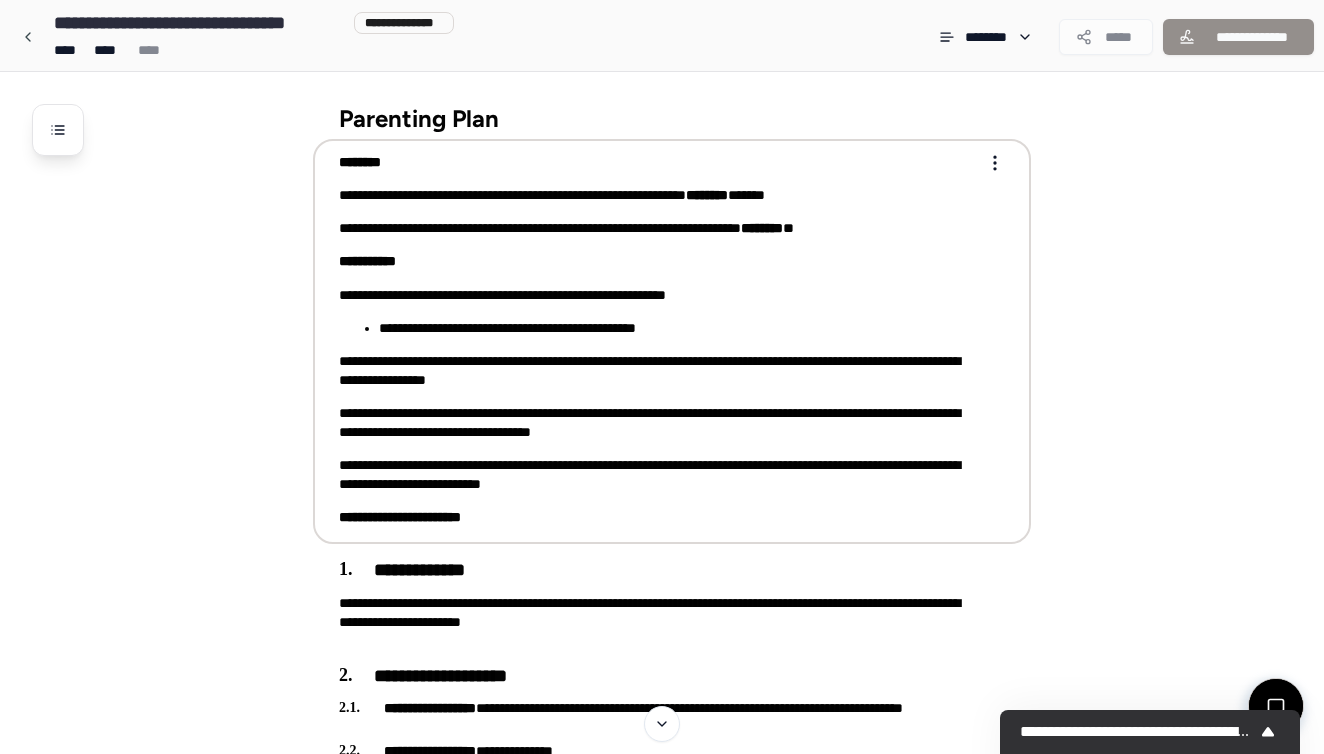 click on "**********" at bounding box center [672, 339] 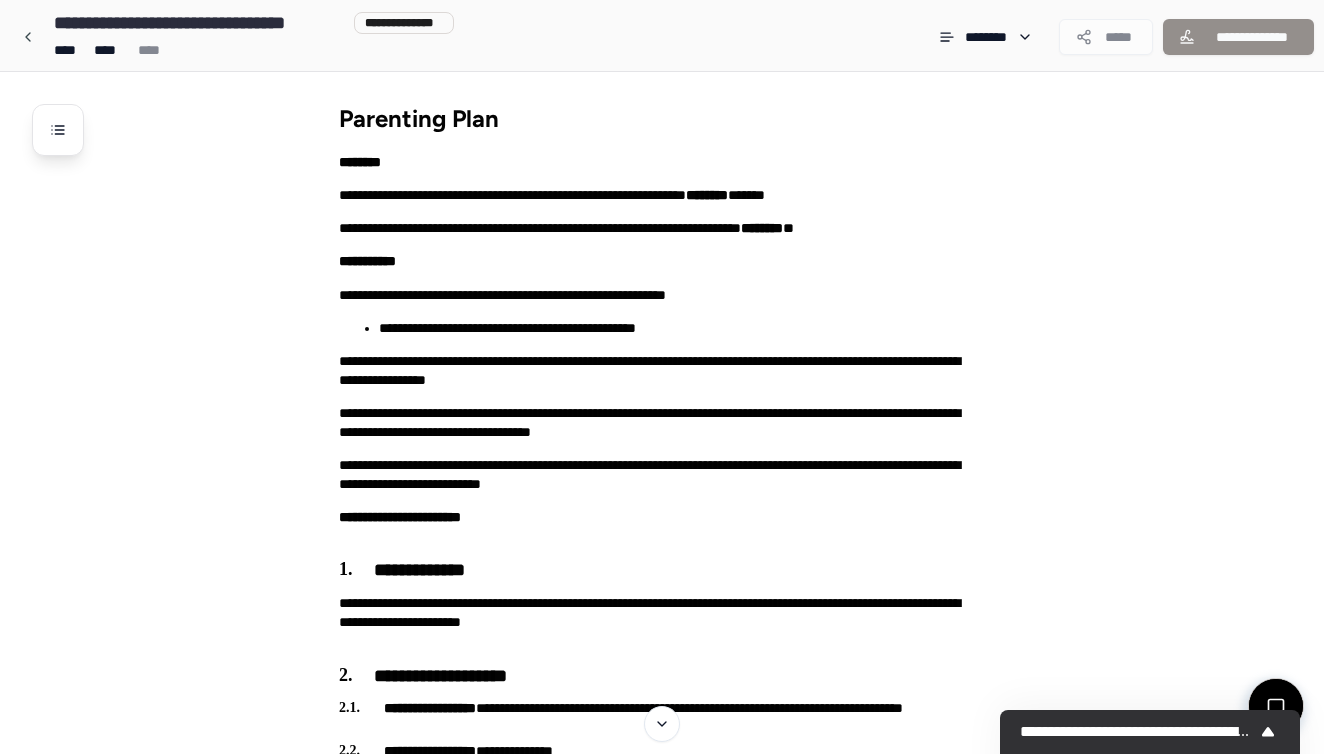 click on "**********" at bounding box center [688, 1716] 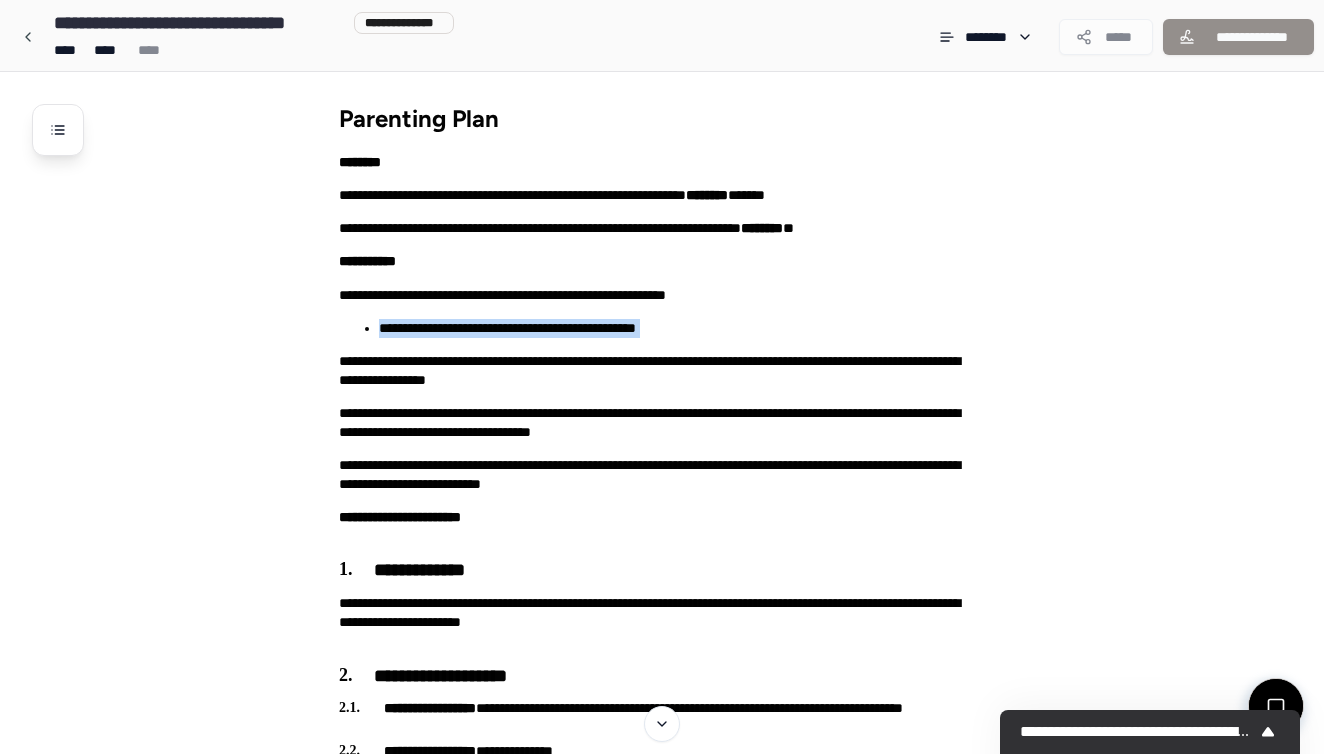 click on "**********" at bounding box center (688, 1716) 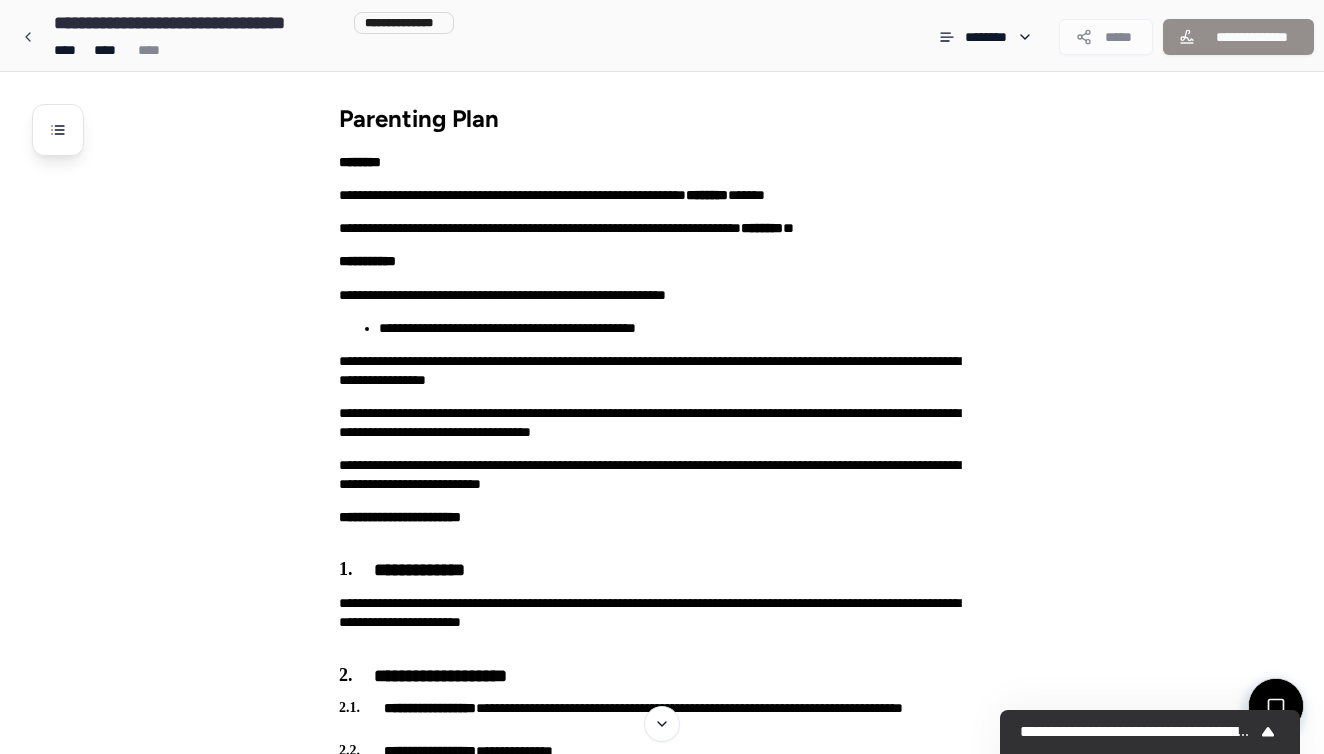 click on "**********" at bounding box center (688, 1716) 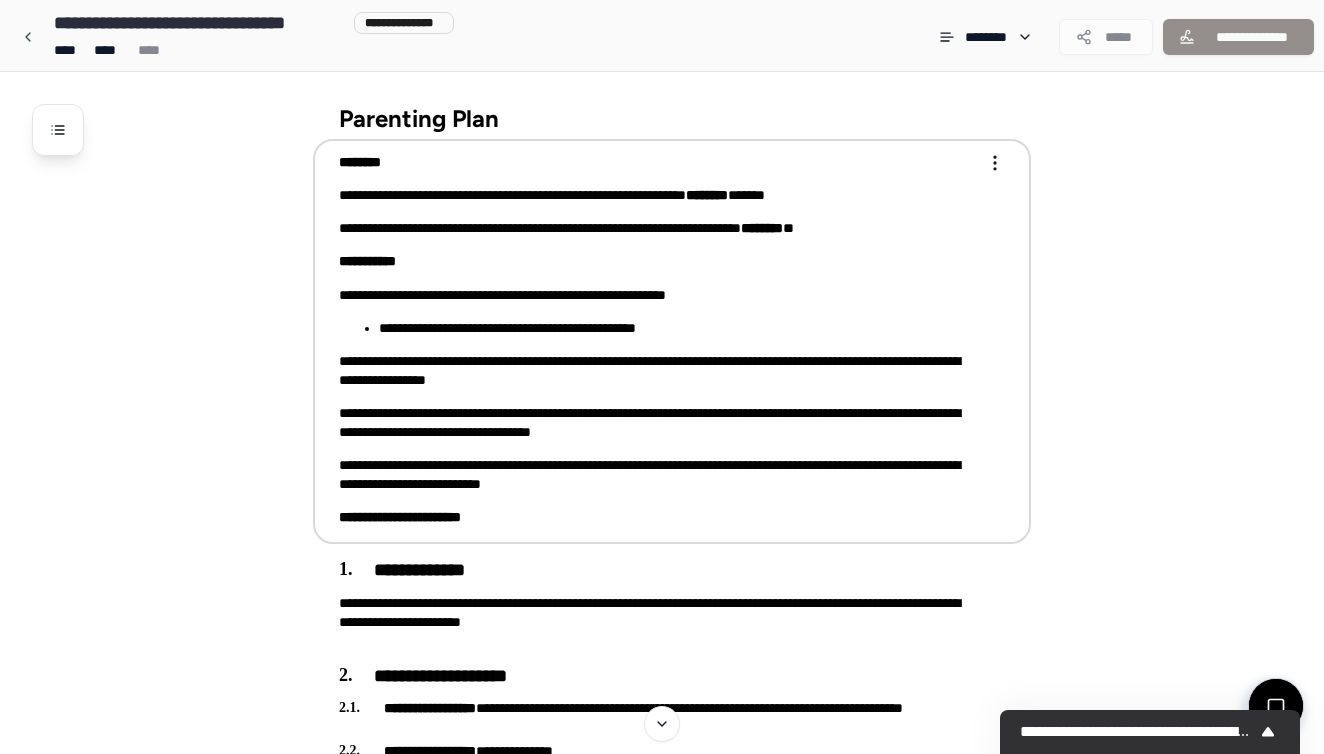 click on "**********" at bounding box center (672, 341) 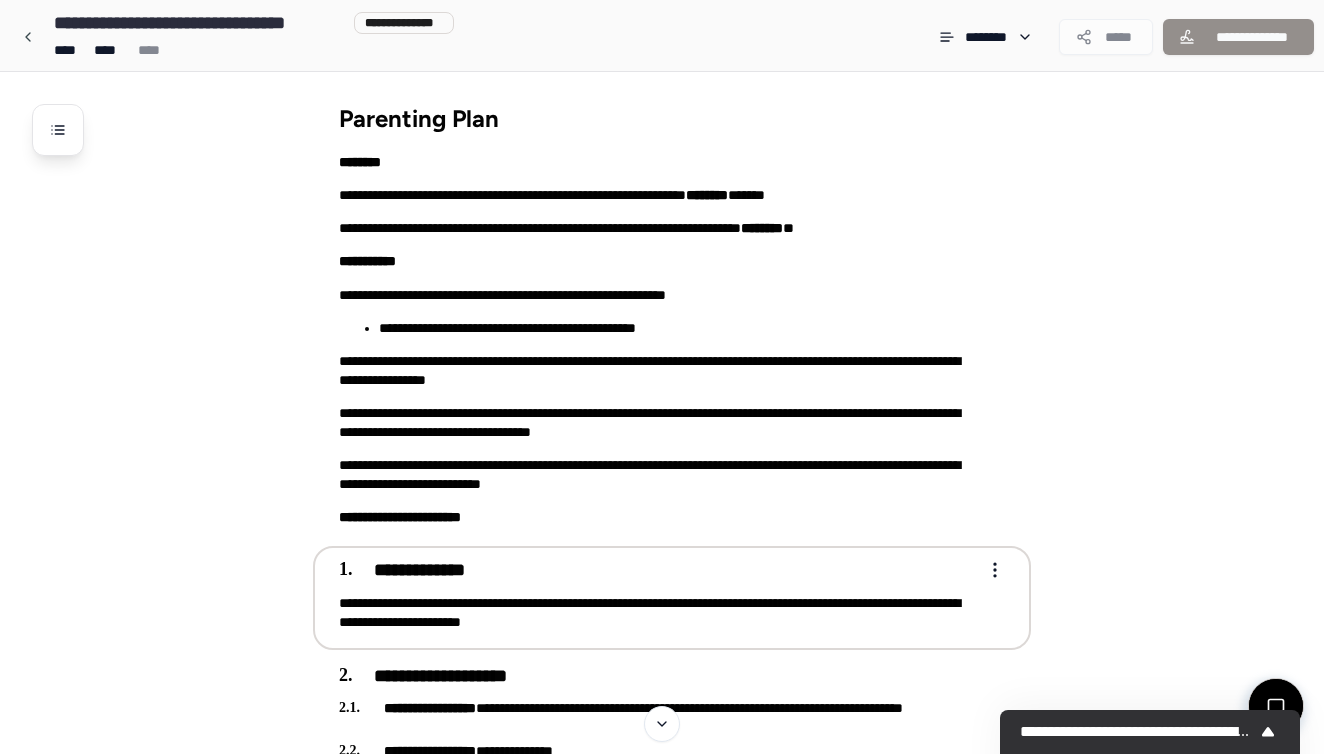 click on "**********" at bounding box center [672, 598] 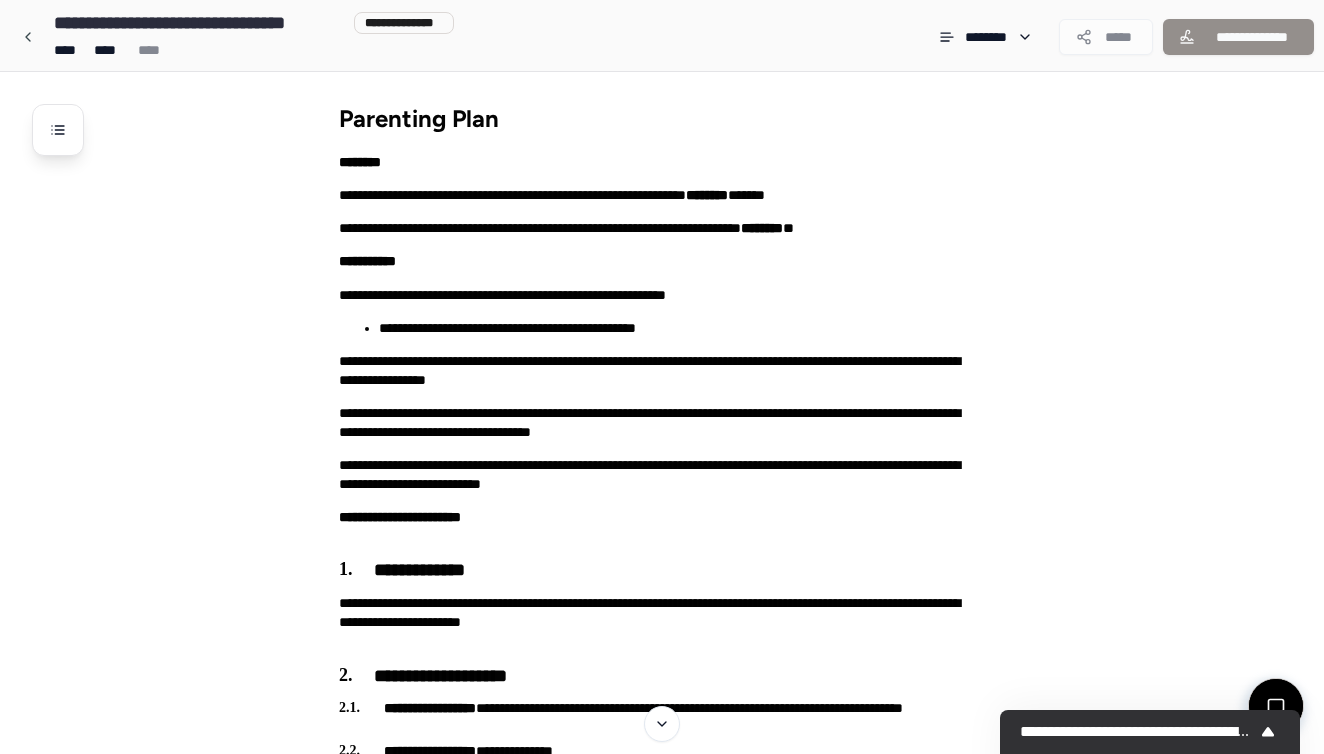 click on "**********" at bounding box center (688, 1716) 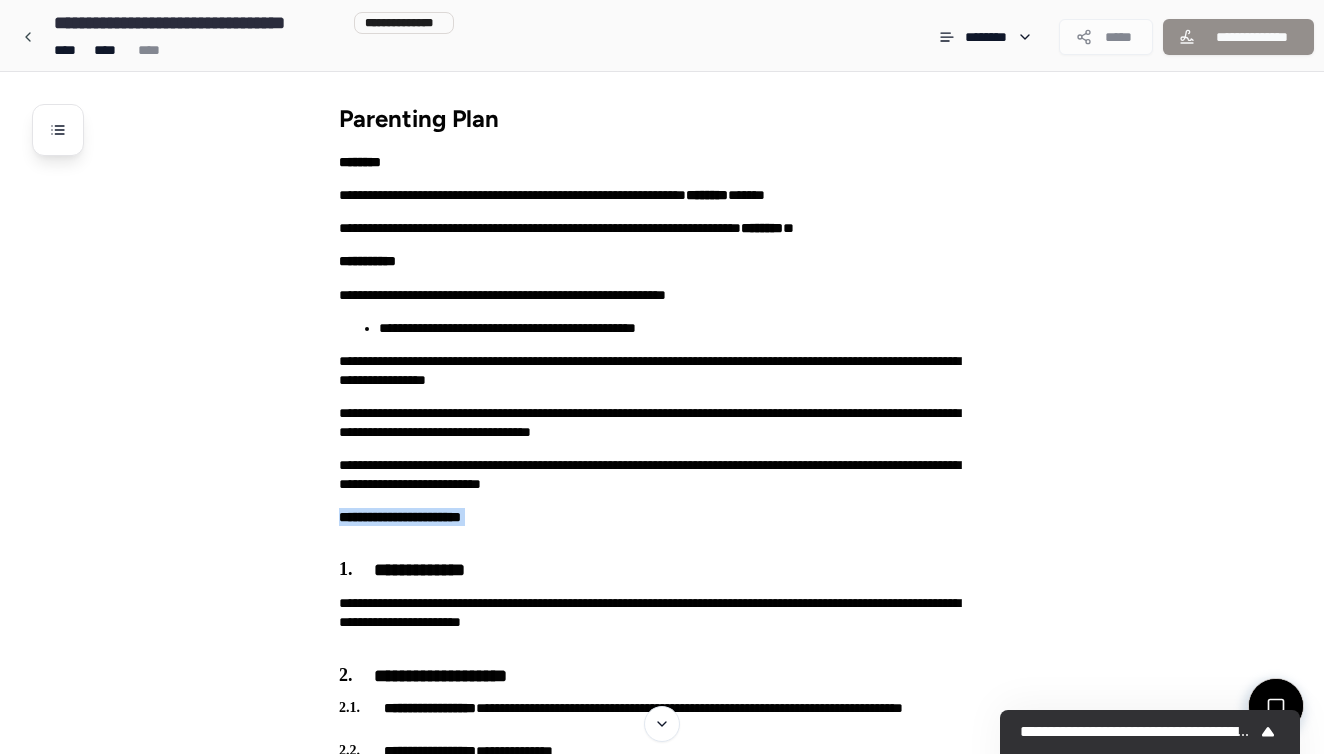 click on "**********" at bounding box center (688, 1716) 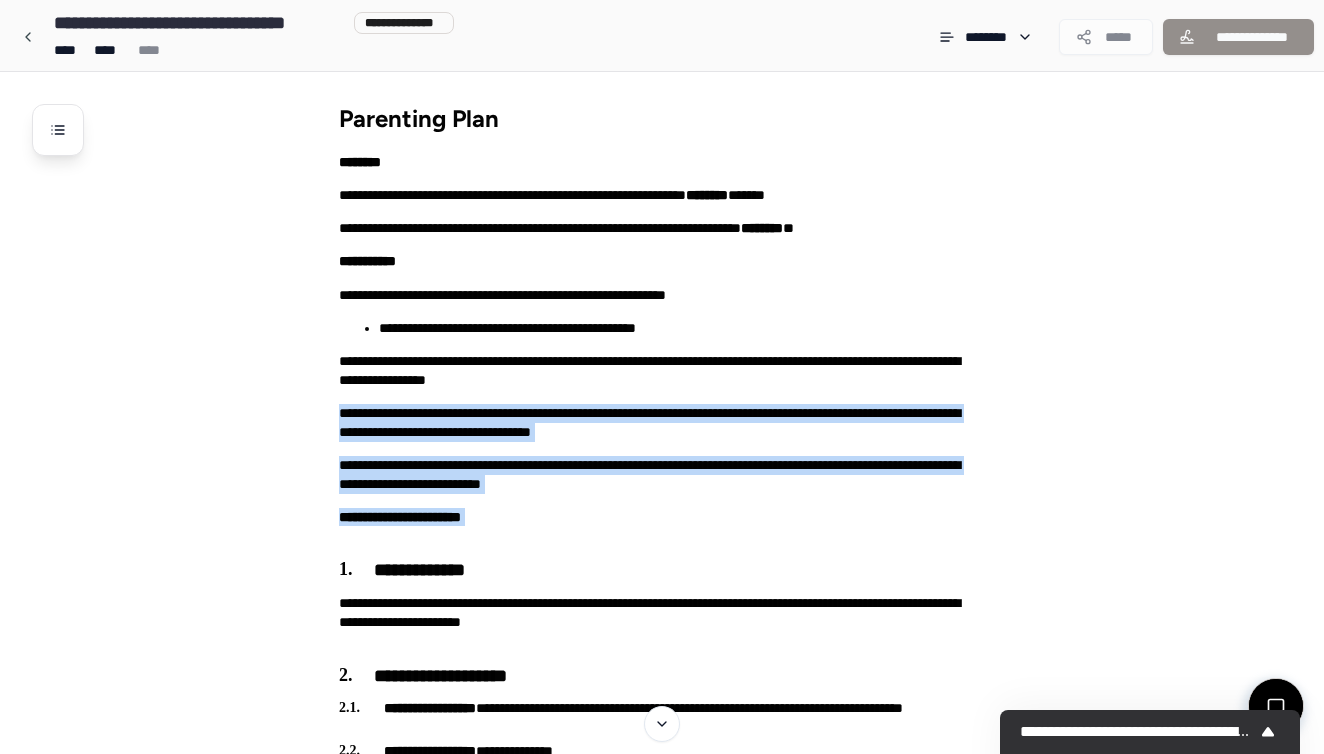 drag, startPoint x: 1185, startPoint y: 535, endPoint x: 1185, endPoint y: 399, distance: 136 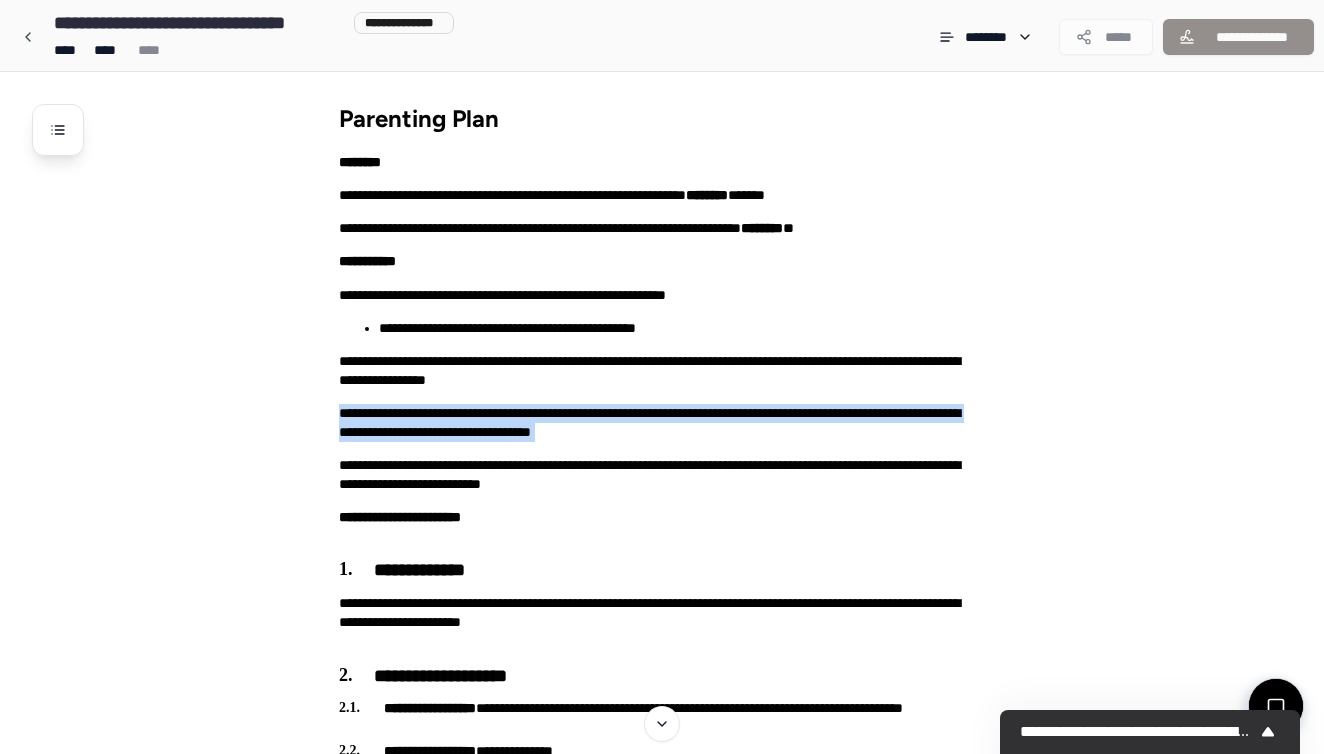 click on "**********" at bounding box center (688, 1716) 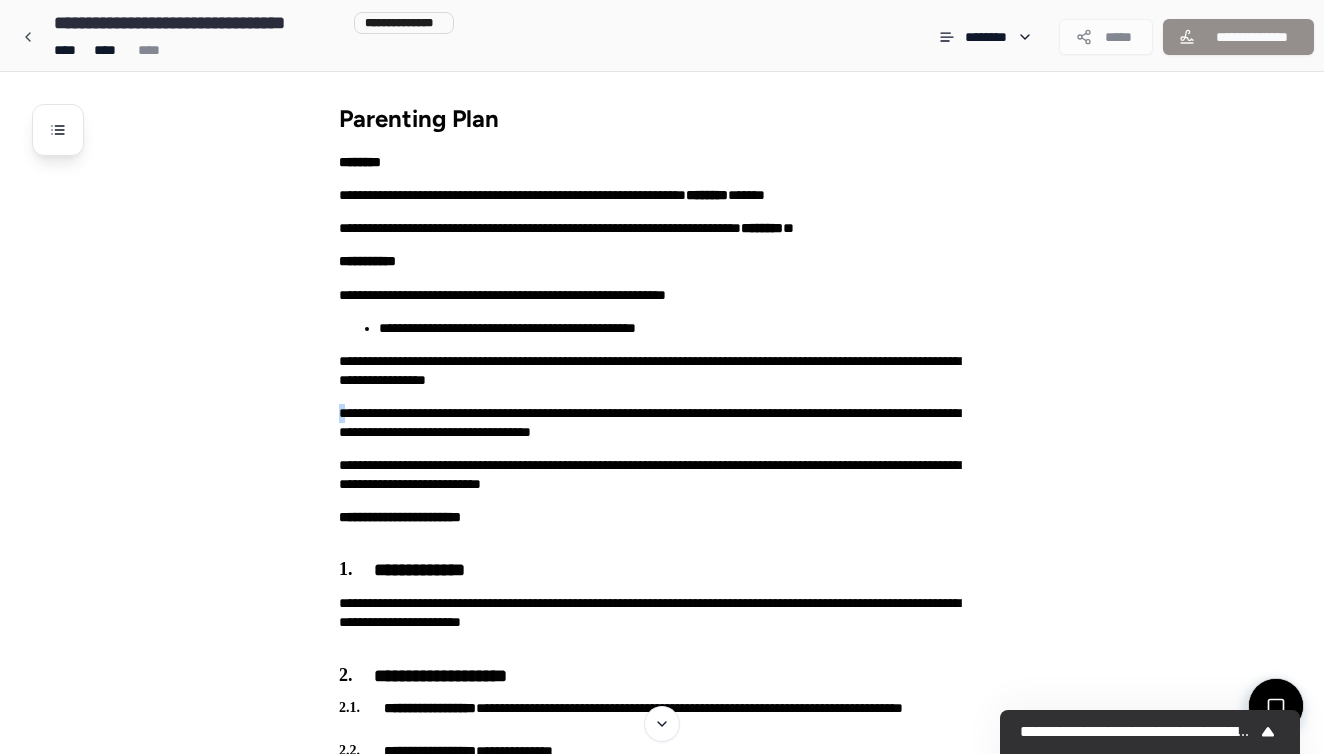 click on "**********" at bounding box center [688, 1716] 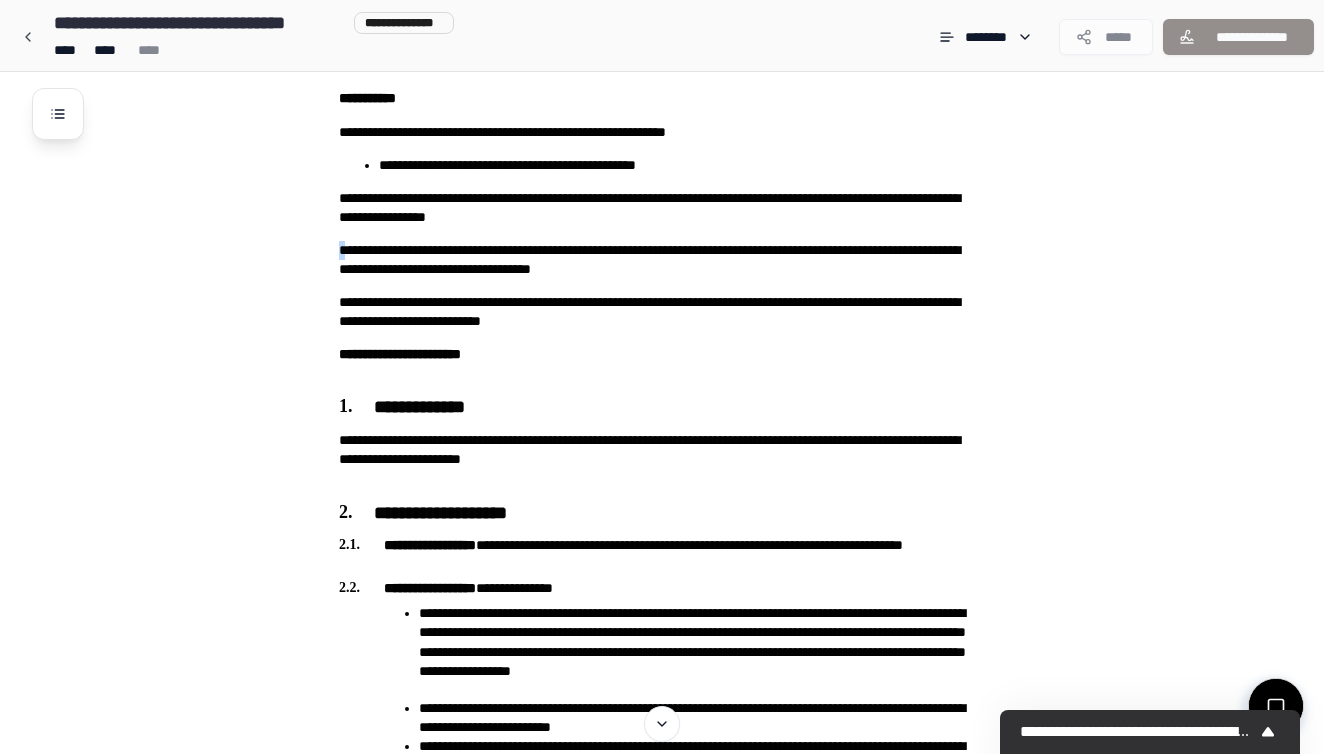 scroll, scrollTop: 166, scrollLeft: 0, axis: vertical 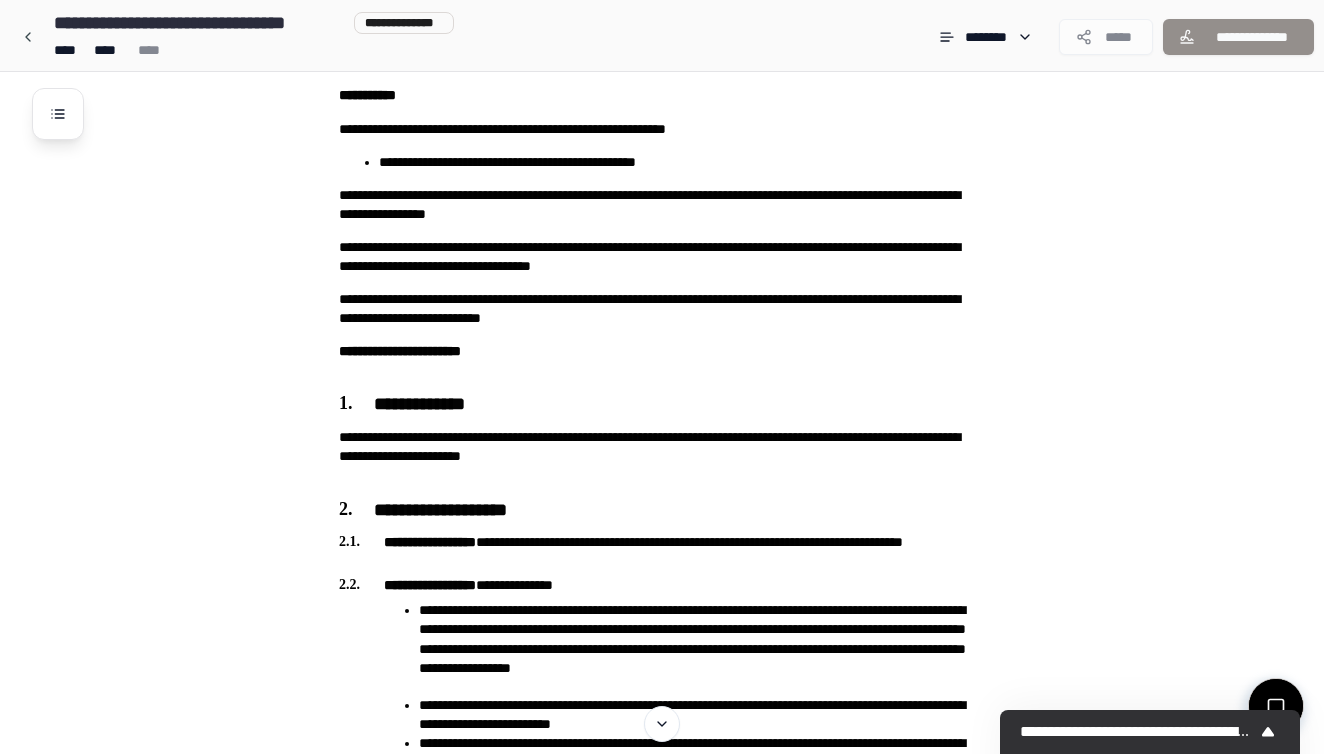 click on "**********" at bounding box center [688, 1550] 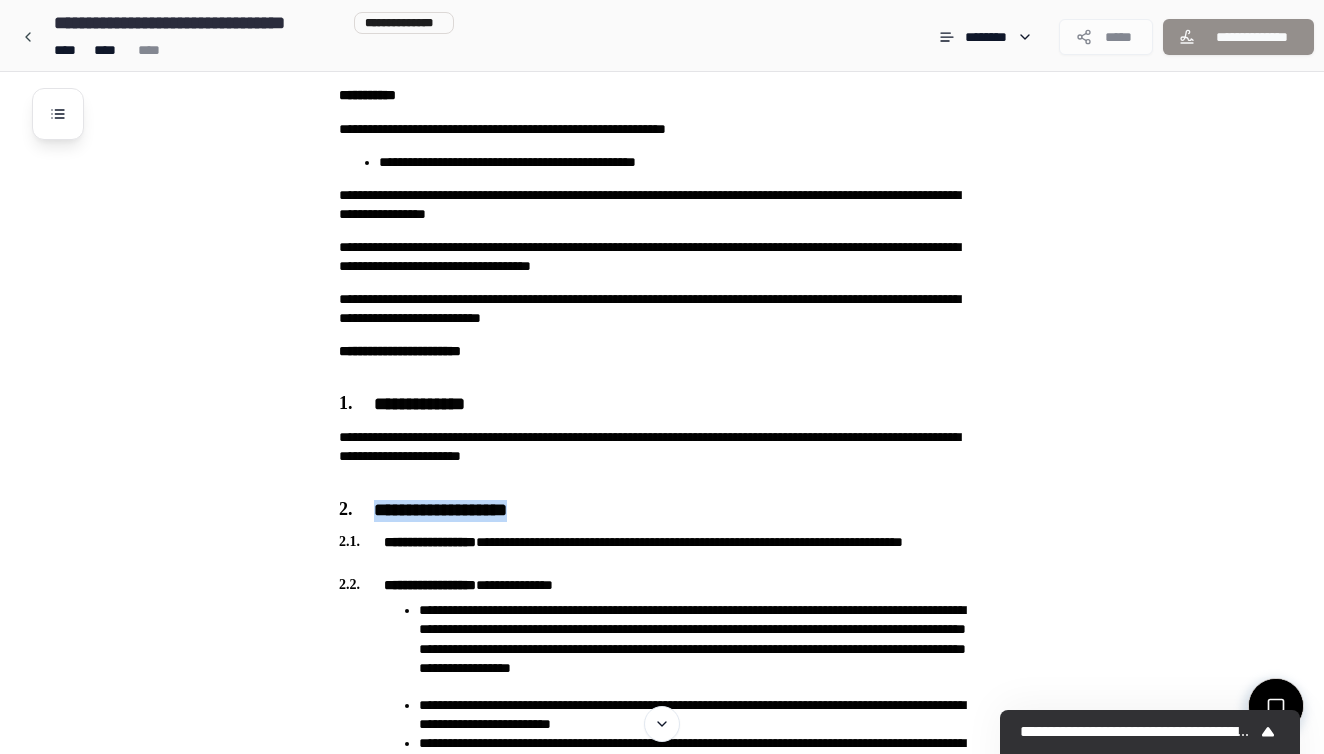 click on "**********" at bounding box center (688, 1550) 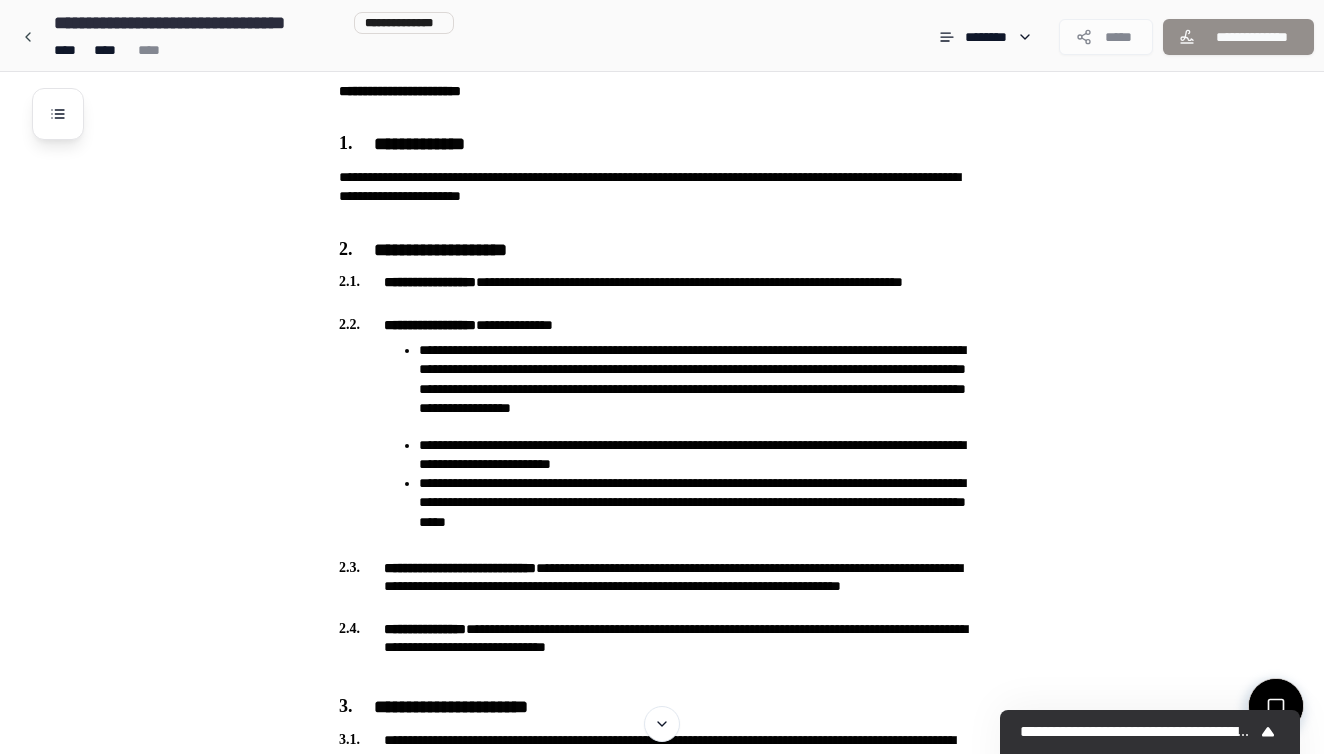 scroll, scrollTop: 426, scrollLeft: 0, axis: vertical 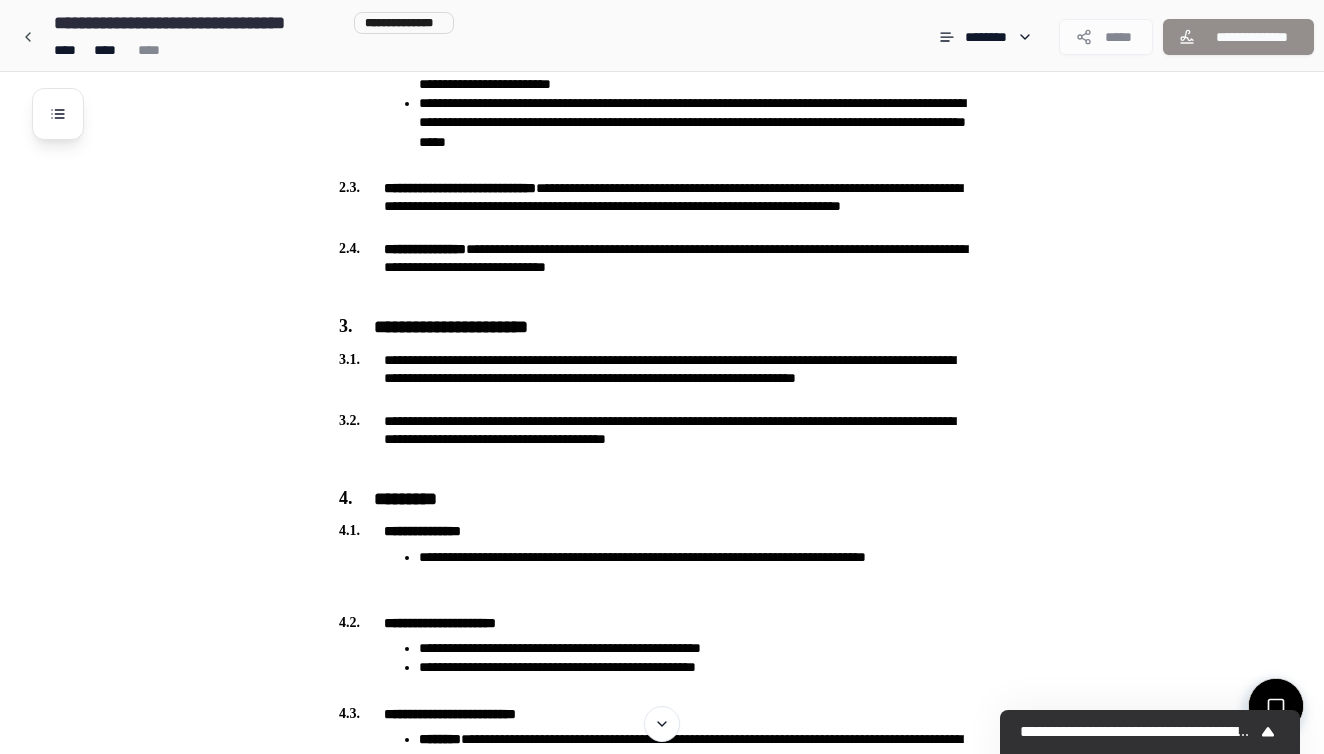 click on "**********" at bounding box center (688, 910) 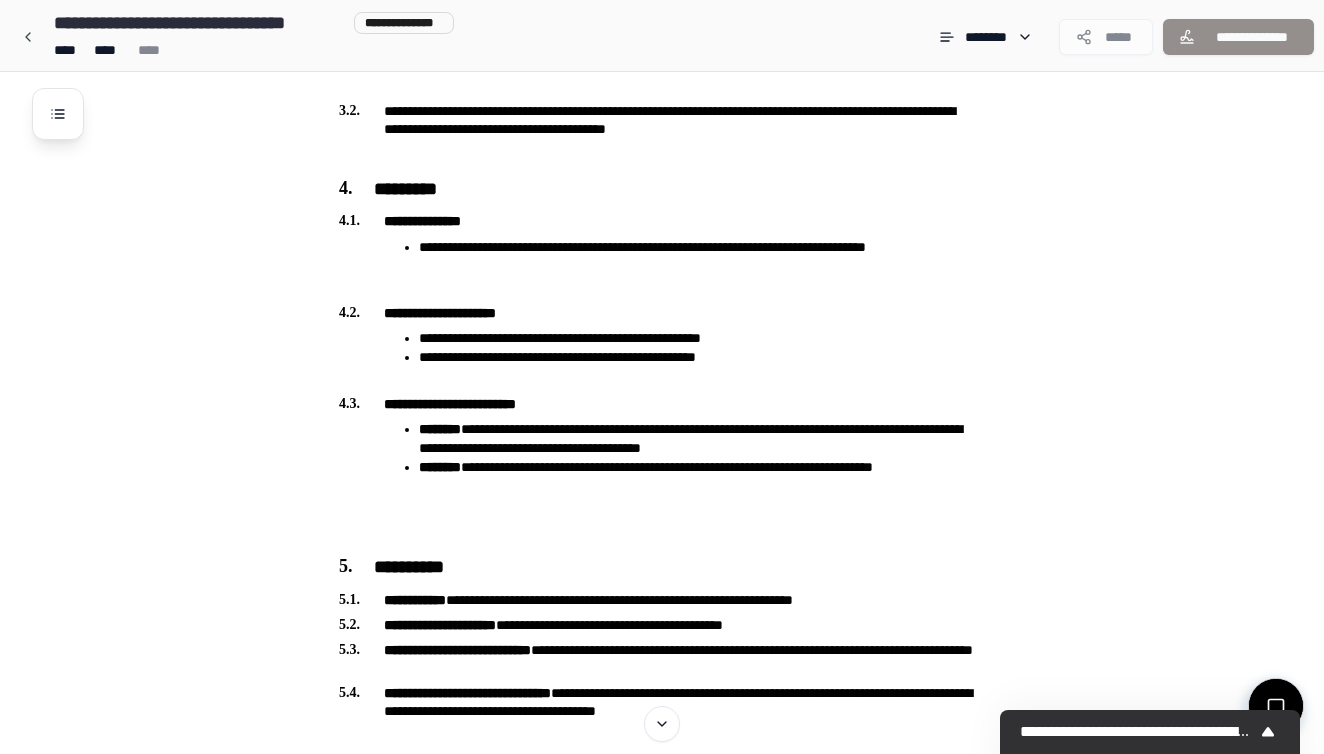 scroll, scrollTop: 1119, scrollLeft: 0, axis: vertical 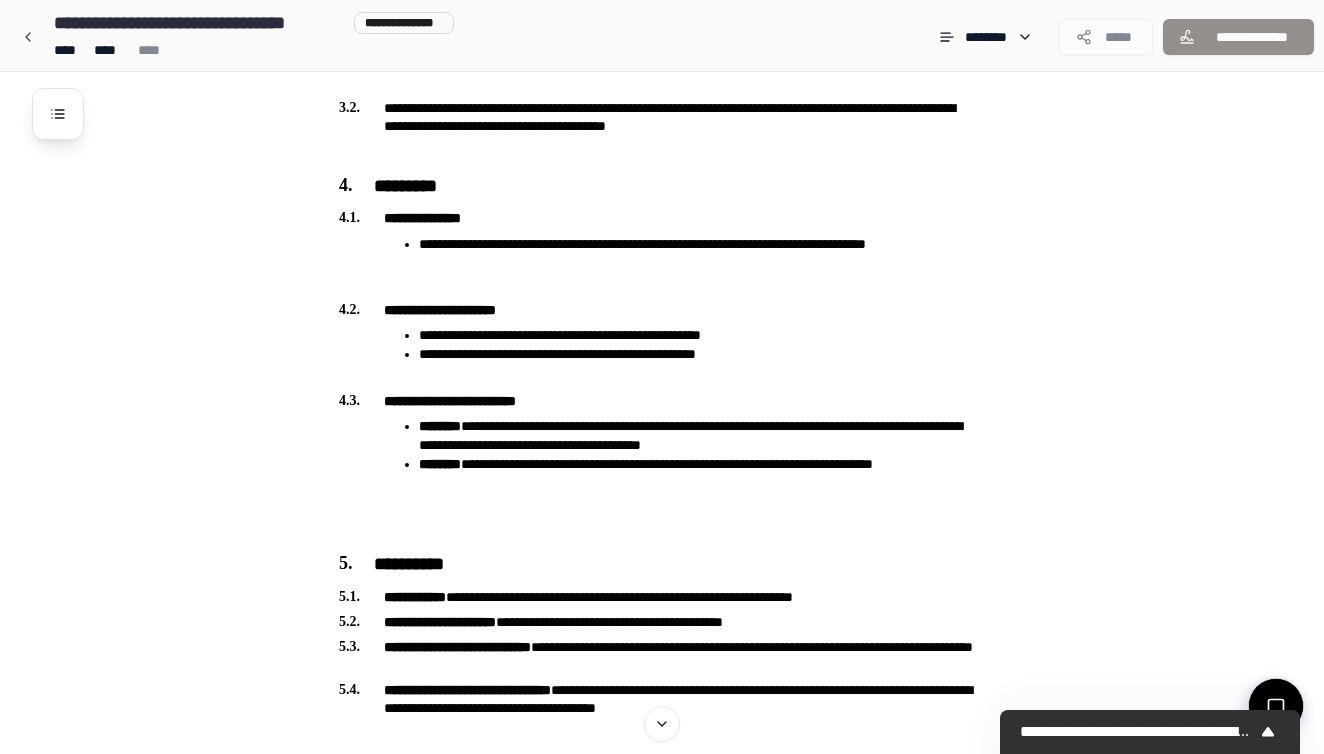 click on "**********" at bounding box center [688, 597] 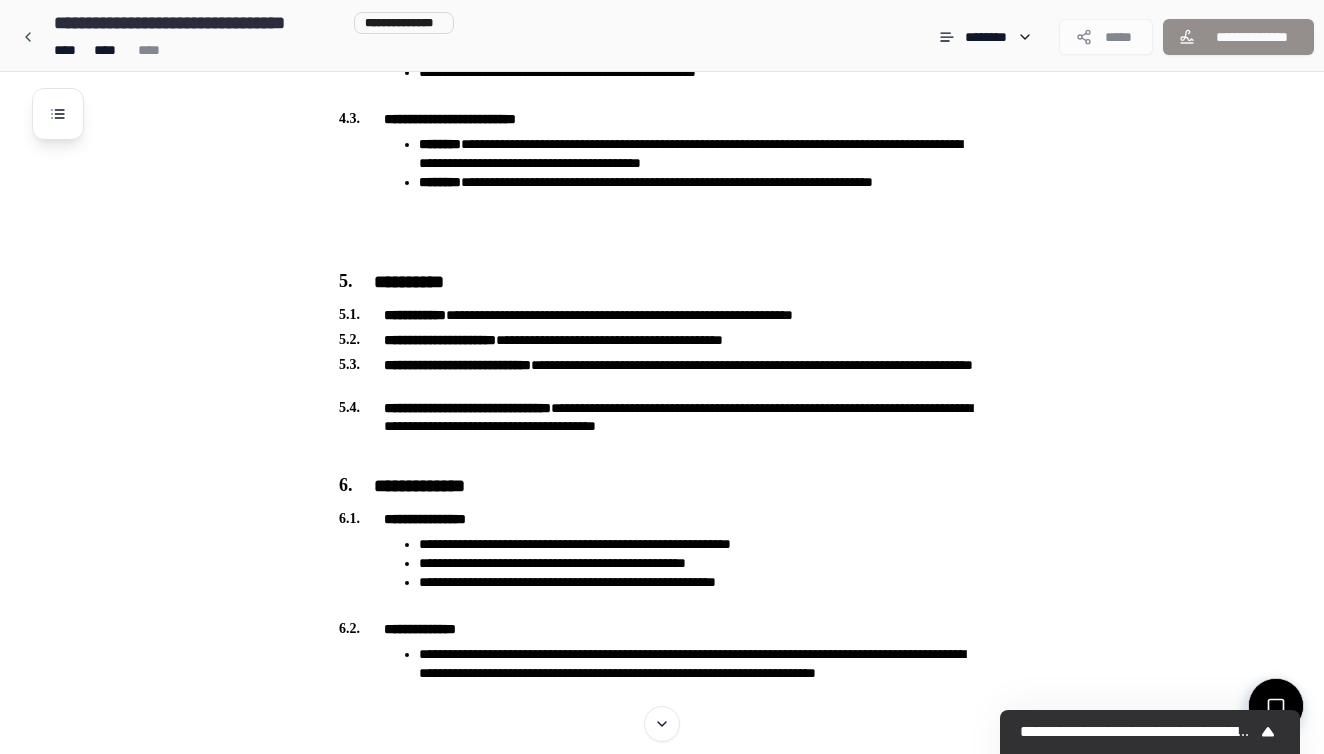 scroll, scrollTop: 1401, scrollLeft: 0, axis: vertical 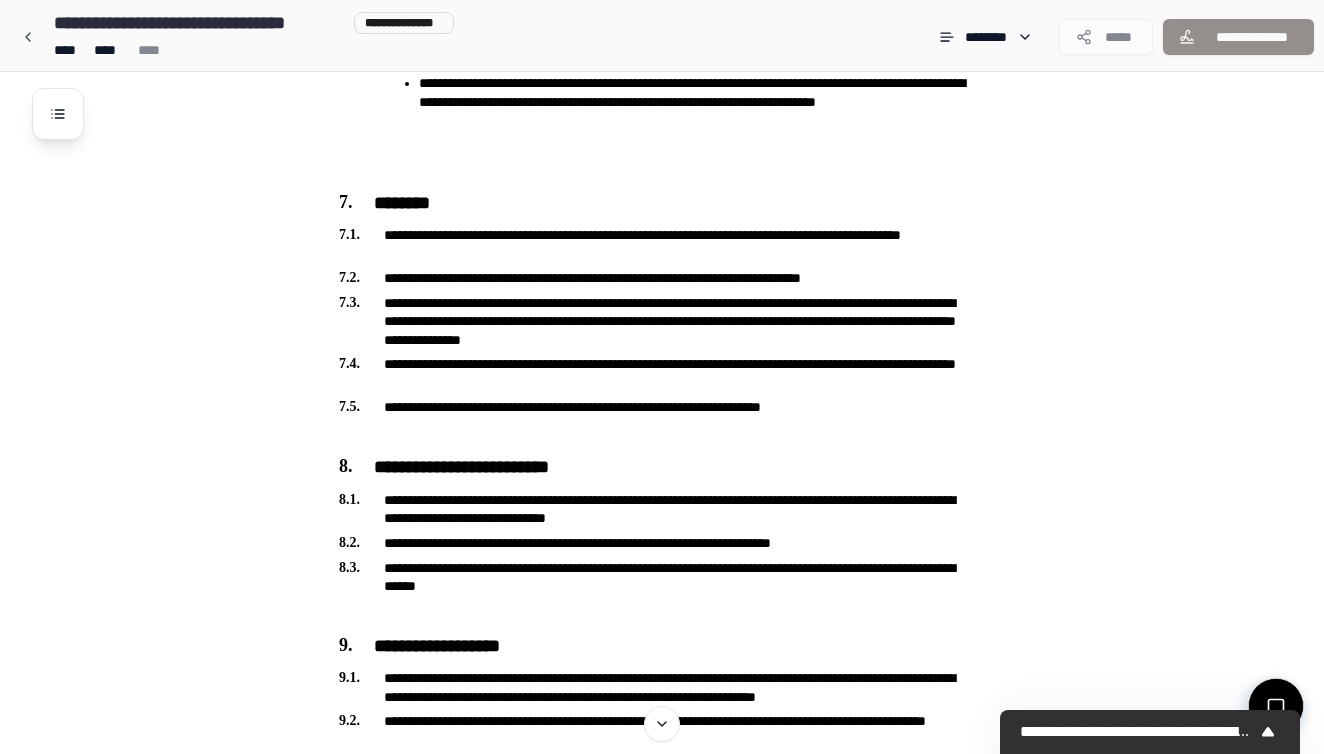 click on "**********" at bounding box center (688, -256) 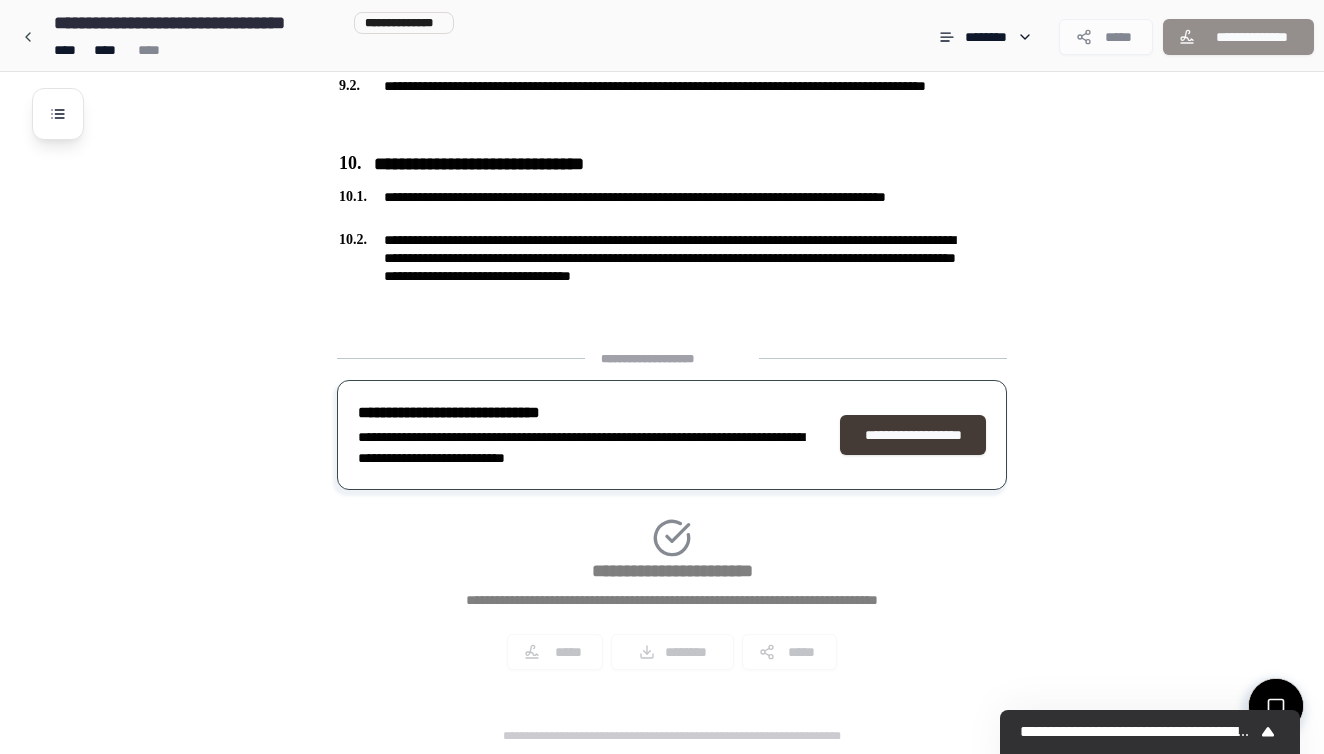 scroll, scrollTop: 2607, scrollLeft: 0, axis: vertical 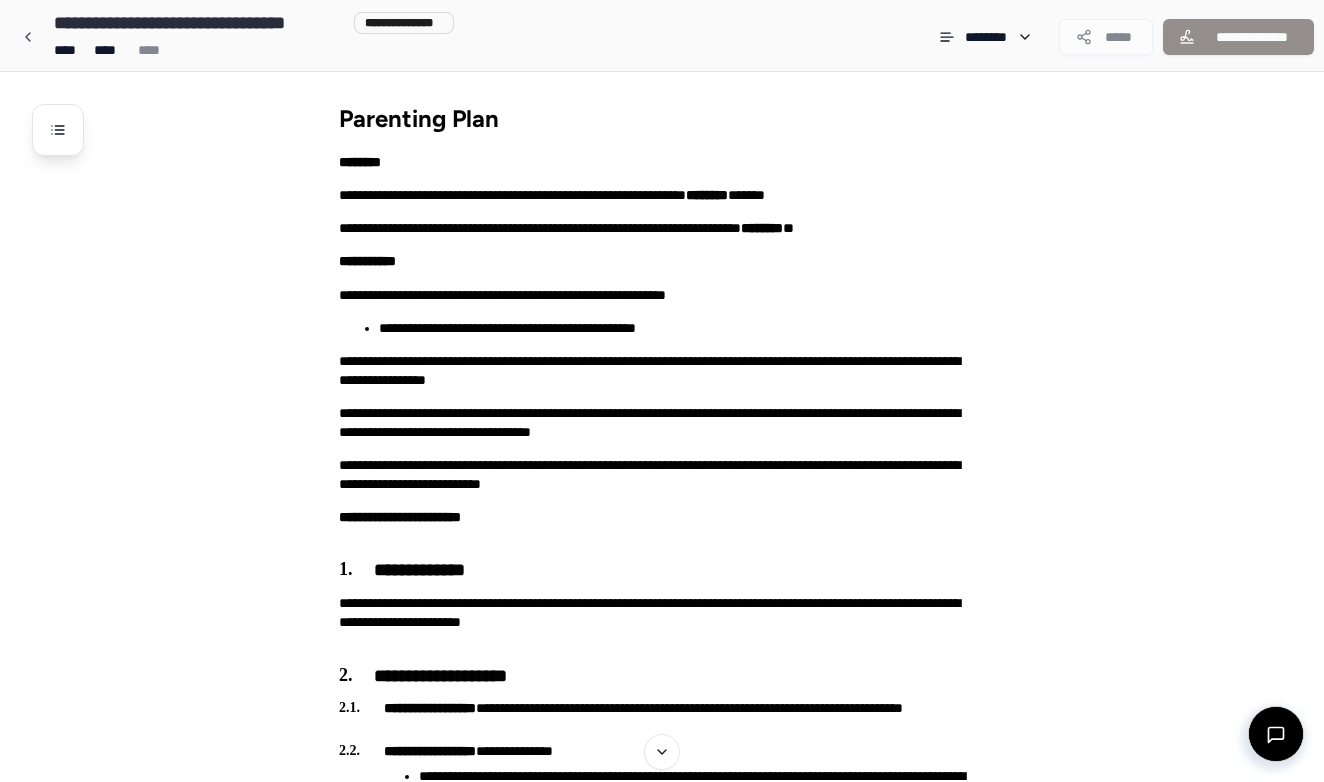 click on "**********" at bounding box center [1238, 37] 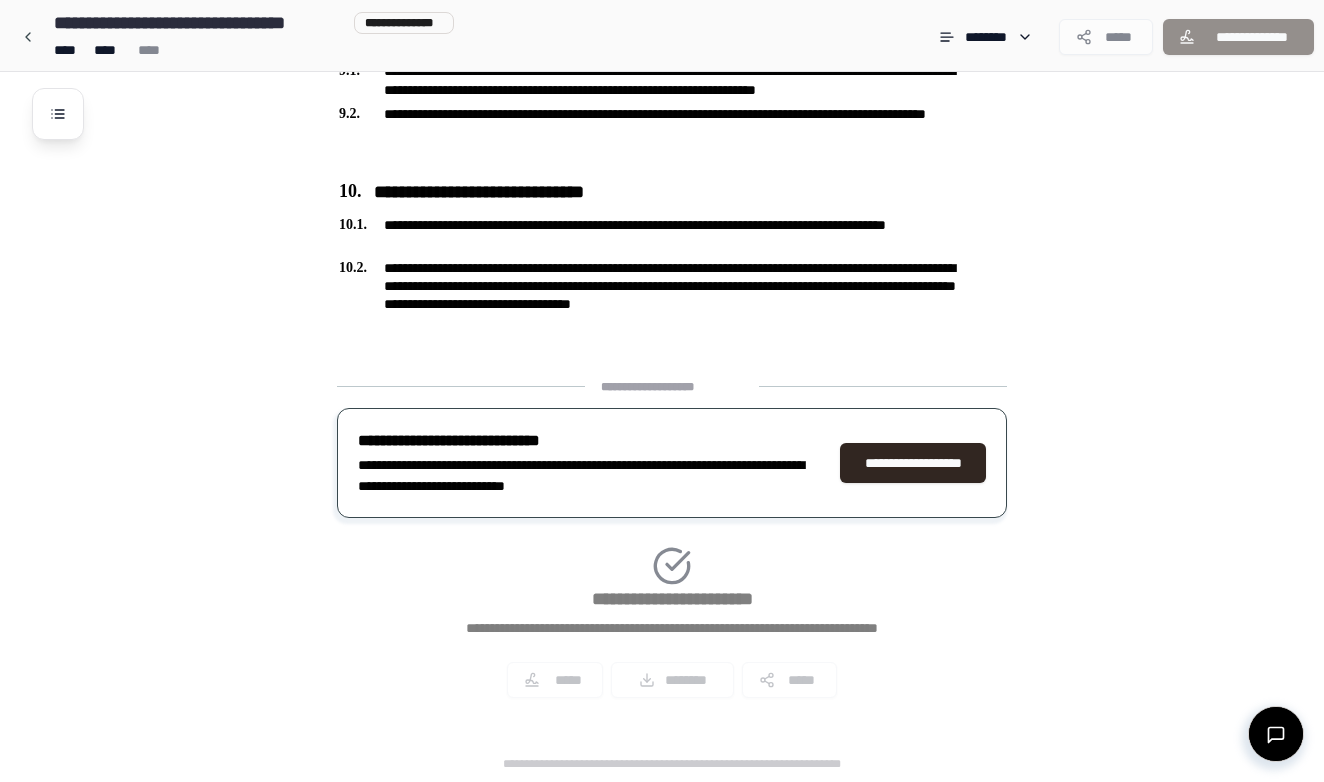 scroll, scrollTop: 2579, scrollLeft: 0, axis: vertical 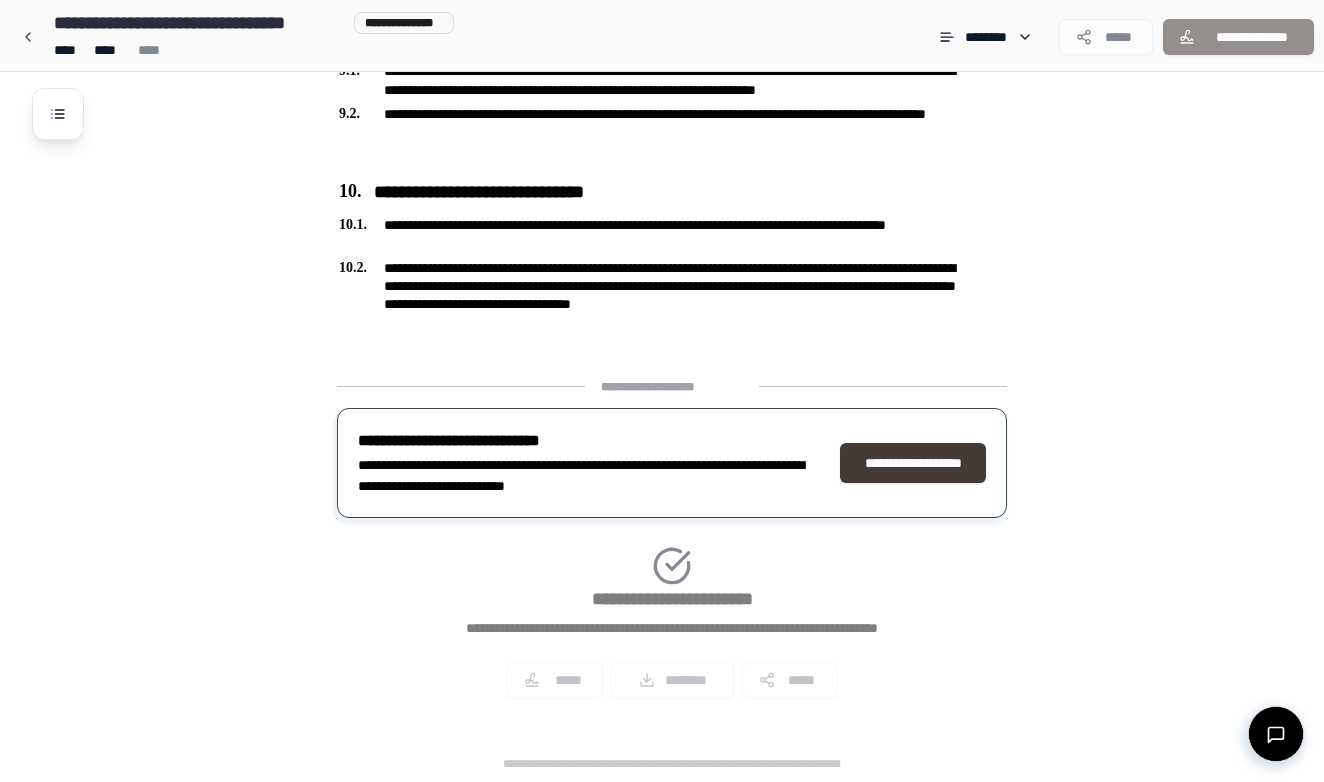 click on "**********" at bounding box center (913, 463) 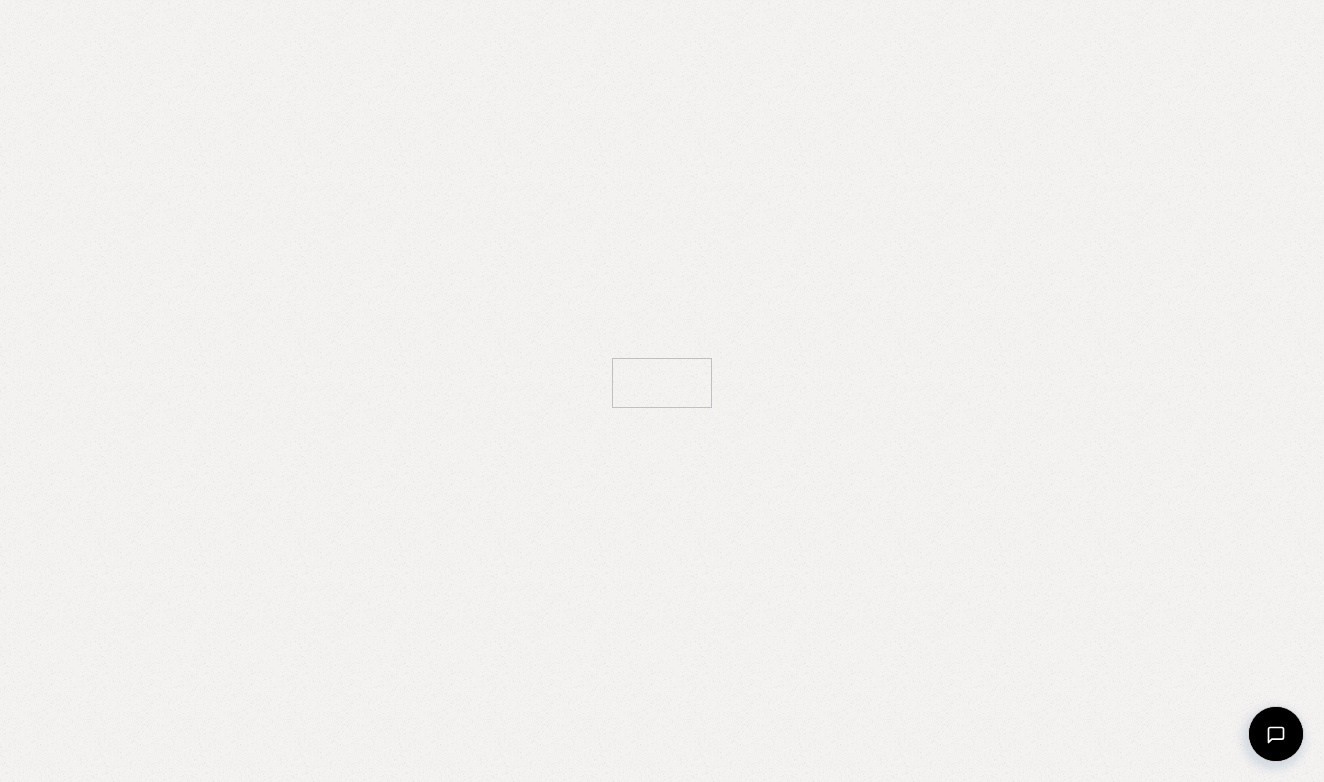 scroll, scrollTop: 0, scrollLeft: 0, axis: both 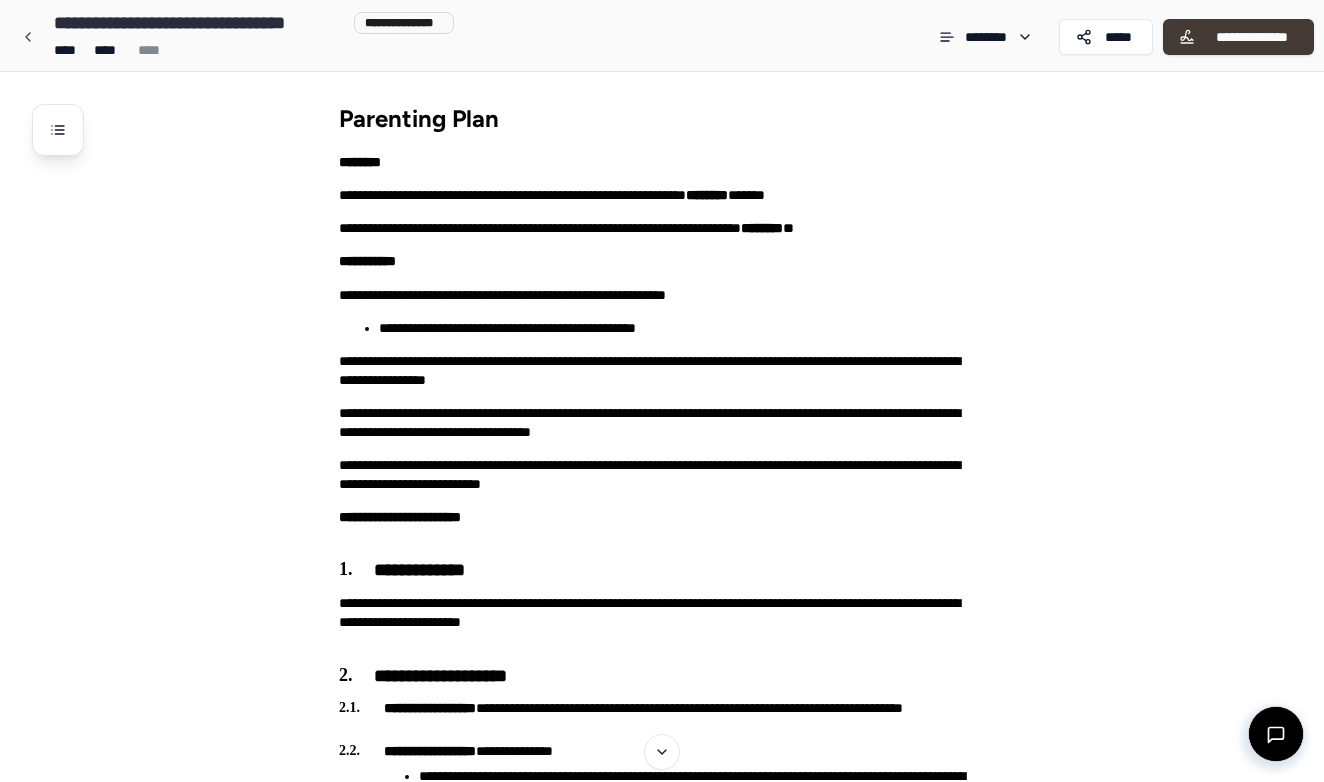 click on "**********" at bounding box center (1251, 37) 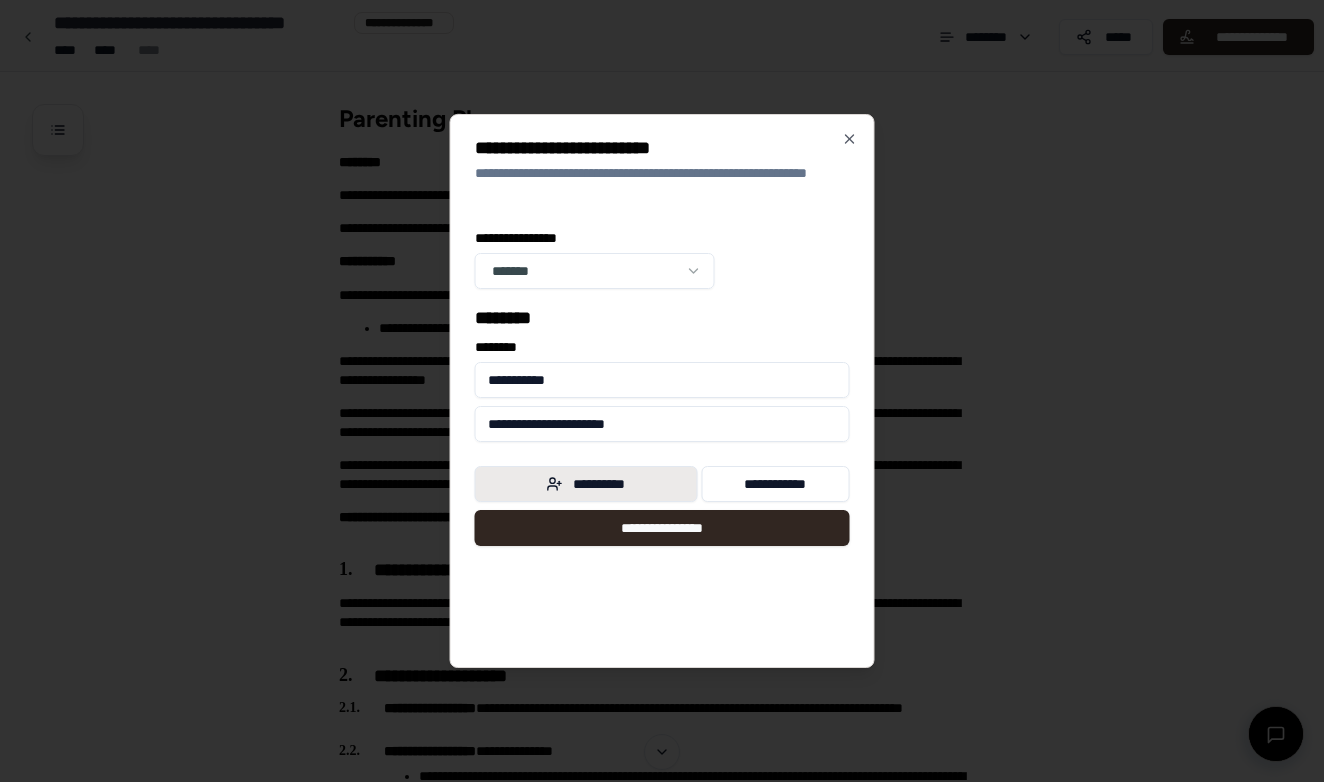 click on "**********" at bounding box center (586, 484) 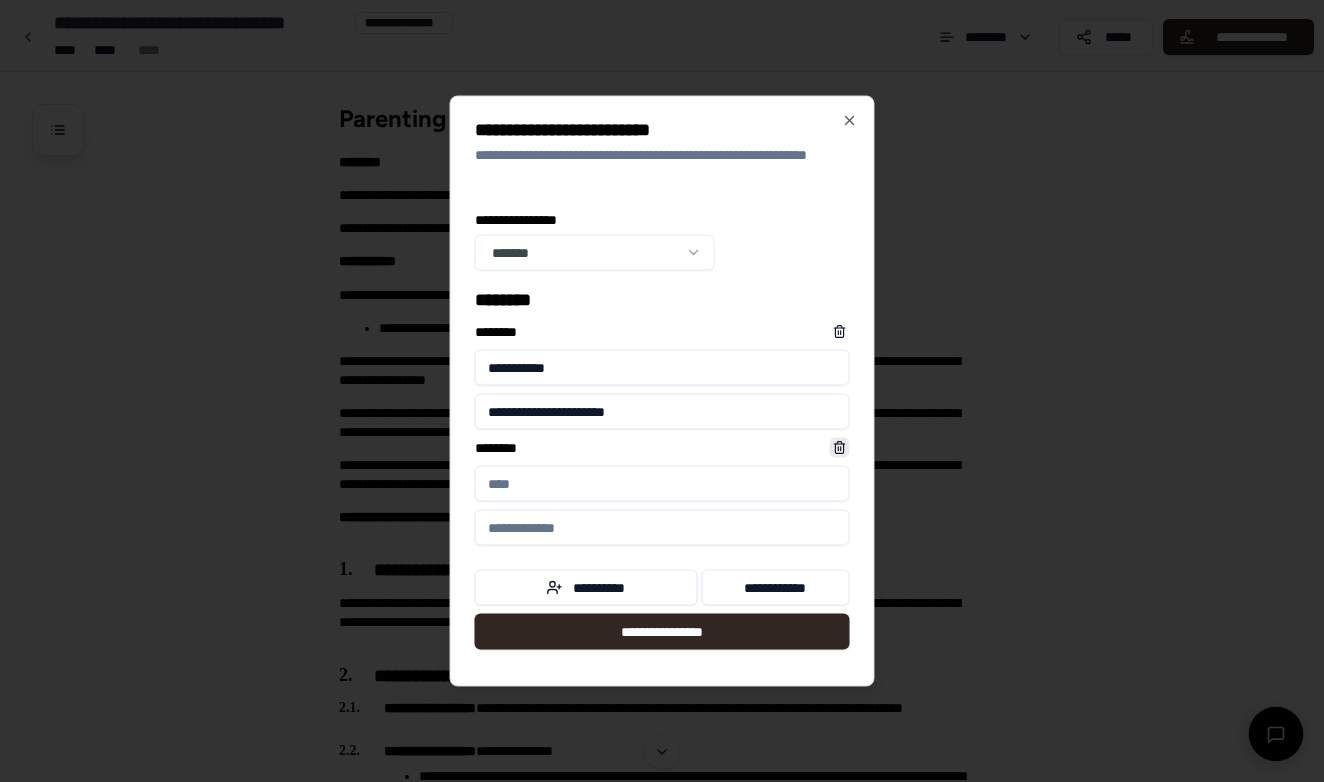 click at bounding box center [840, 448] 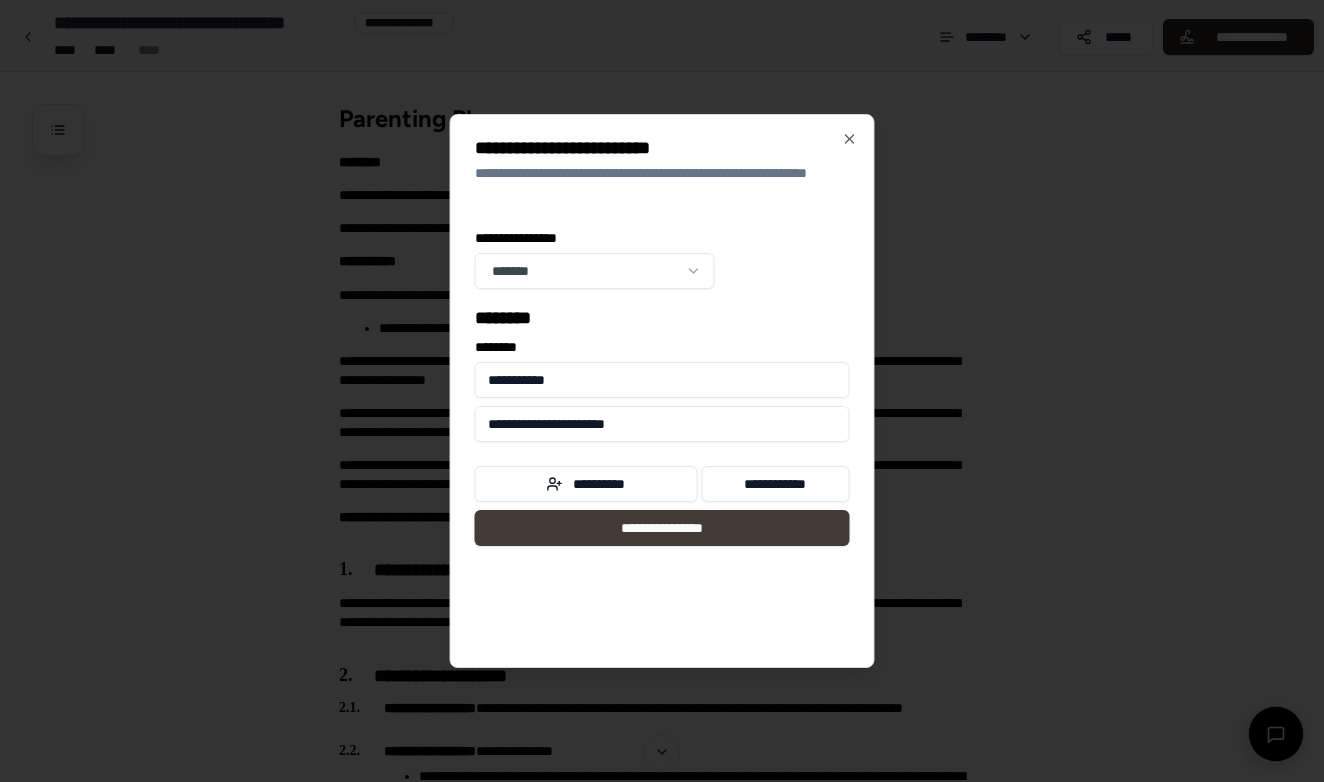 click on "**********" at bounding box center (662, 528) 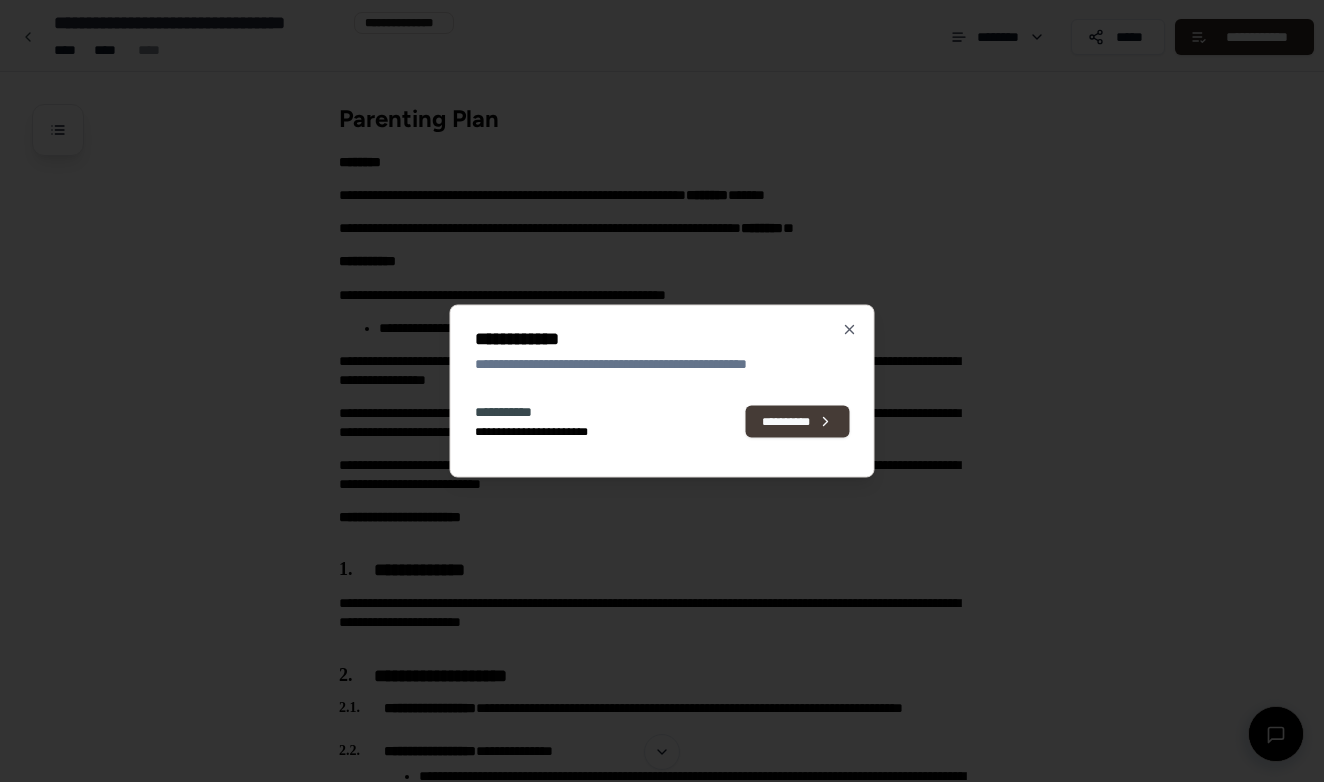 click on "**********" at bounding box center [798, 421] 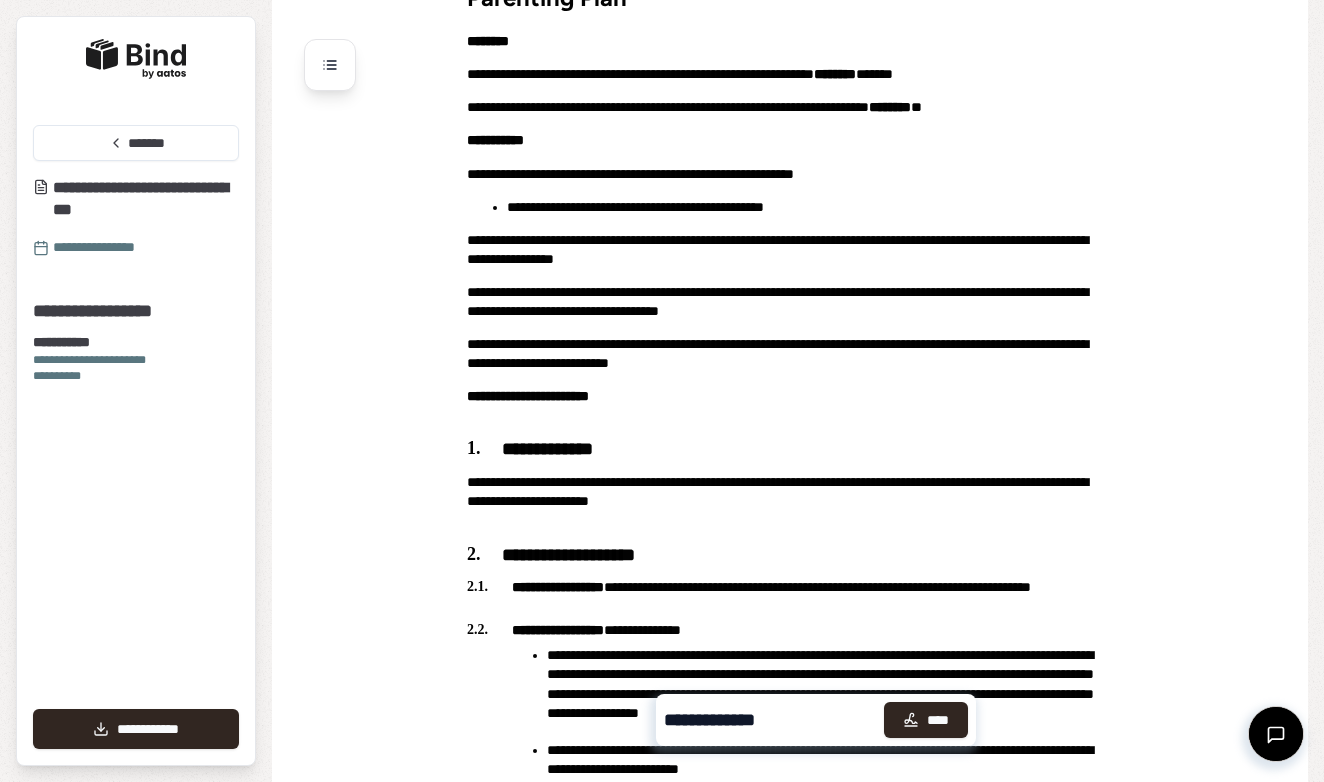 scroll, scrollTop: 67, scrollLeft: 0, axis: vertical 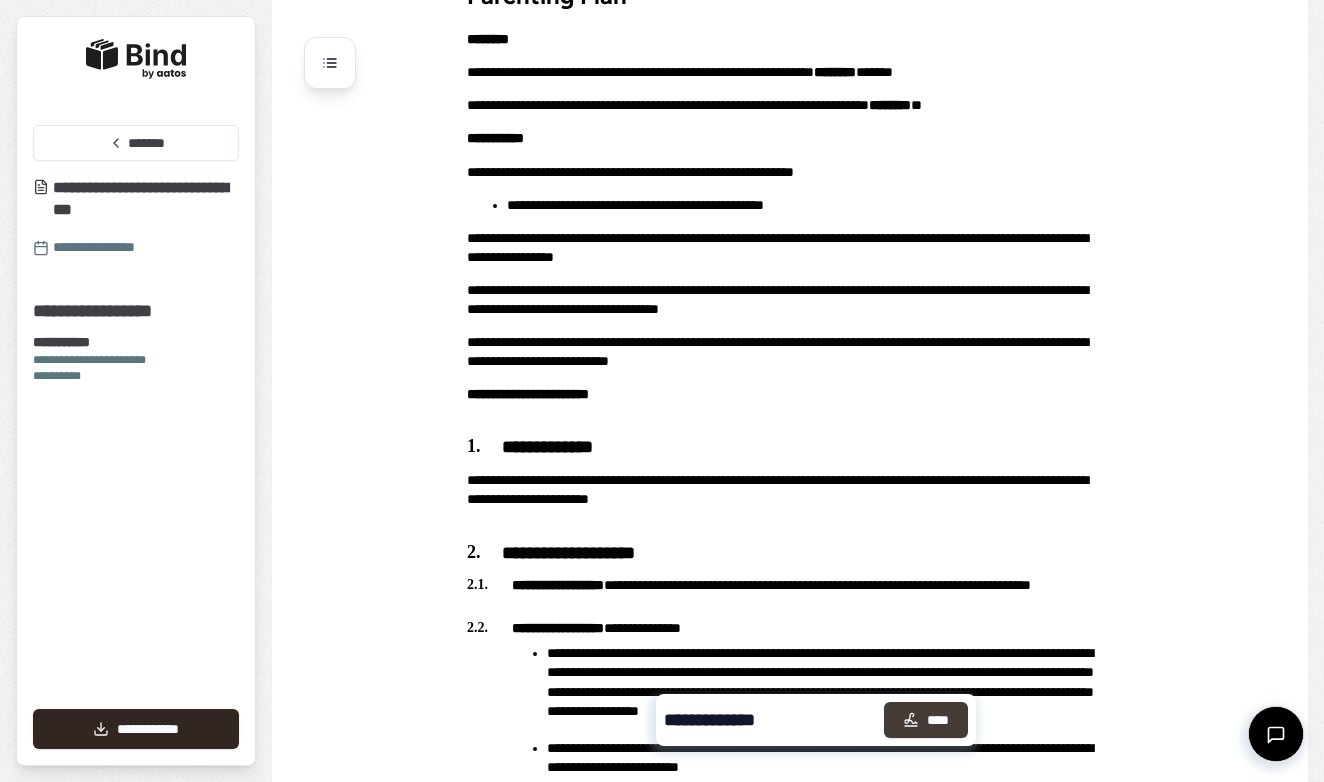 click on "****" at bounding box center (926, 720) 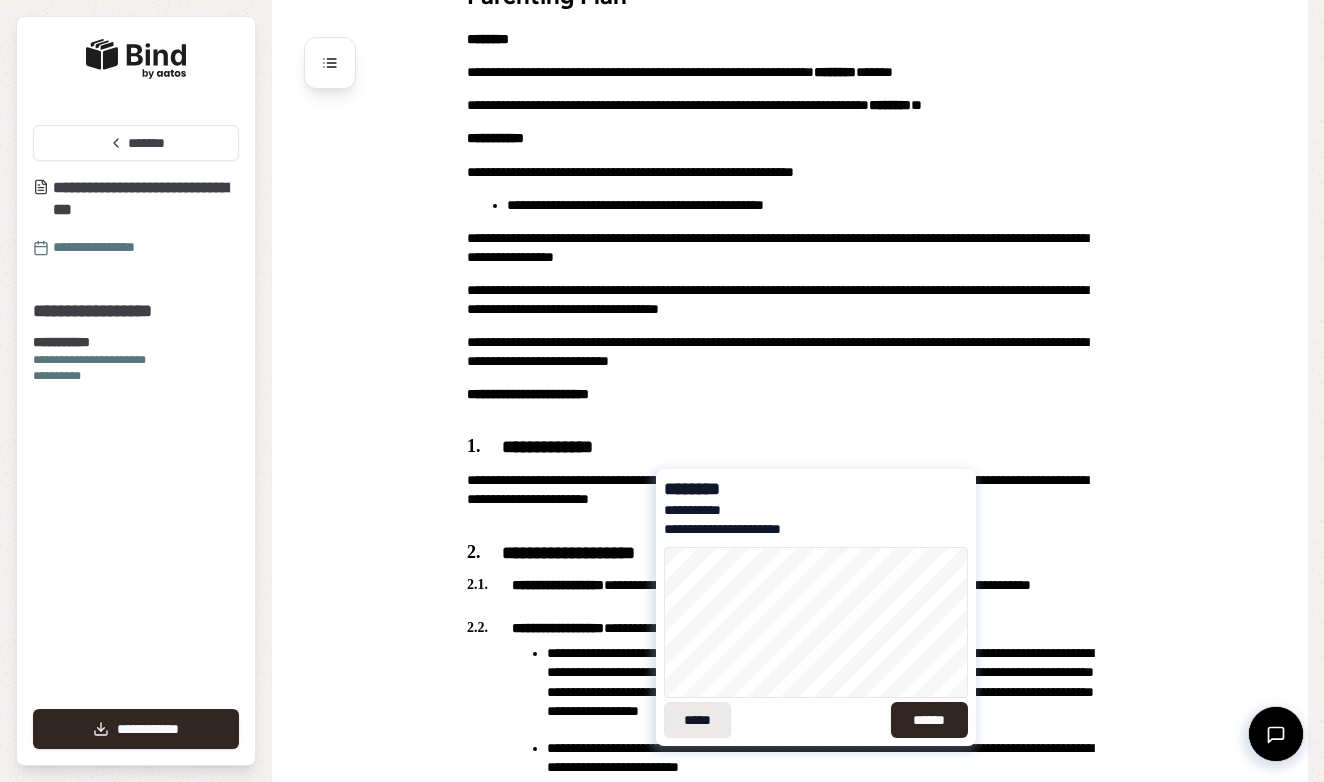 click on "*****" at bounding box center (697, 720) 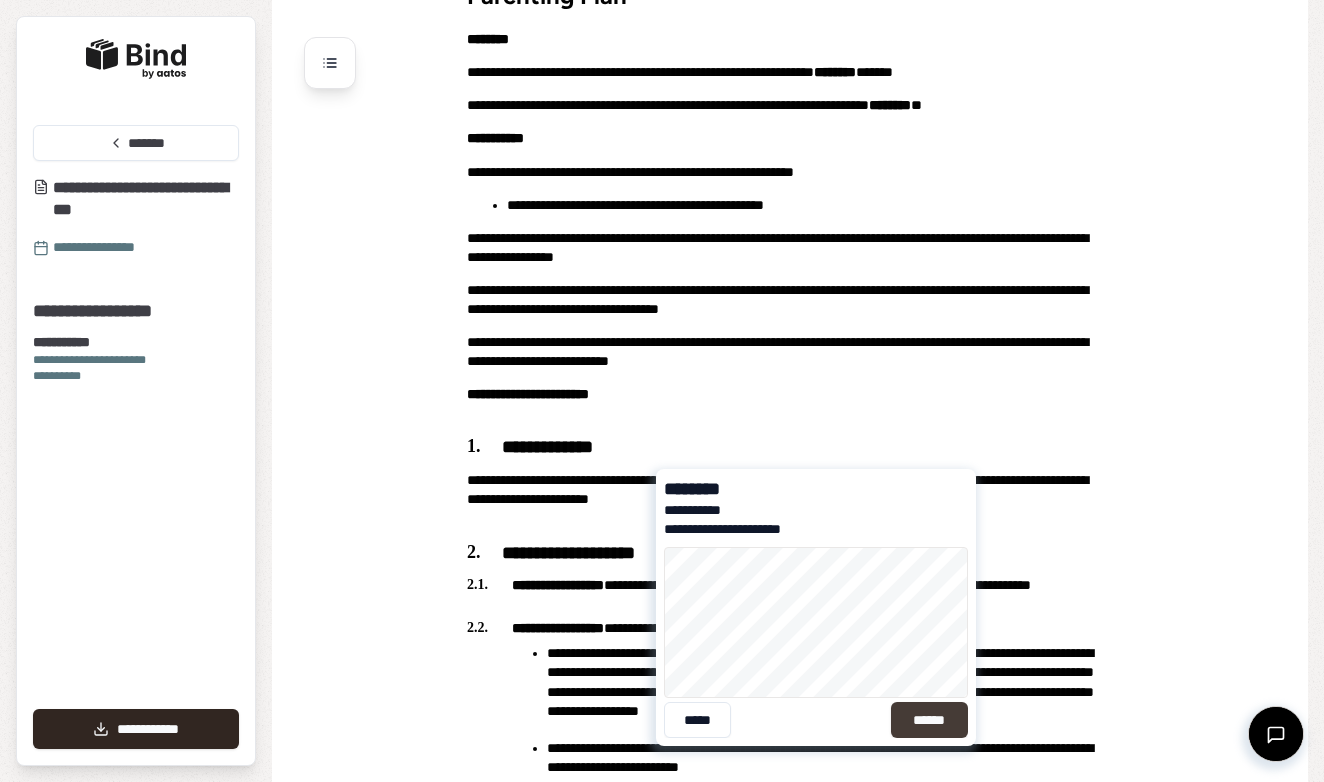 click on "******" at bounding box center [929, 720] 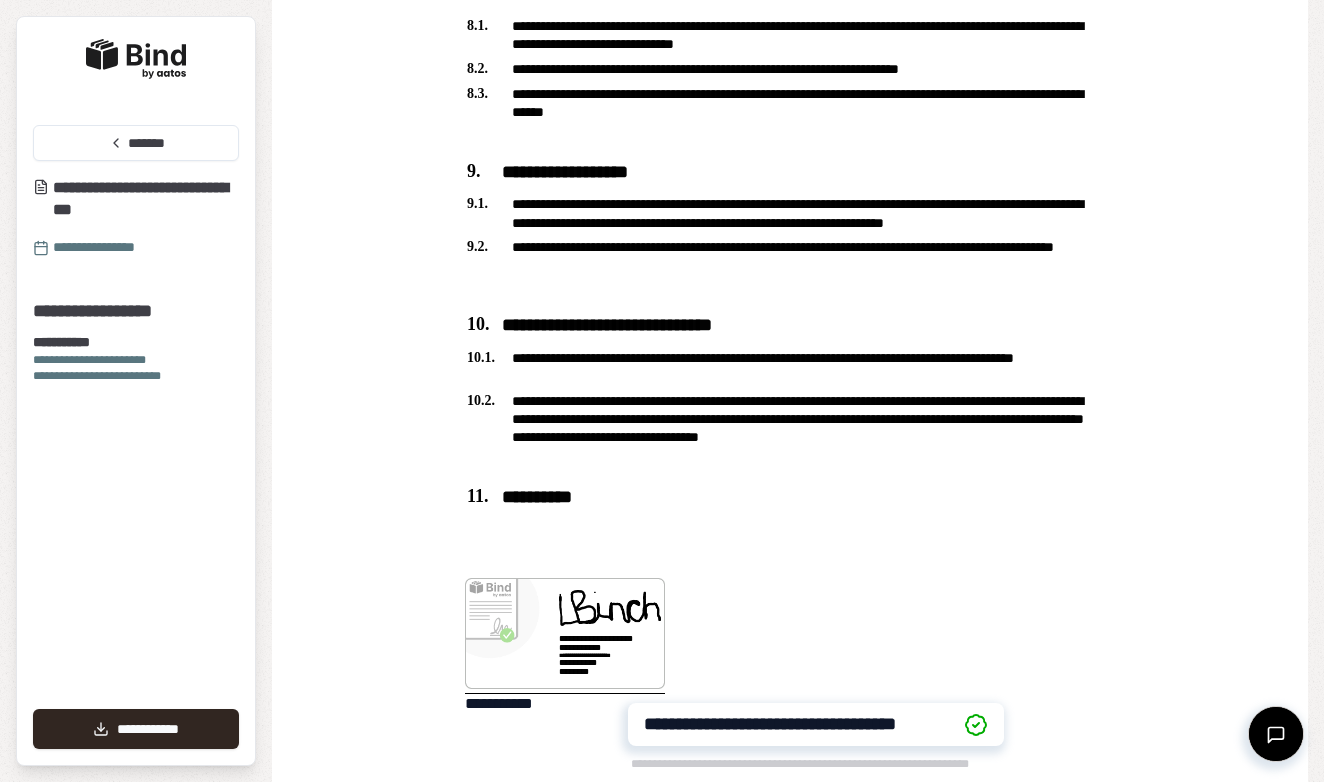 scroll, scrollTop: 2390, scrollLeft: 0, axis: vertical 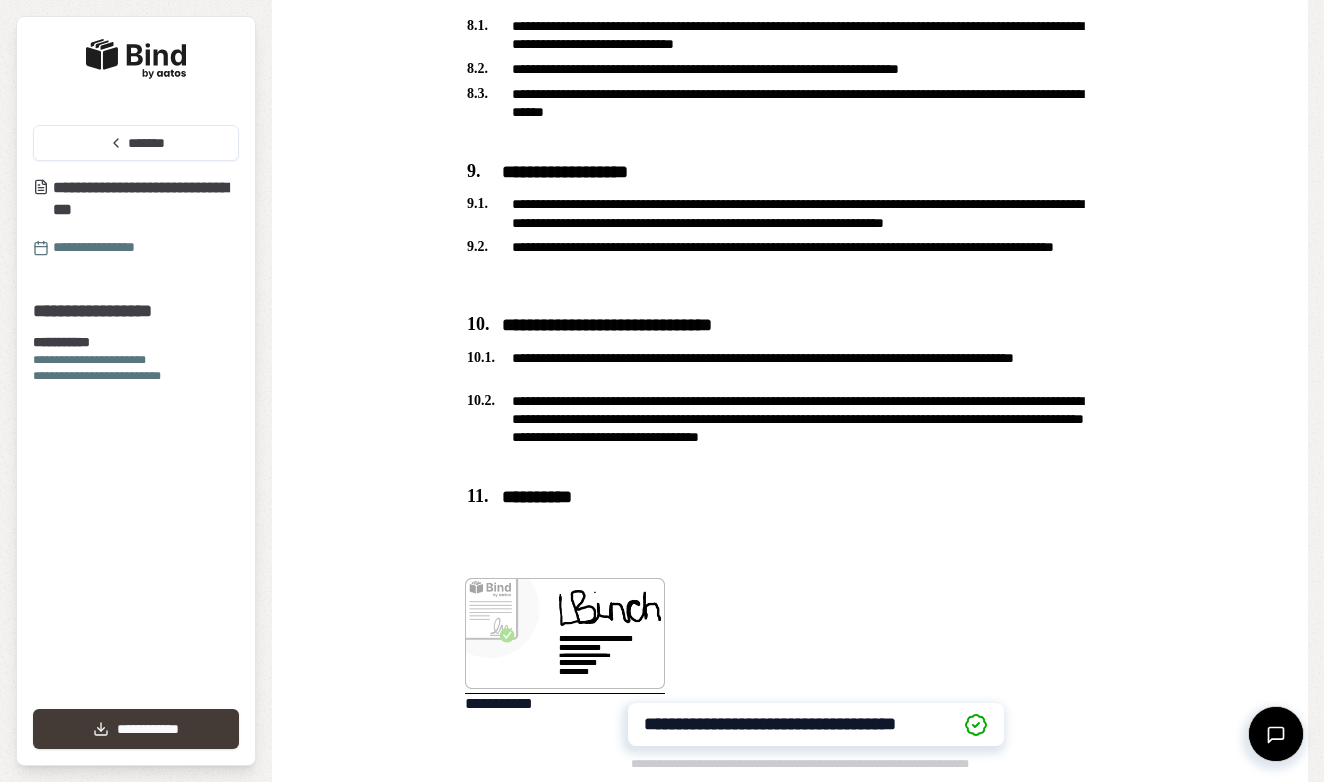 click on "**********" at bounding box center [136, 729] 